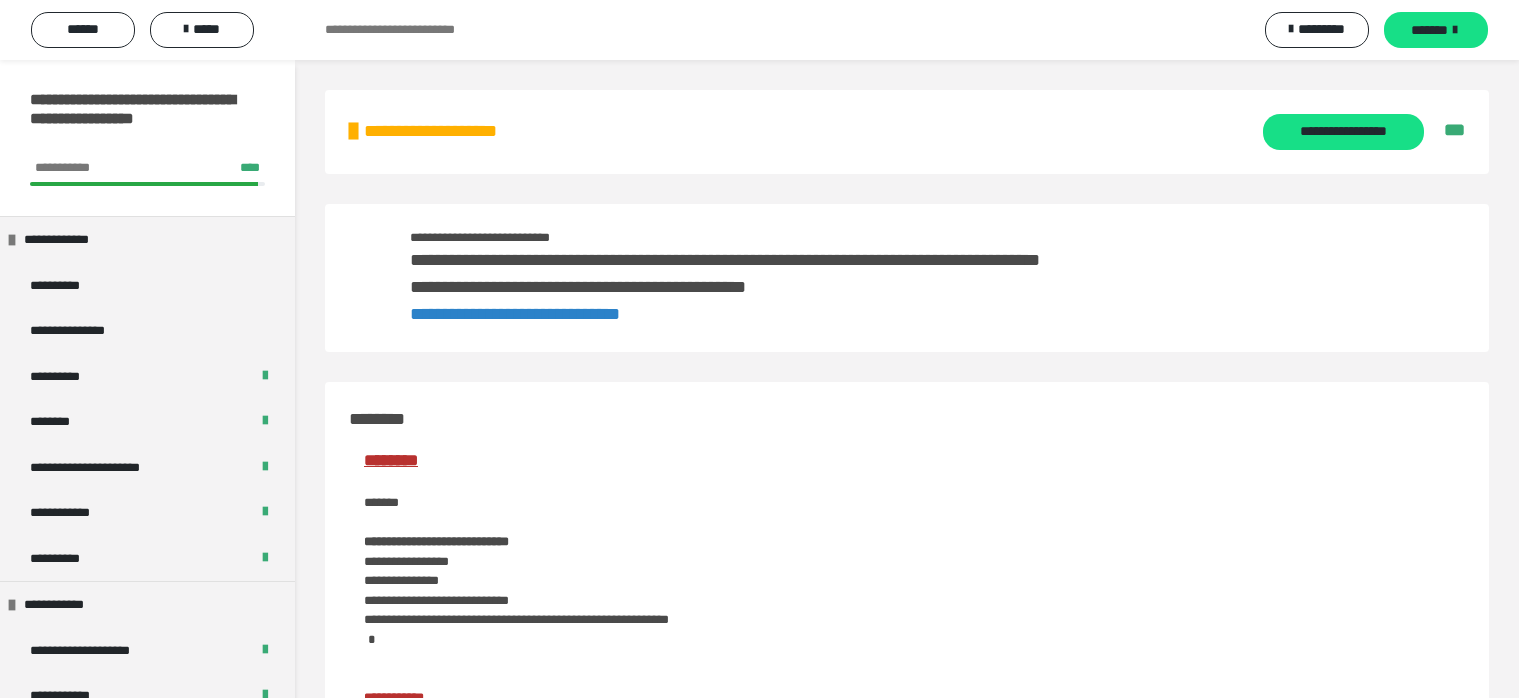 scroll, scrollTop: 0, scrollLeft: 0, axis: both 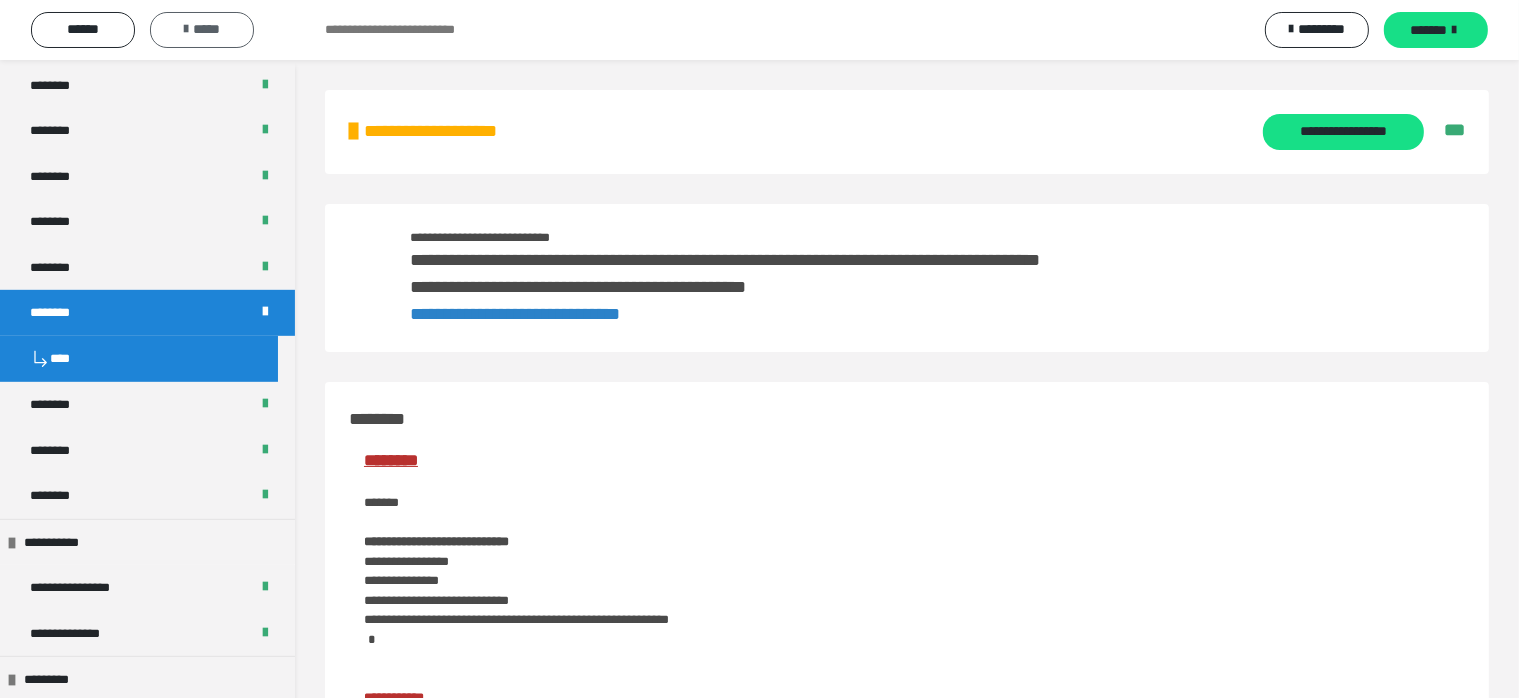 click on "*****" at bounding box center (202, 29) 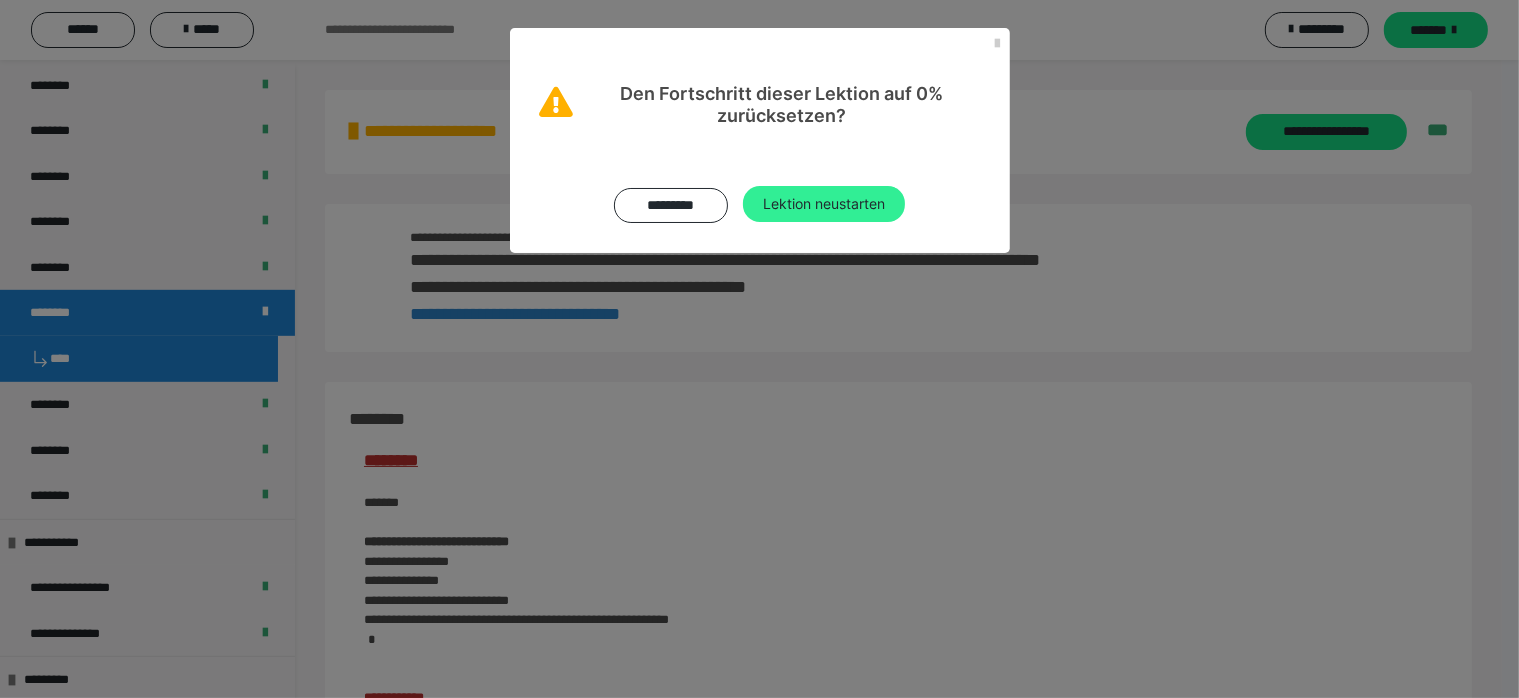 click on "Lektion neustarten" at bounding box center [824, 204] 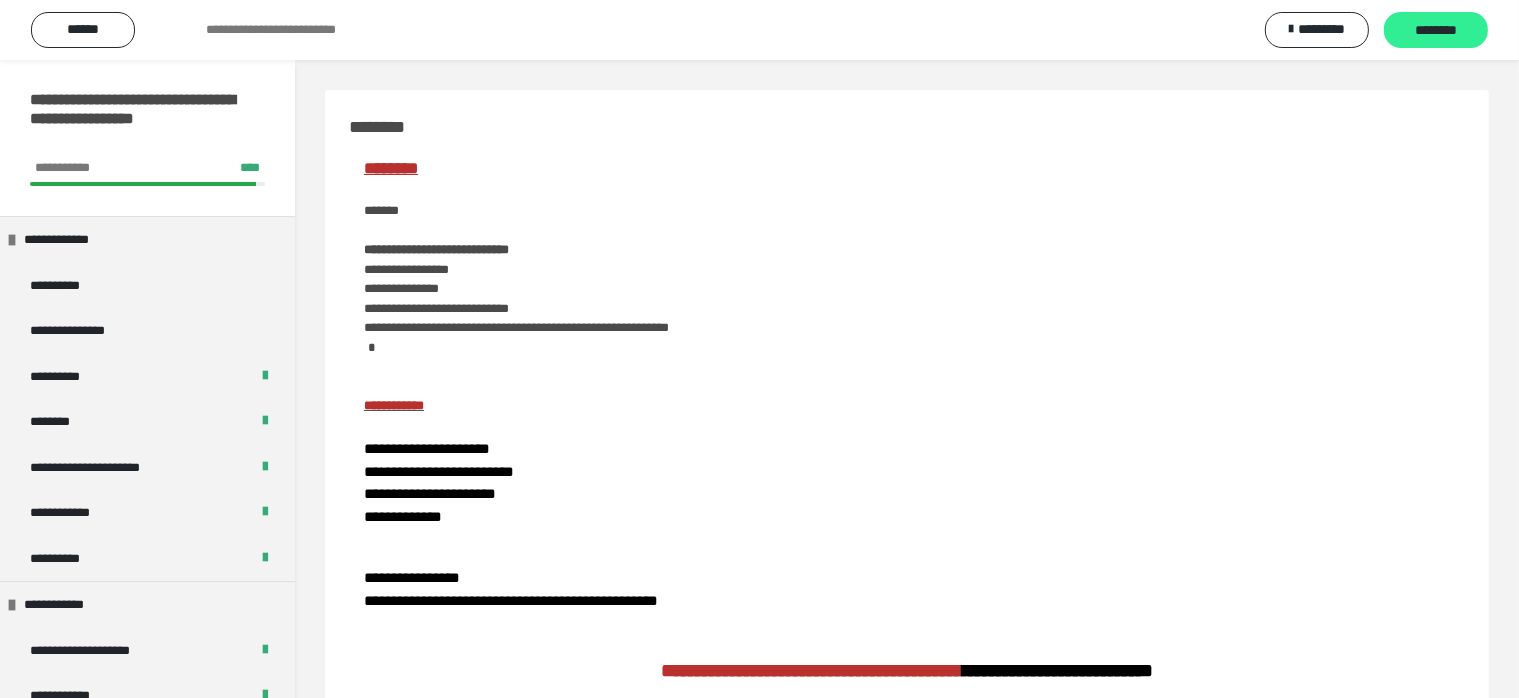 click on "********" at bounding box center [1436, 31] 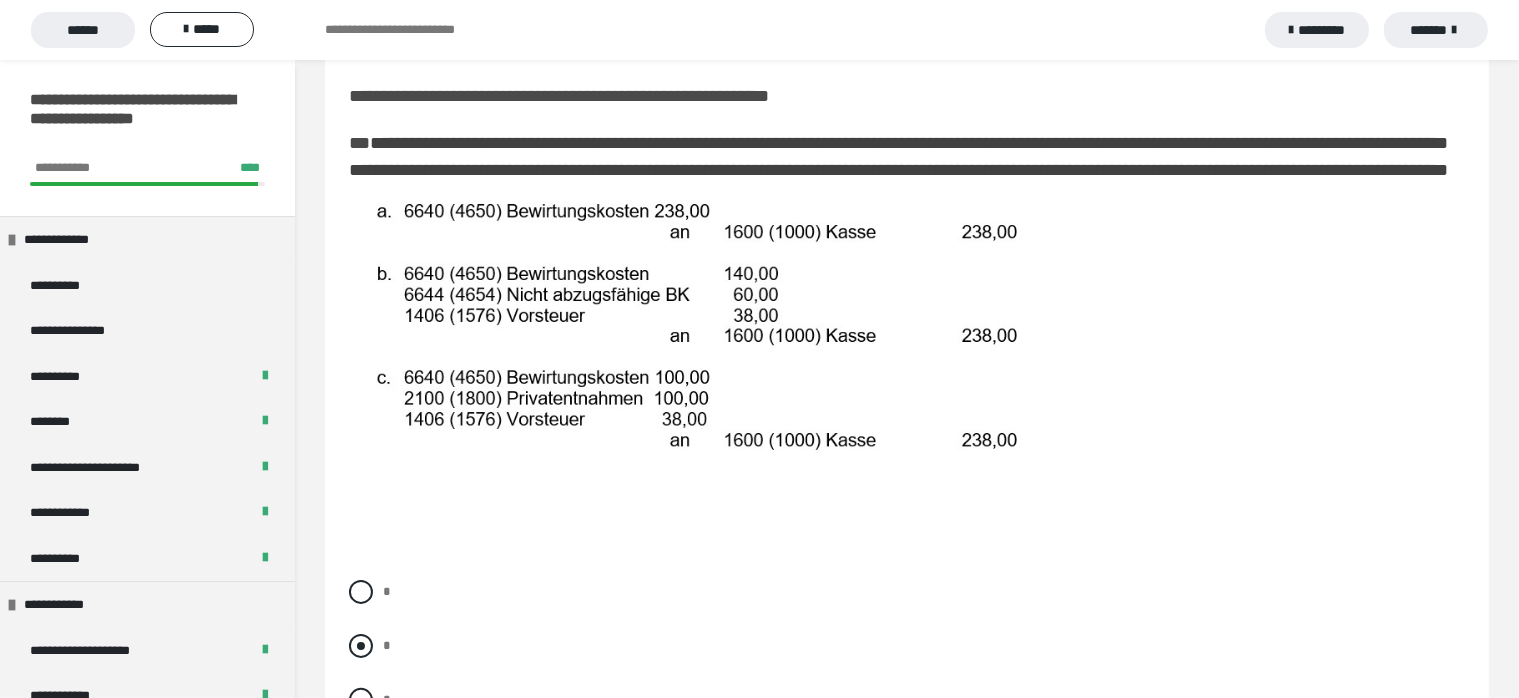 scroll, scrollTop: 300, scrollLeft: 0, axis: vertical 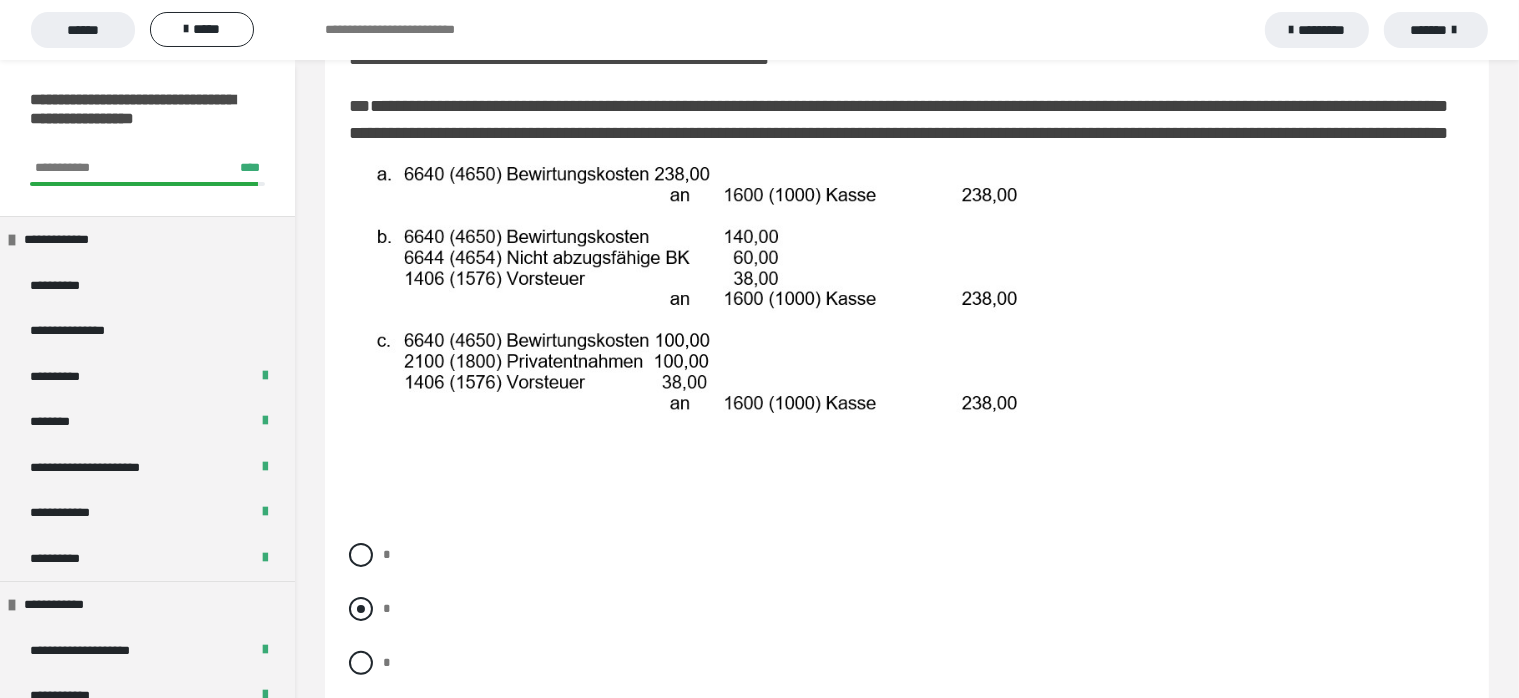 click at bounding box center [361, 609] 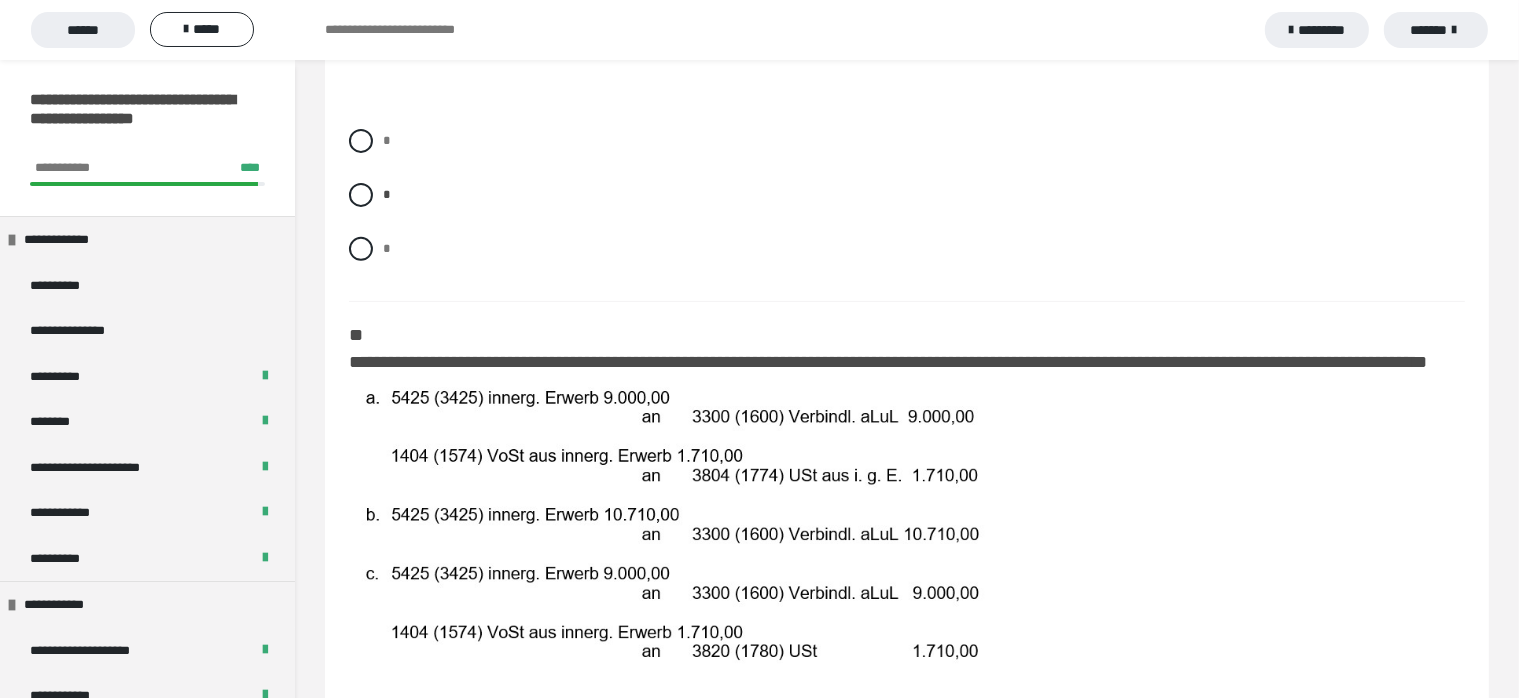 scroll, scrollTop: 800, scrollLeft: 0, axis: vertical 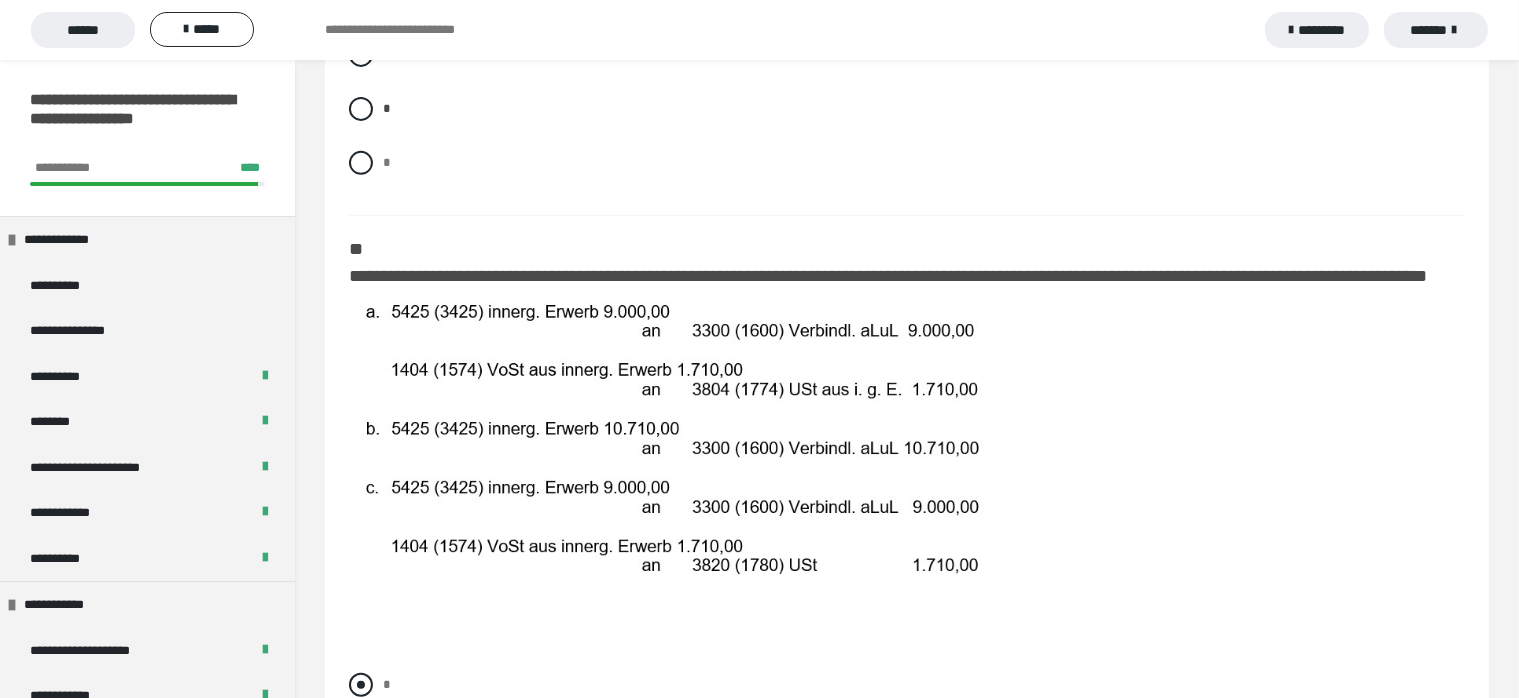 click at bounding box center (361, 685) 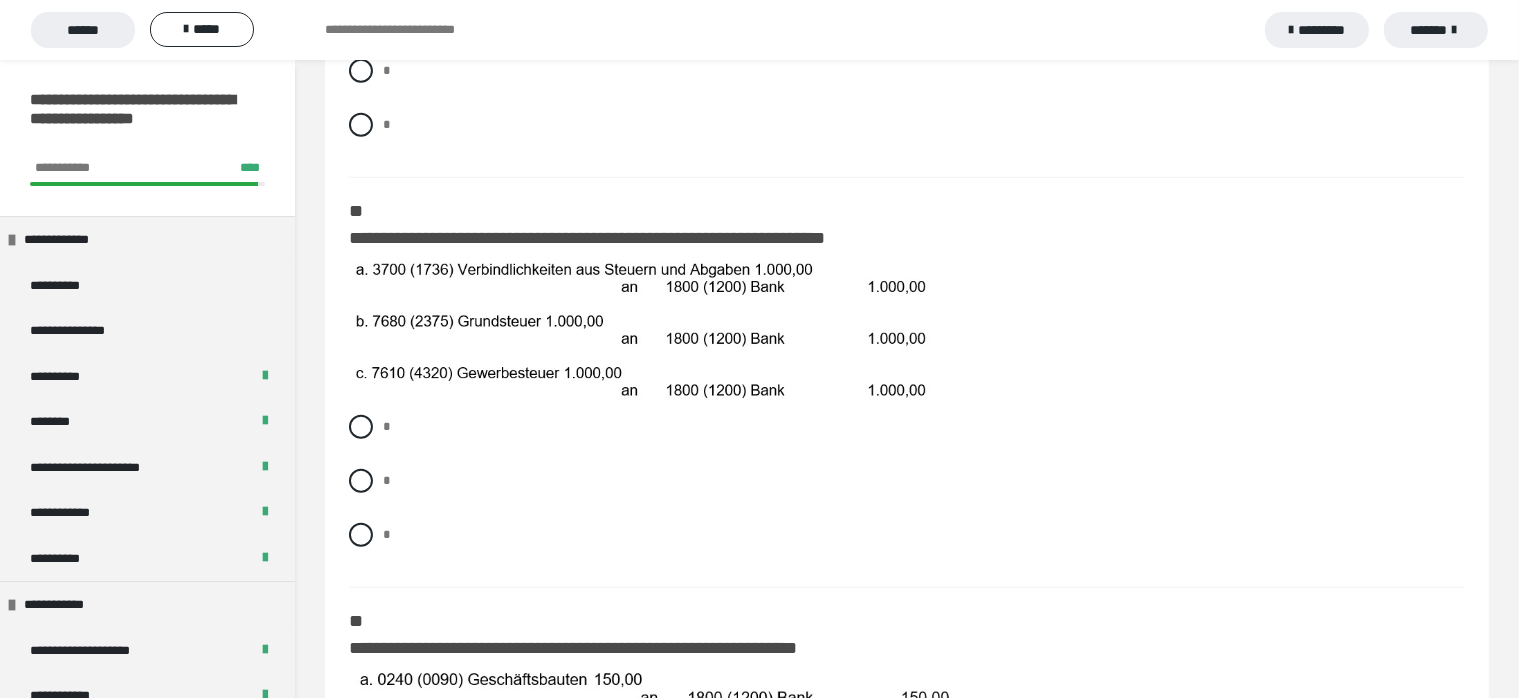 scroll, scrollTop: 1500, scrollLeft: 0, axis: vertical 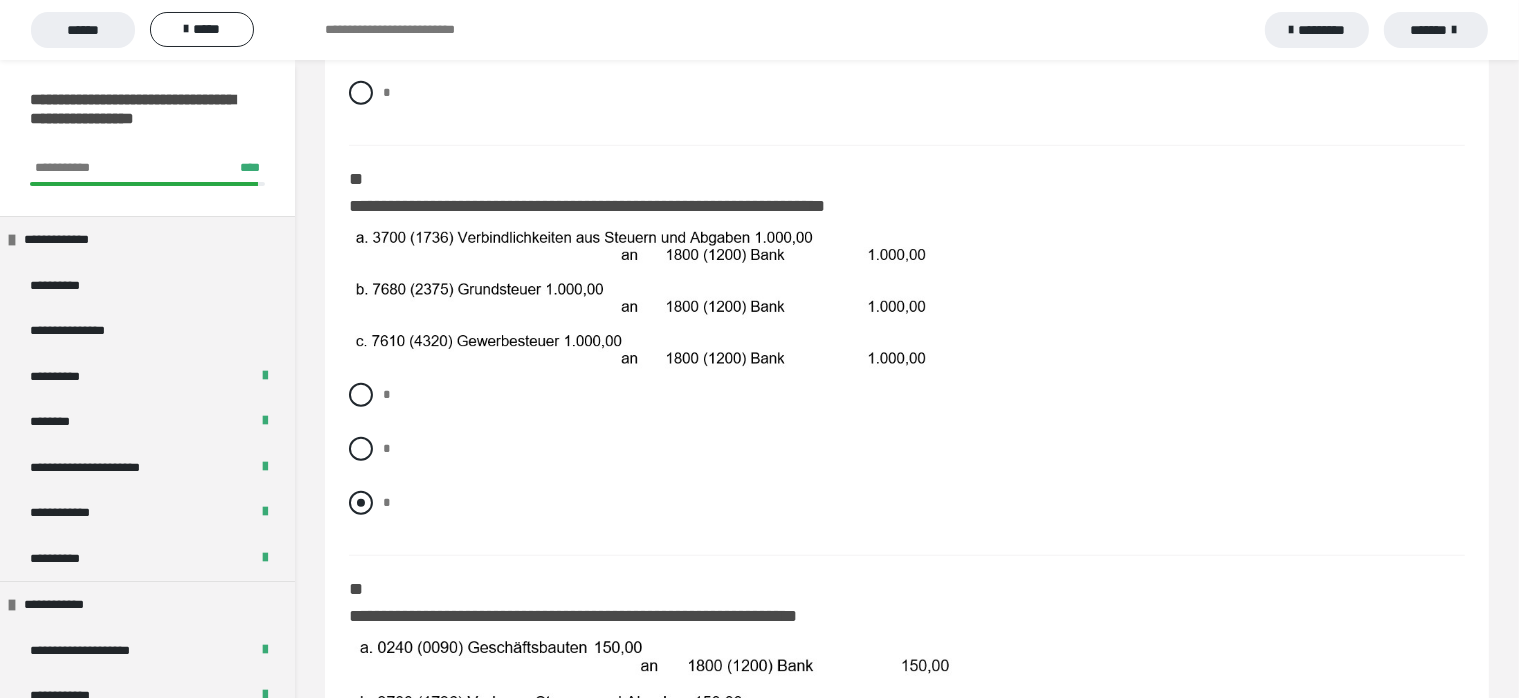 click at bounding box center (361, 503) 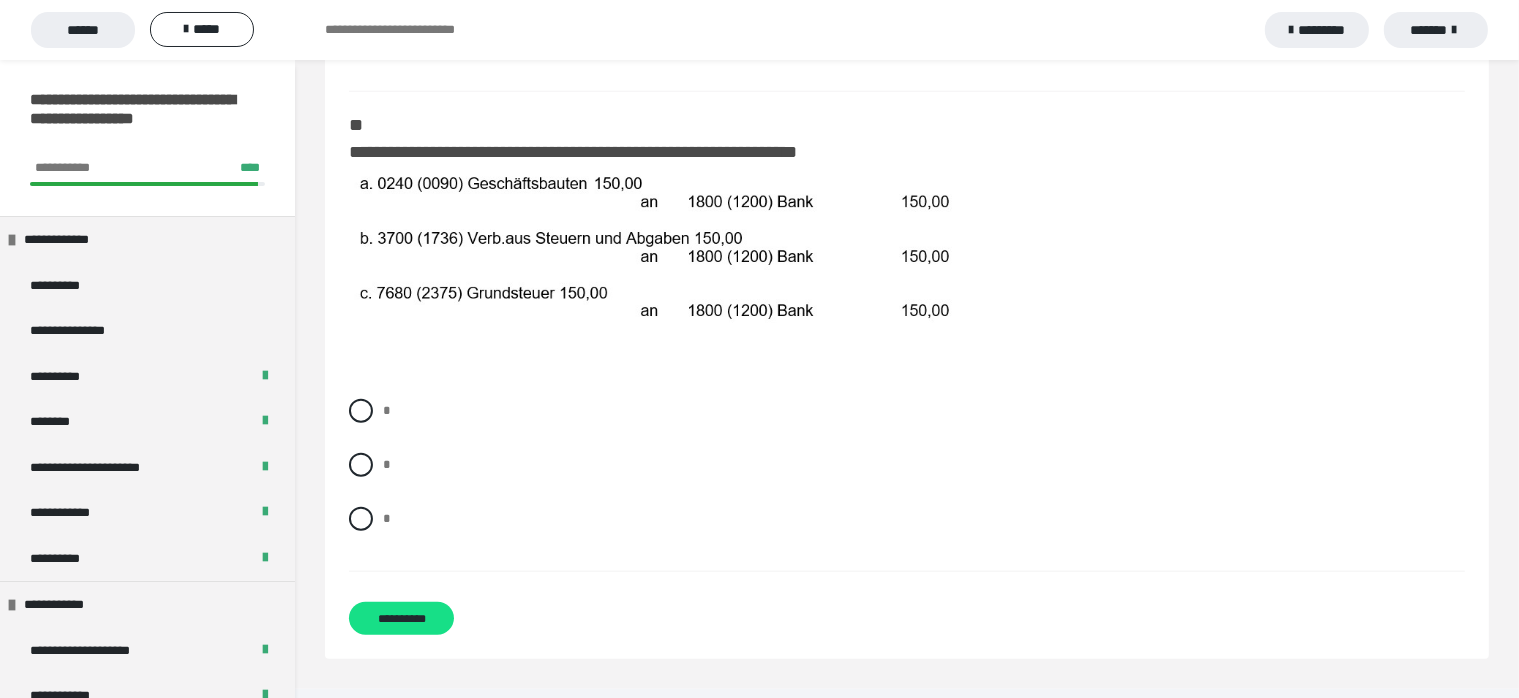 scroll, scrollTop: 1964, scrollLeft: 0, axis: vertical 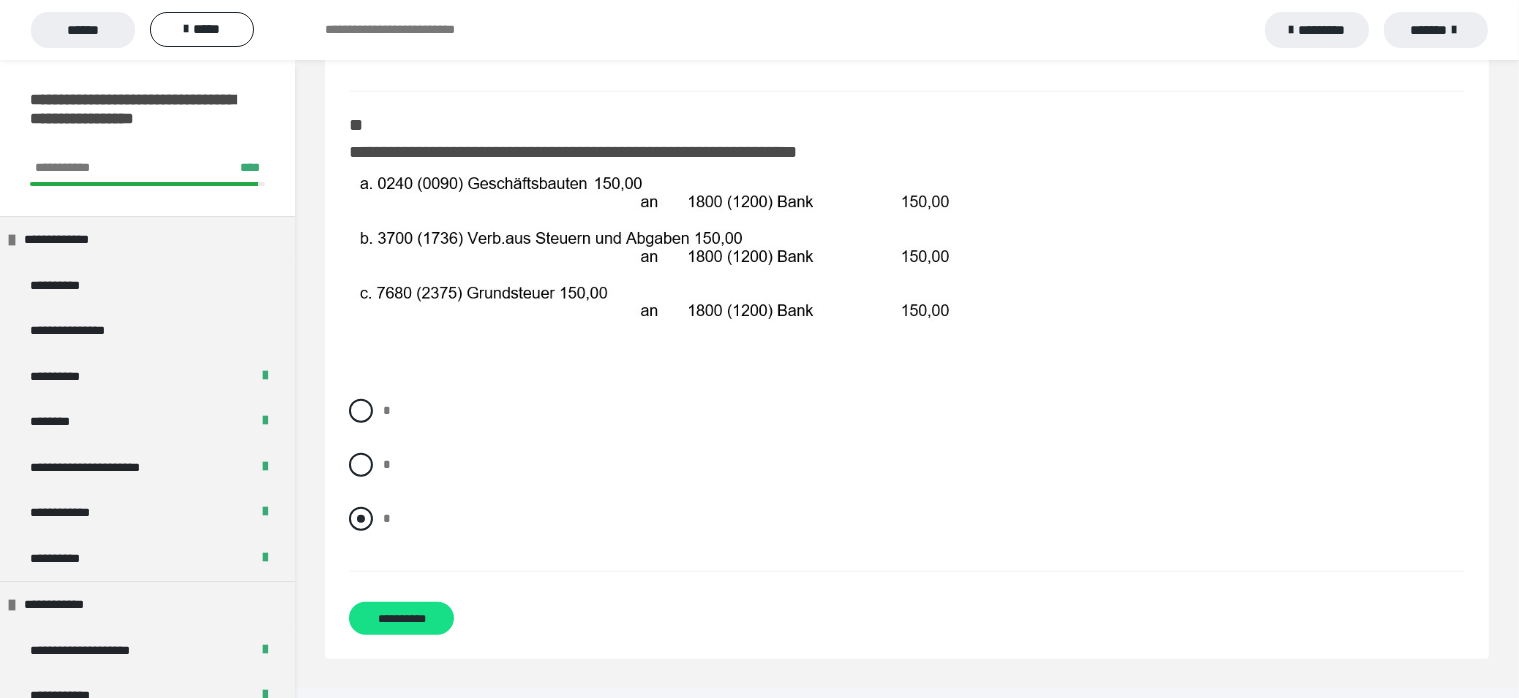 click at bounding box center [361, 519] 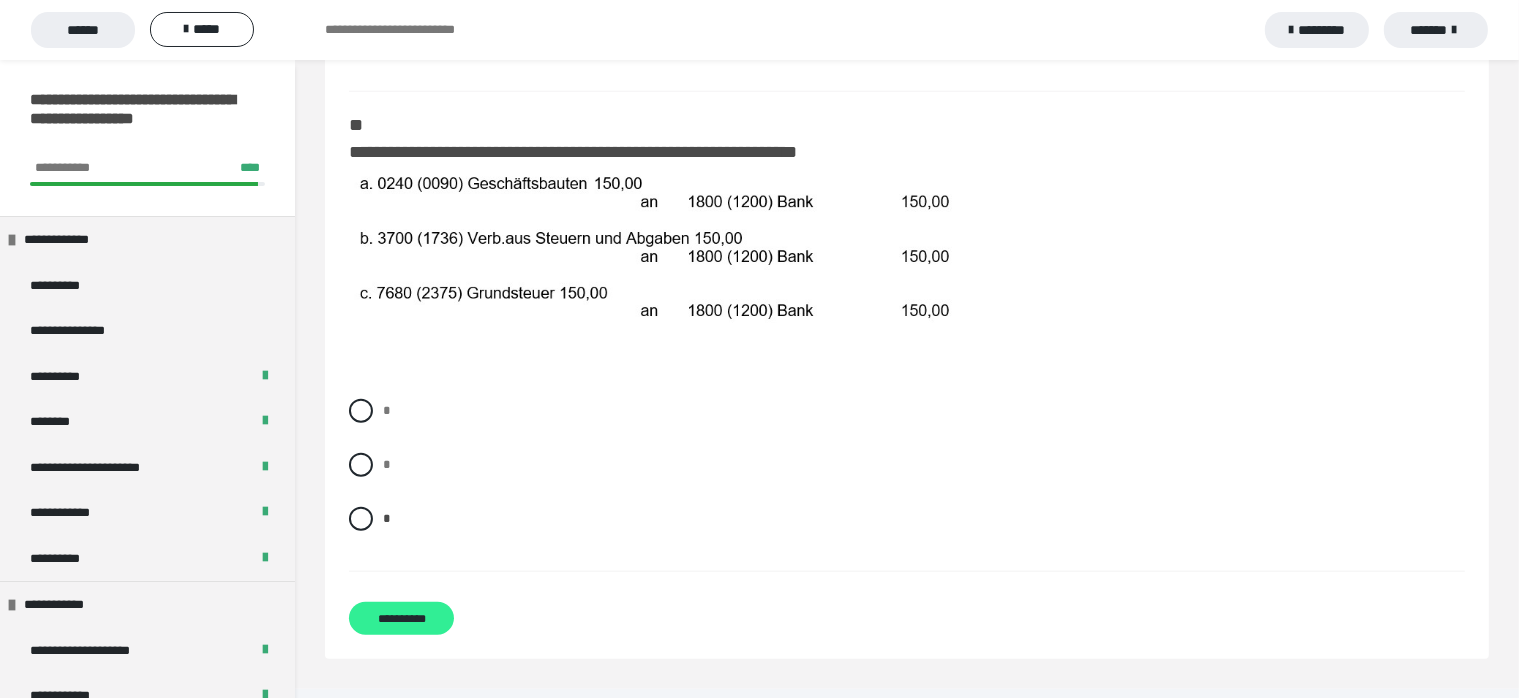 click on "**********" at bounding box center (401, 618) 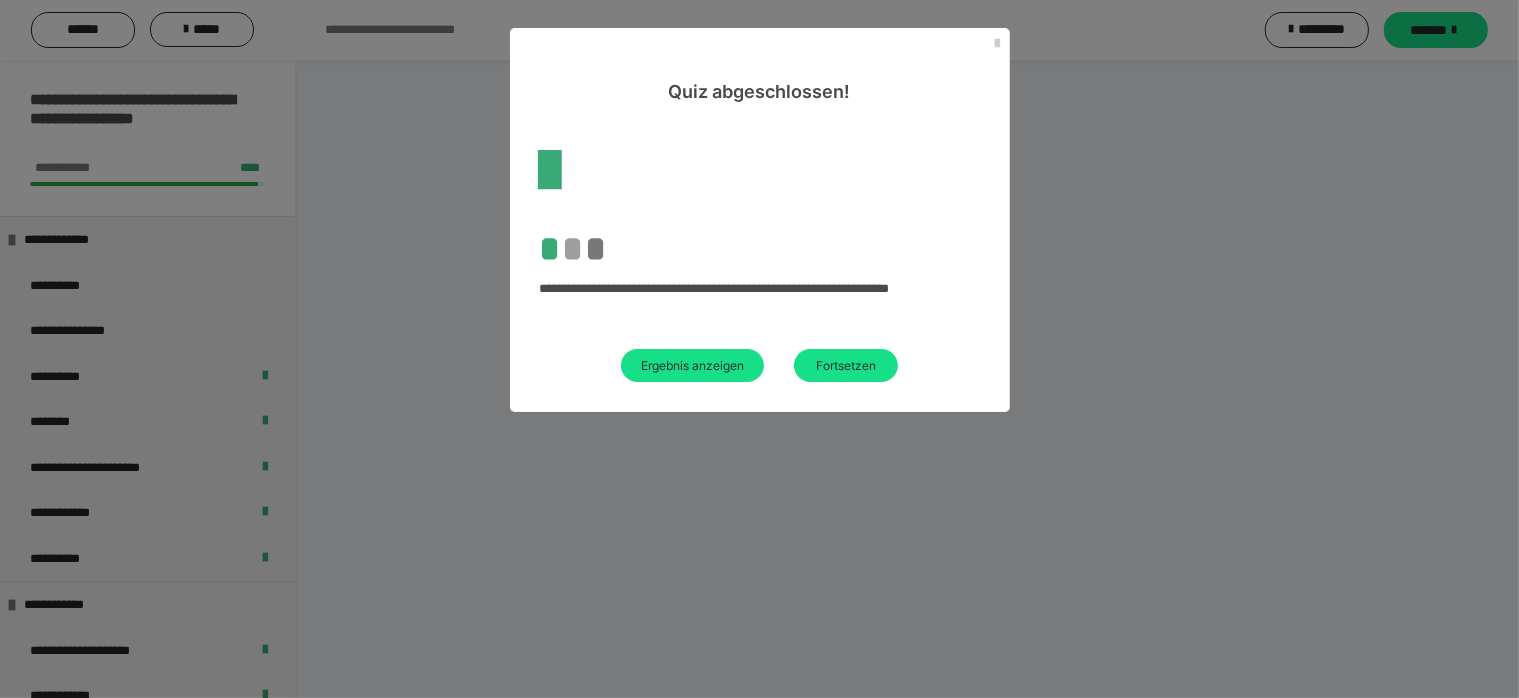 scroll, scrollTop: 60, scrollLeft: 0, axis: vertical 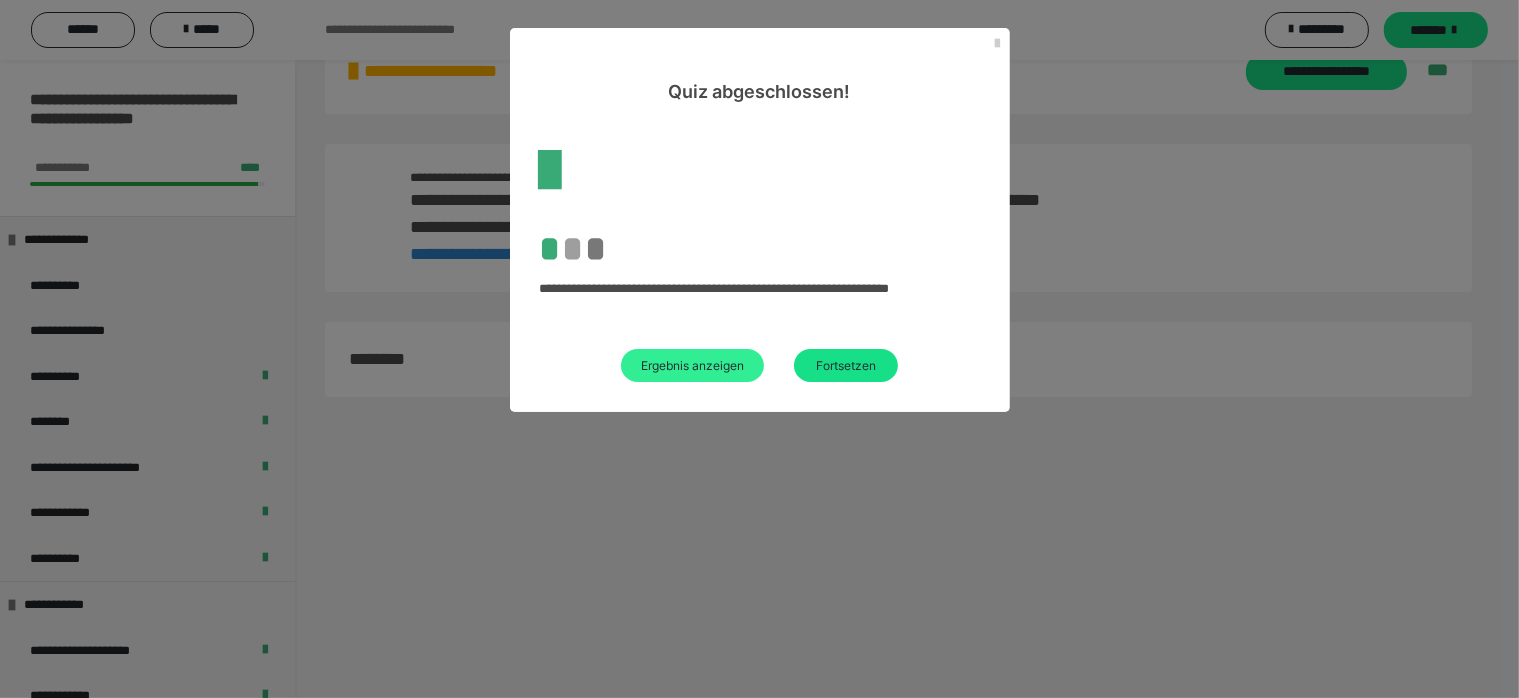 click on "Ergebnis anzeigen" at bounding box center [692, 365] 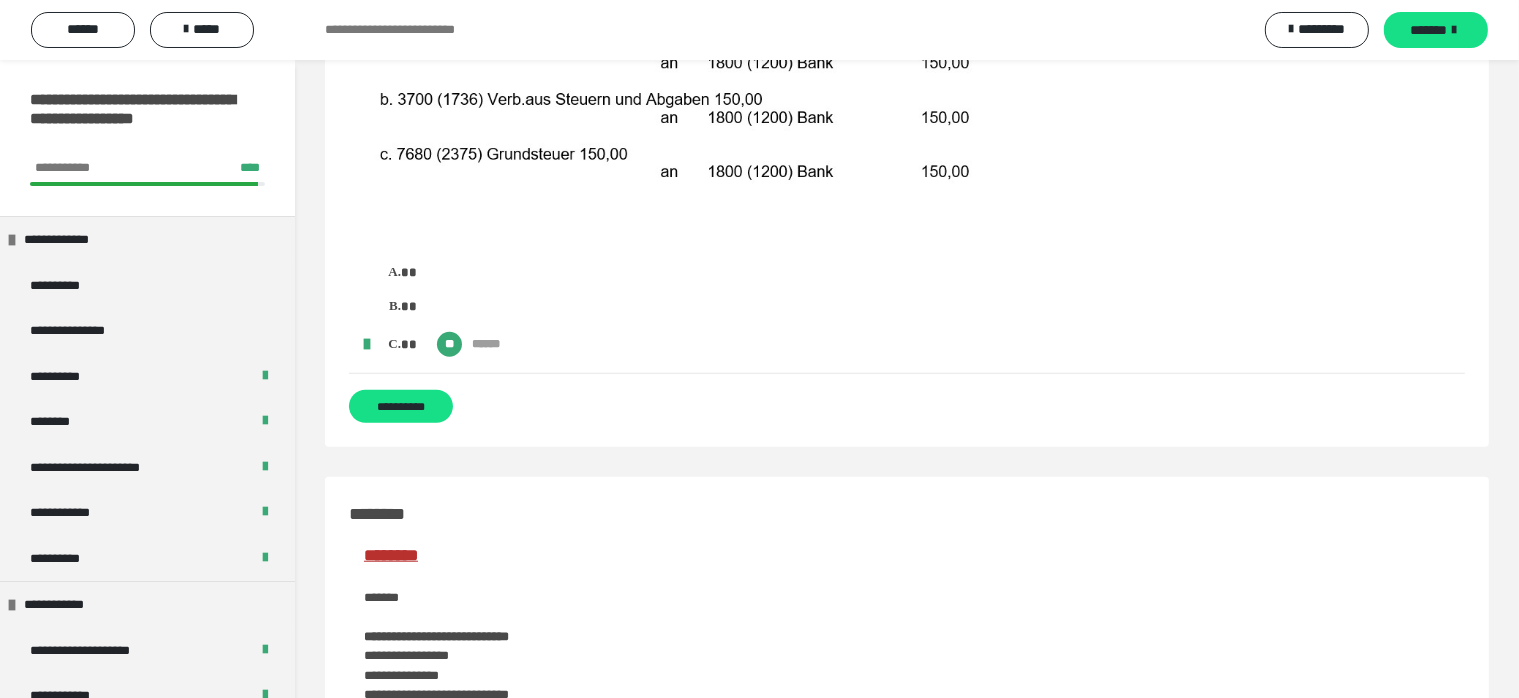 scroll, scrollTop: 1700, scrollLeft: 0, axis: vertical 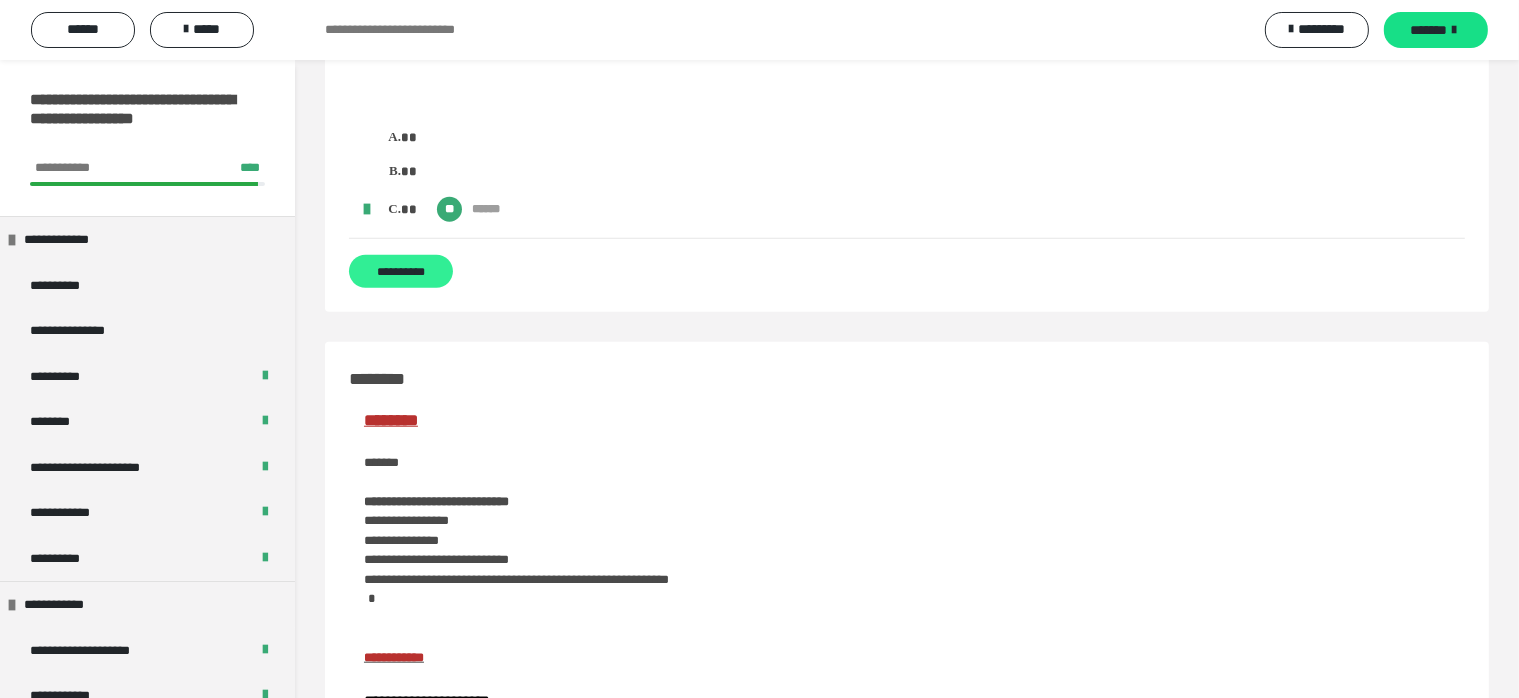 click on "**********" at bounding box center (401, 271) 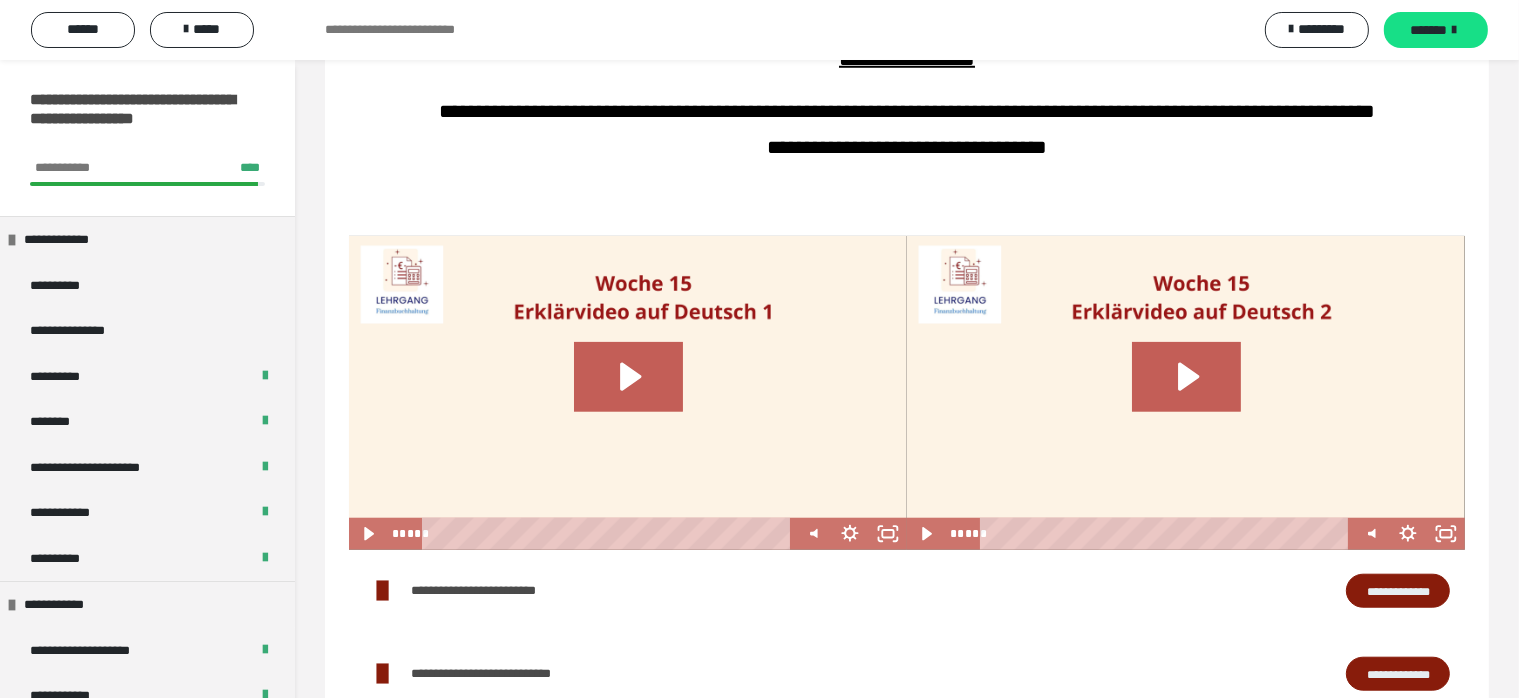 scroll, scrollTop: 6, scrollLeft: 0, axis: vertical 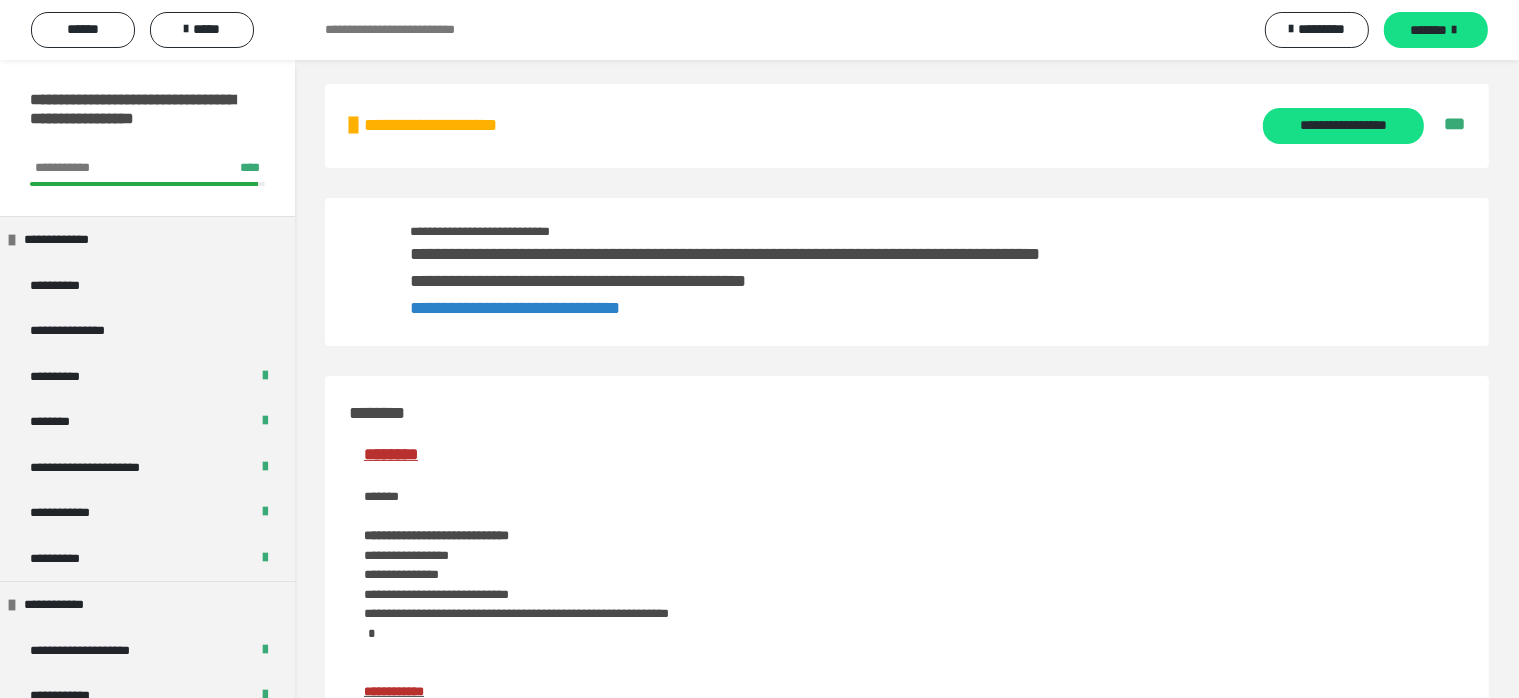 click on "**********" at bounding box center [515, 308] 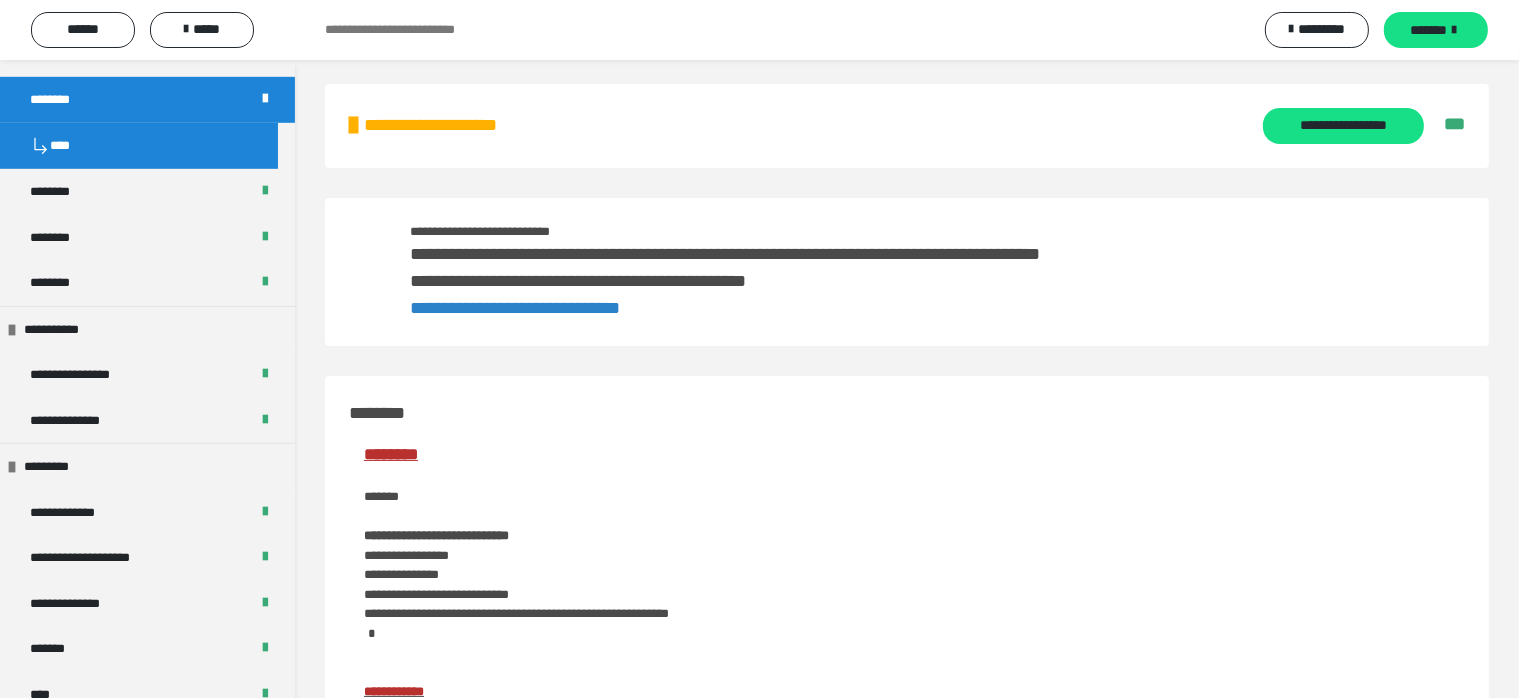scroll, scrollTop: 1365, scrollLeft: 0, axis: vertical 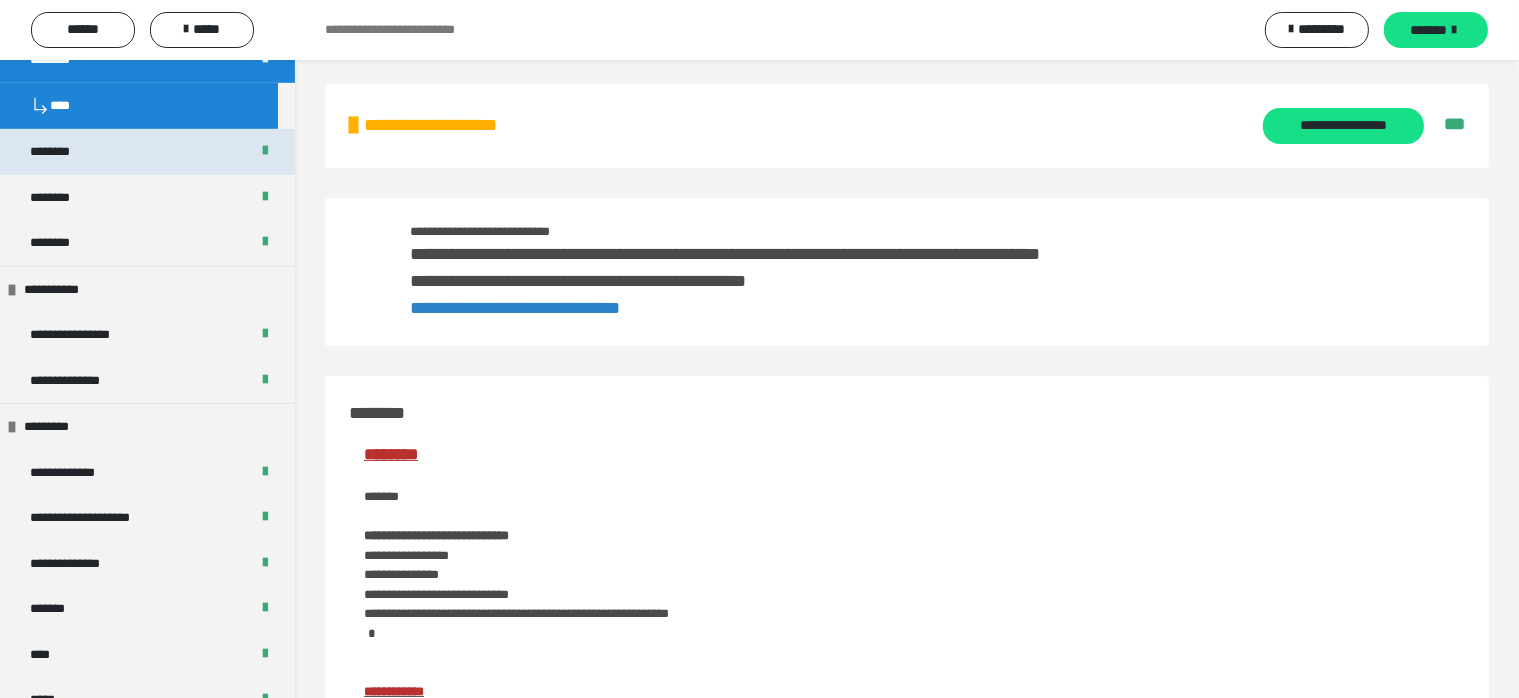 click on "********" at bounding box center (61, 152) 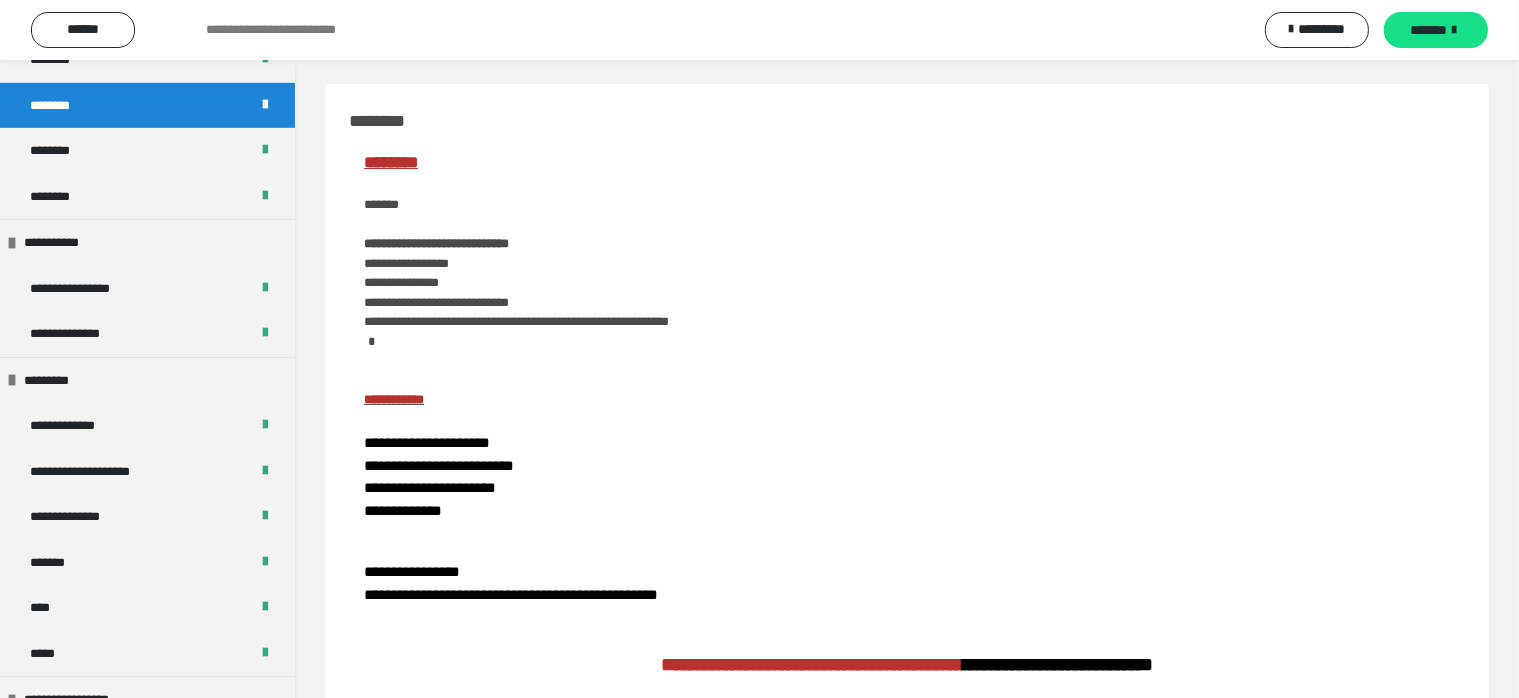 scroll, scrollTop: 0, scrollLeft: 0, axis: both 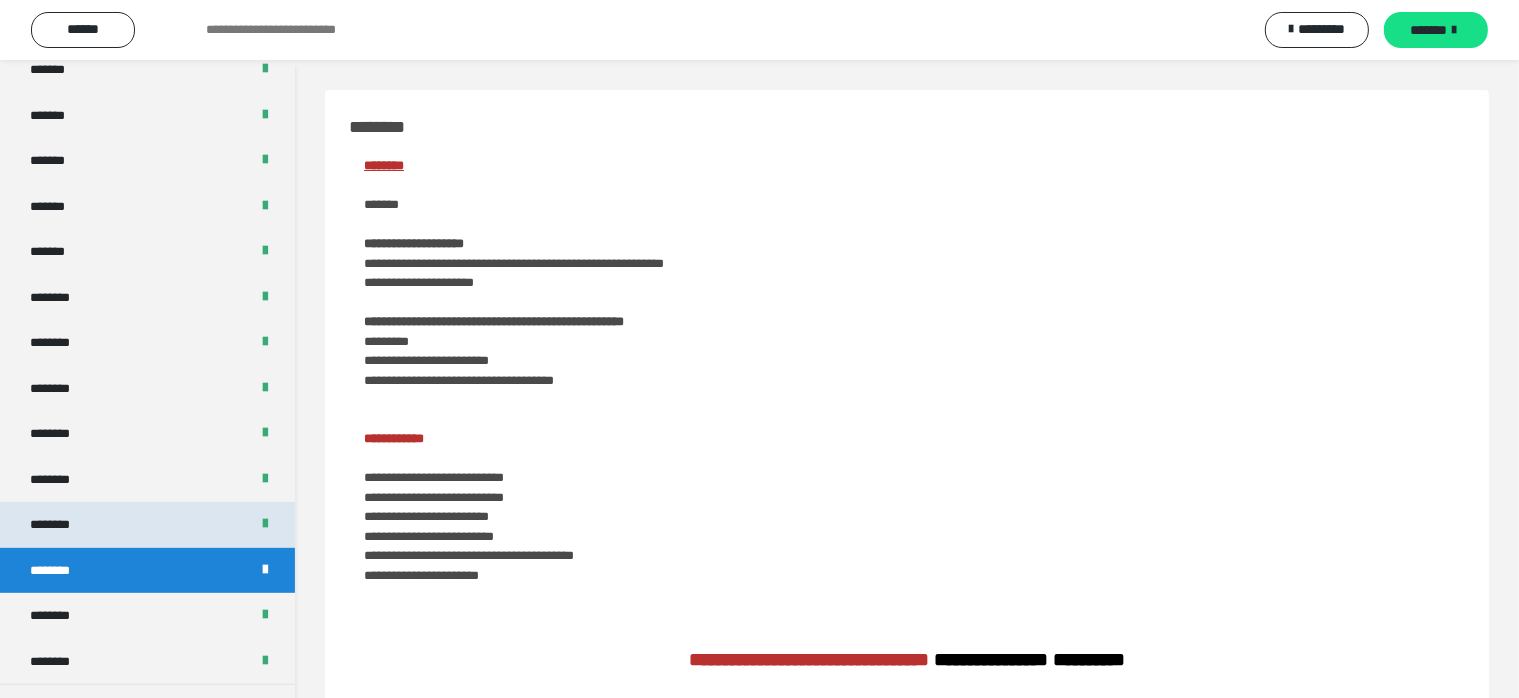 click on "********" at bounding box center (147, 525) 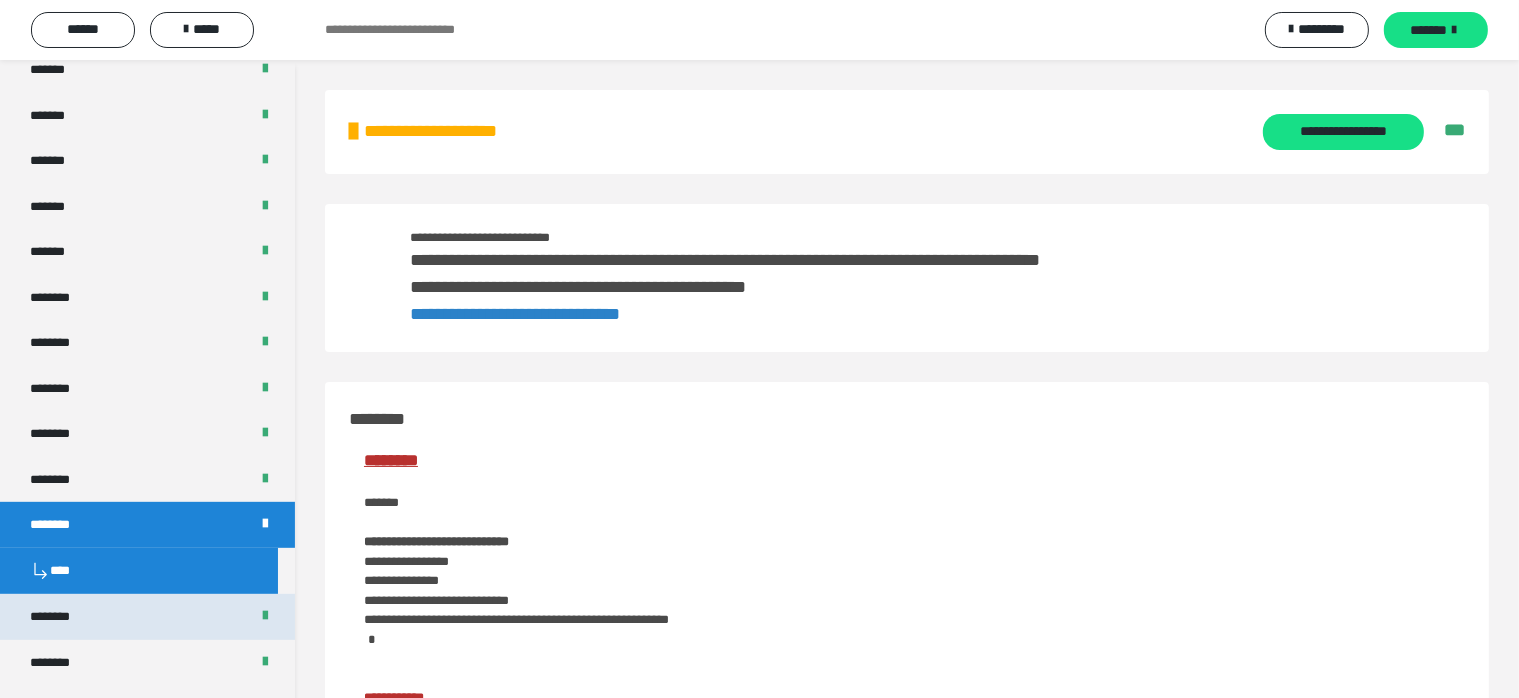 click on "********" at bounding box center [147, 617] 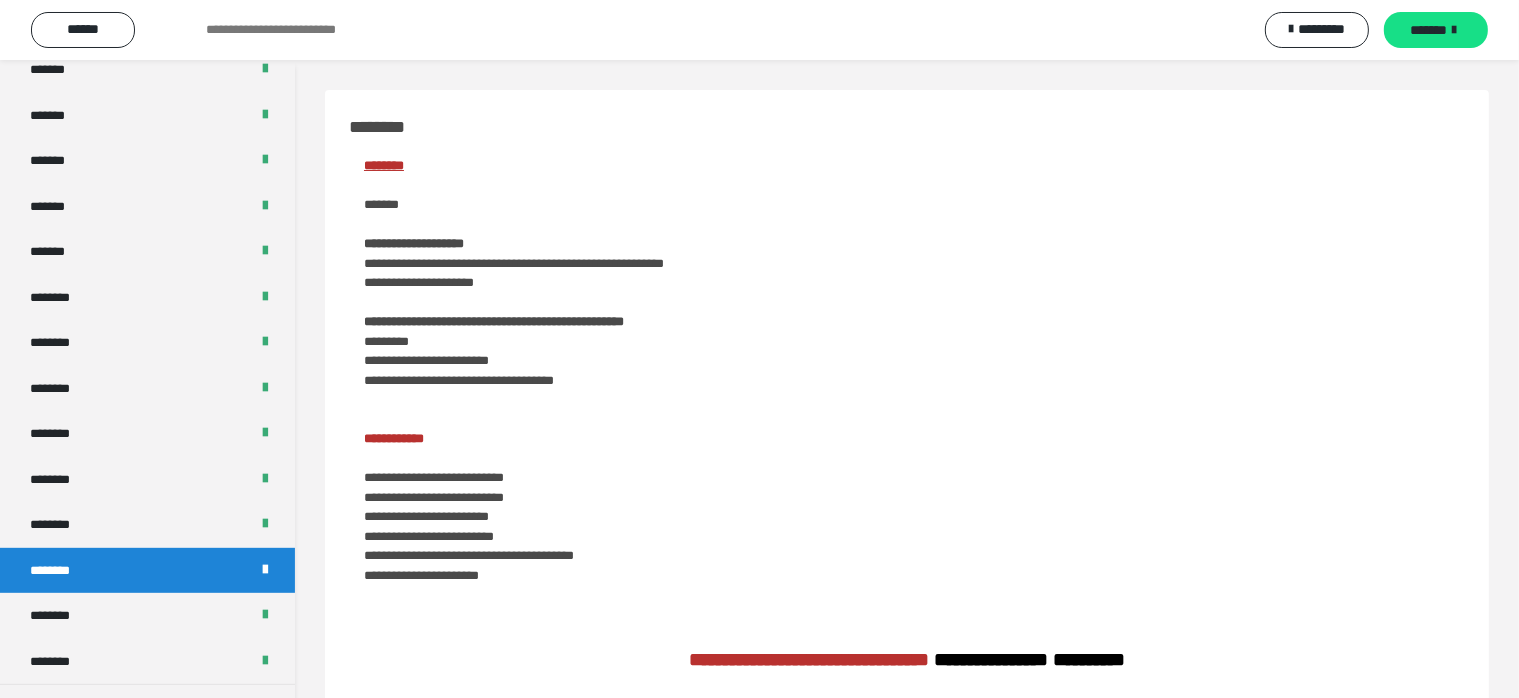 scroll, scrollTop: 1241, scrollLeft: 0, axis: vertical 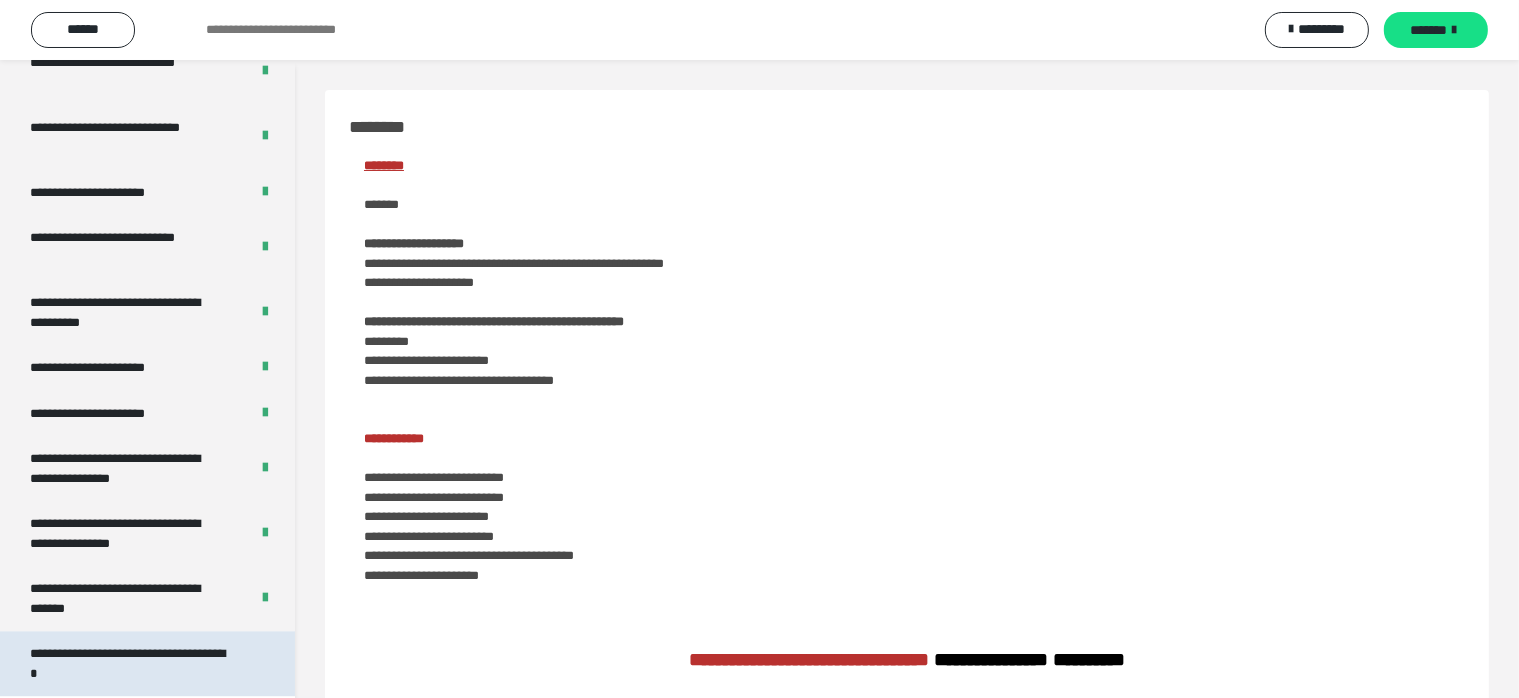click on "**********" at bounding box center [131, 663] 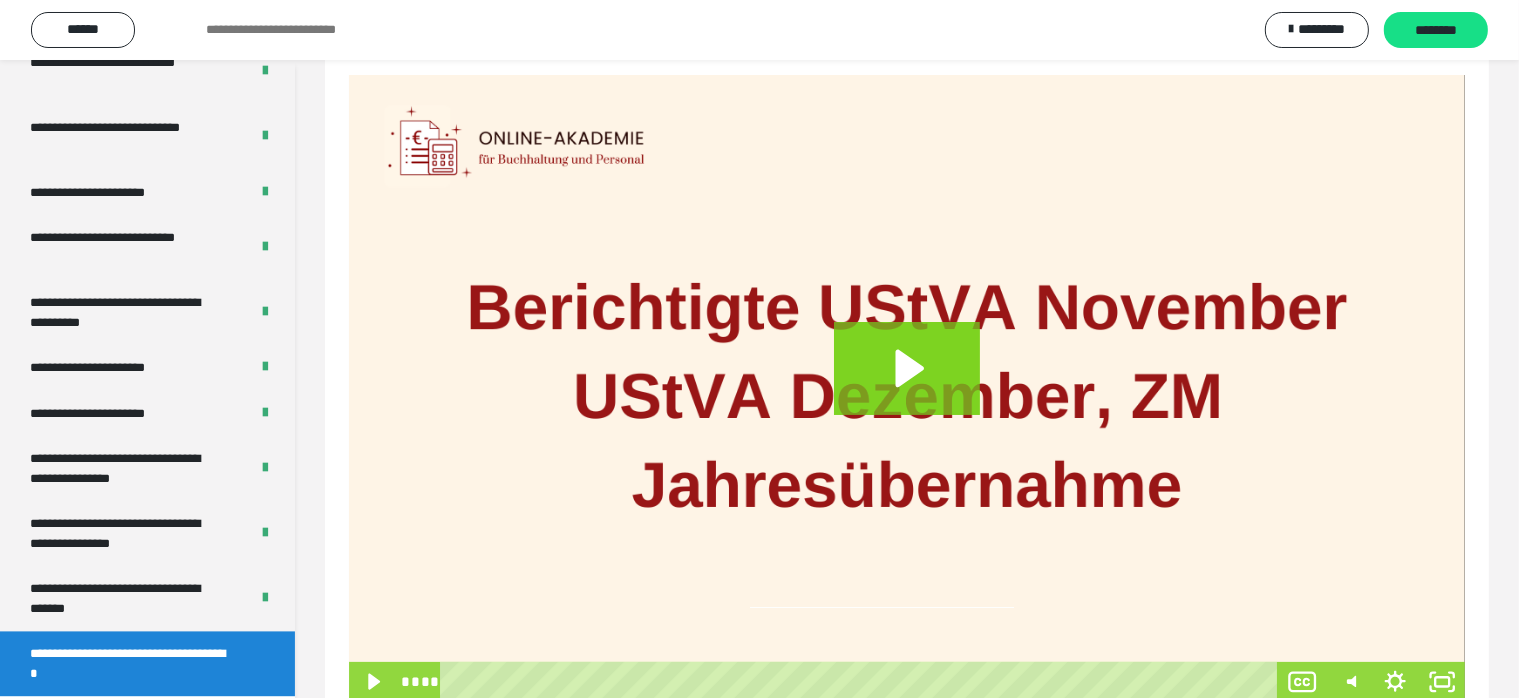 scroll, scrollTop: 342, scrollLeft: 0, axis: vertical 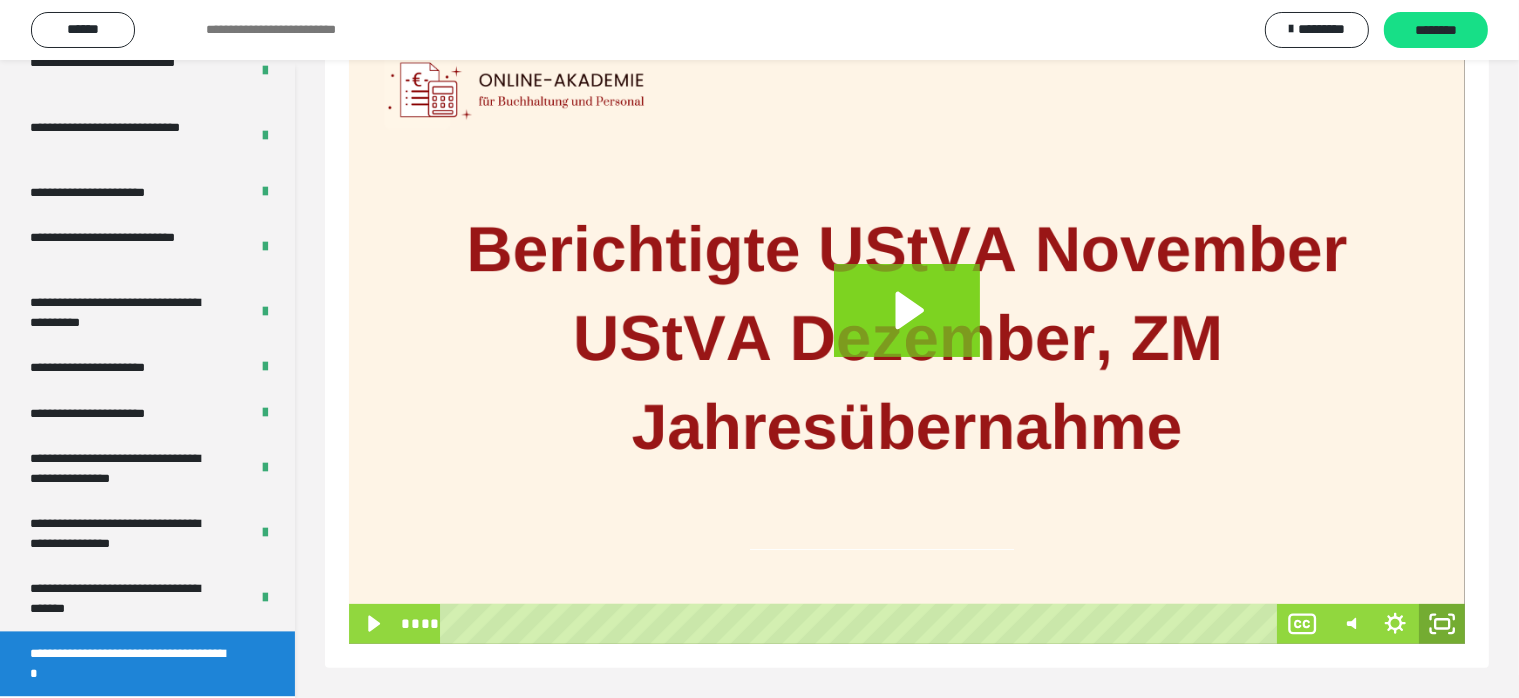 click 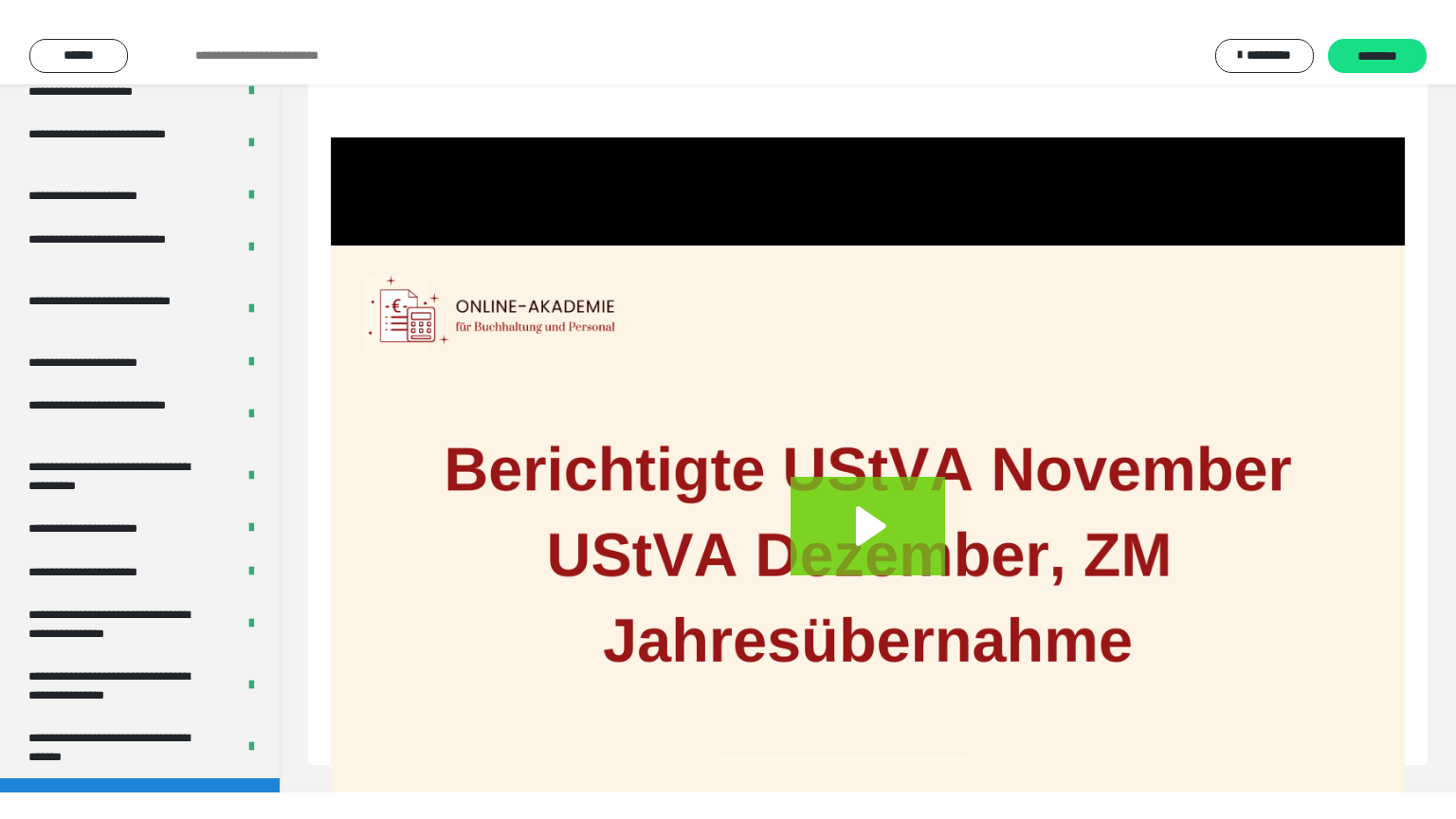 scroll, scrollTop: 178, scrollLeft: 0, axis: vertical 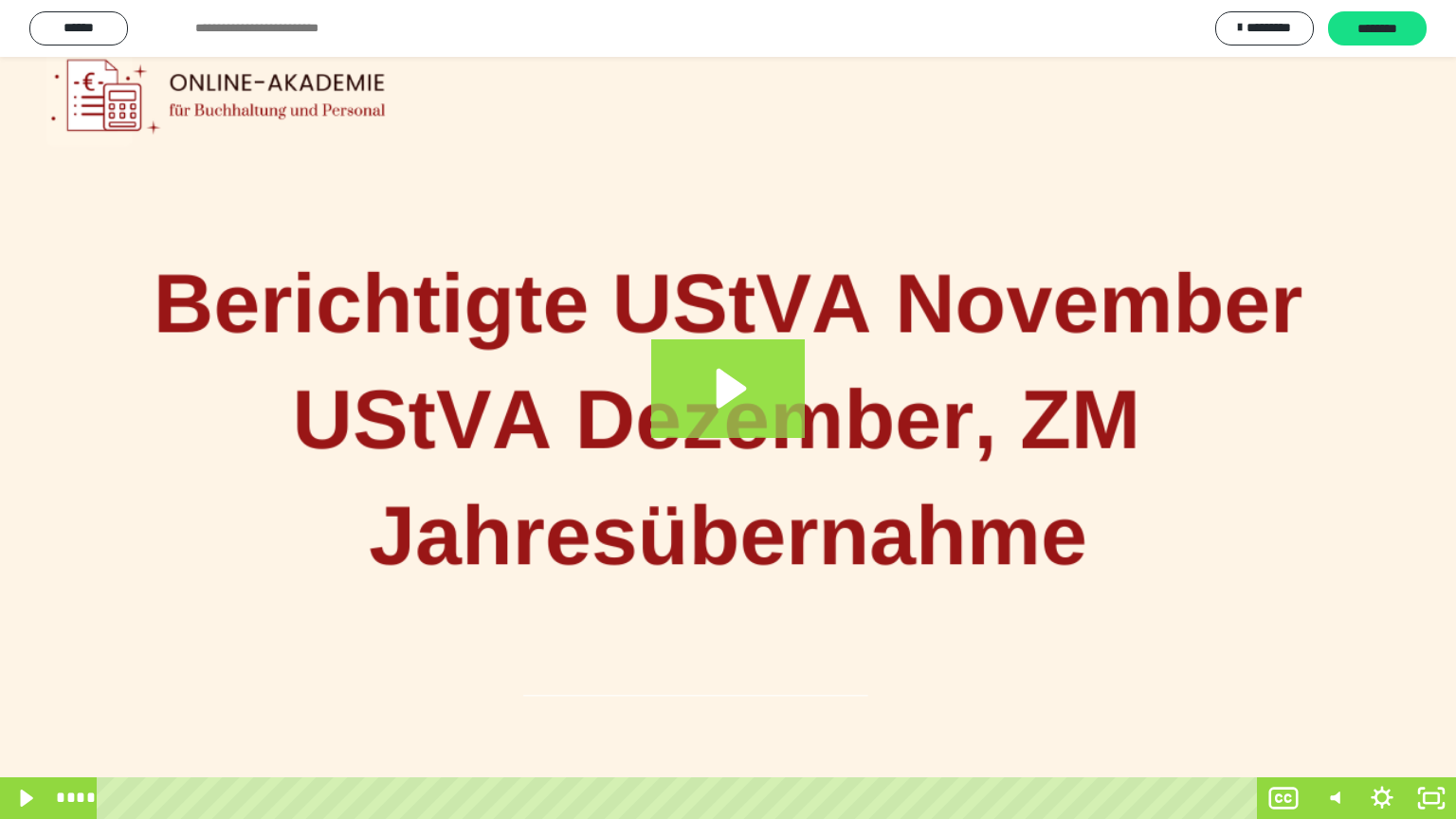 drag, startPoint x: 733, startPoint y: 379, endPoint x: 753, endPoint y: 387, distance: 21.540659 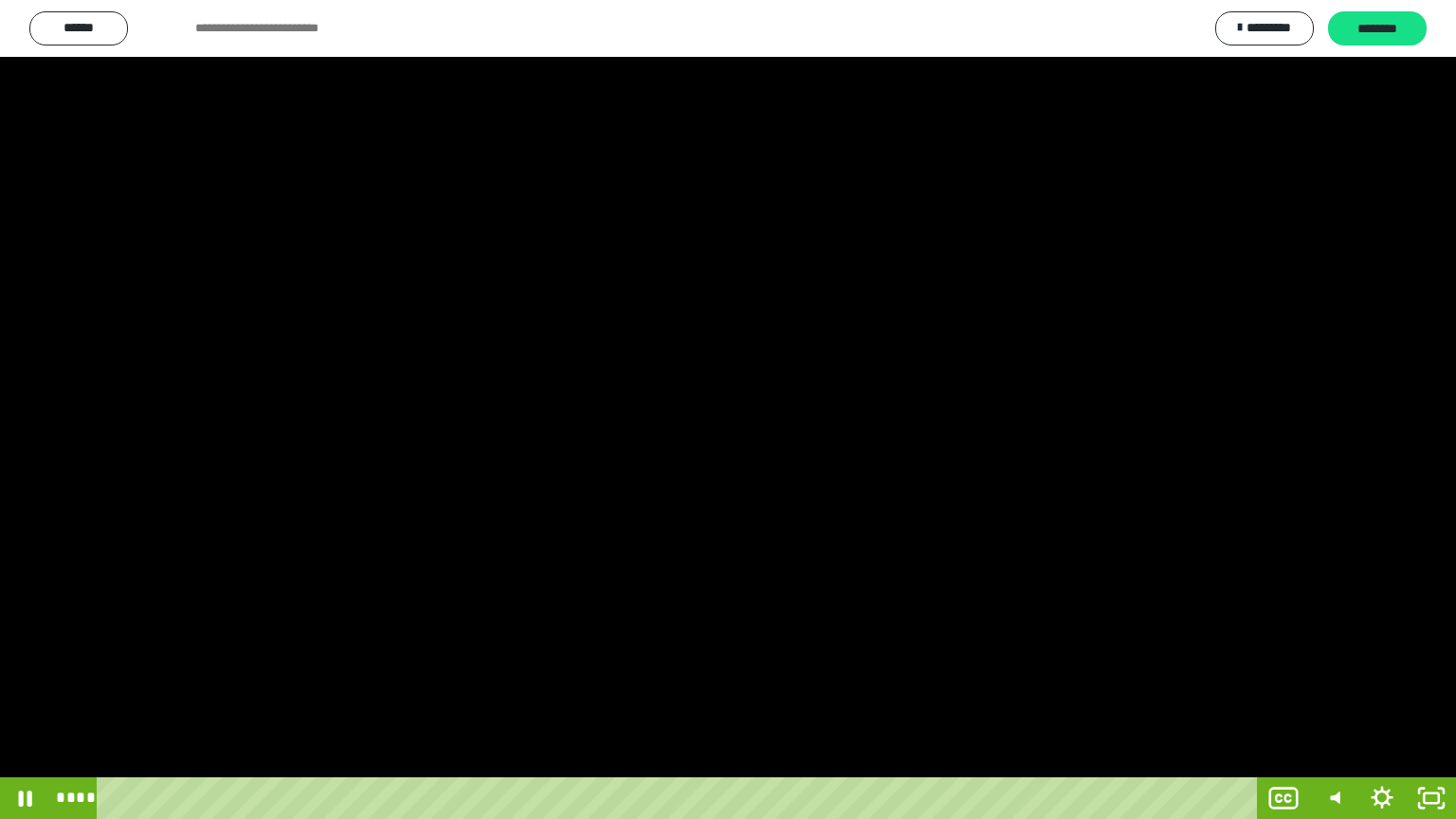 click at bounding box center (681, 798) 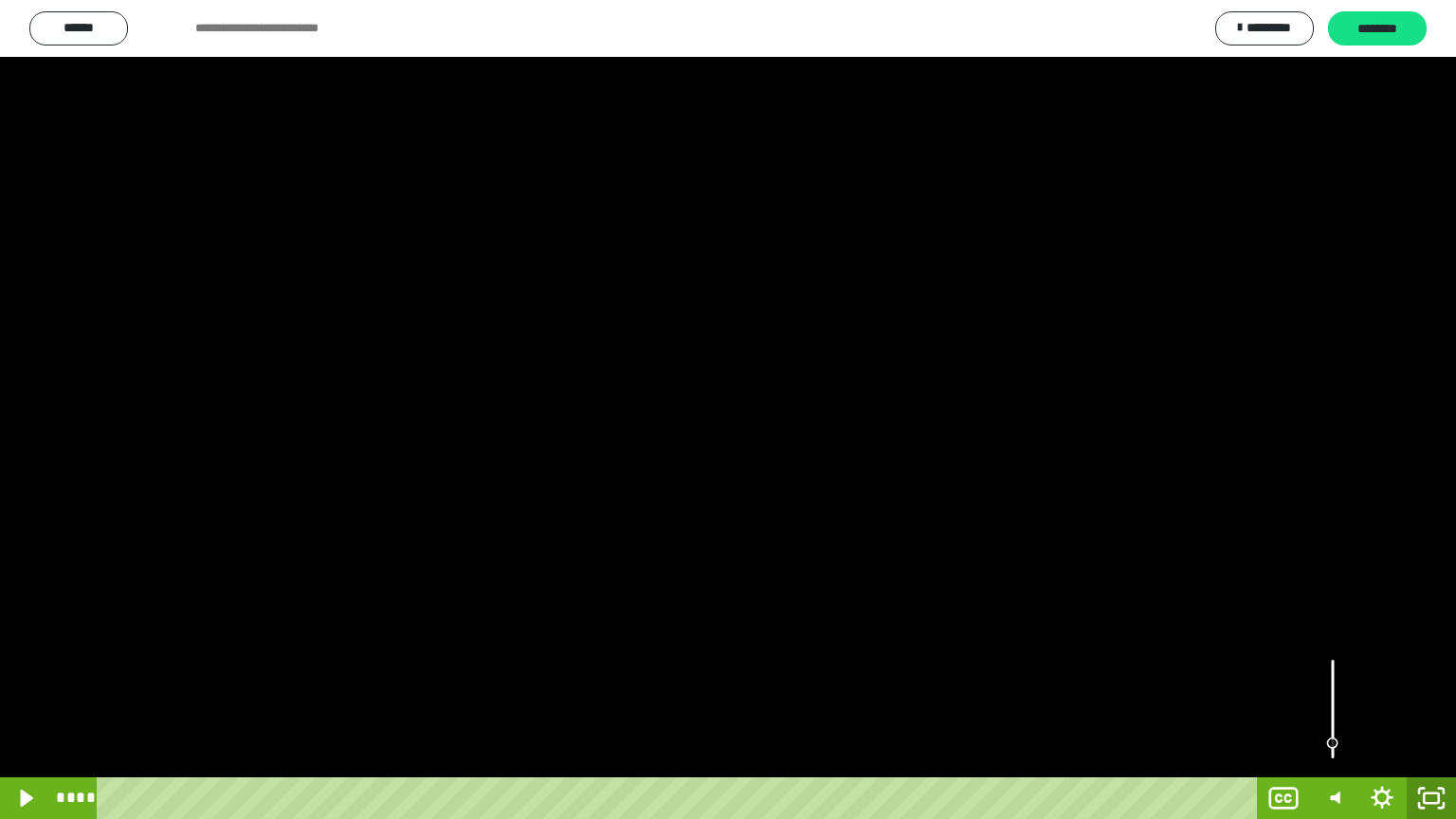 click 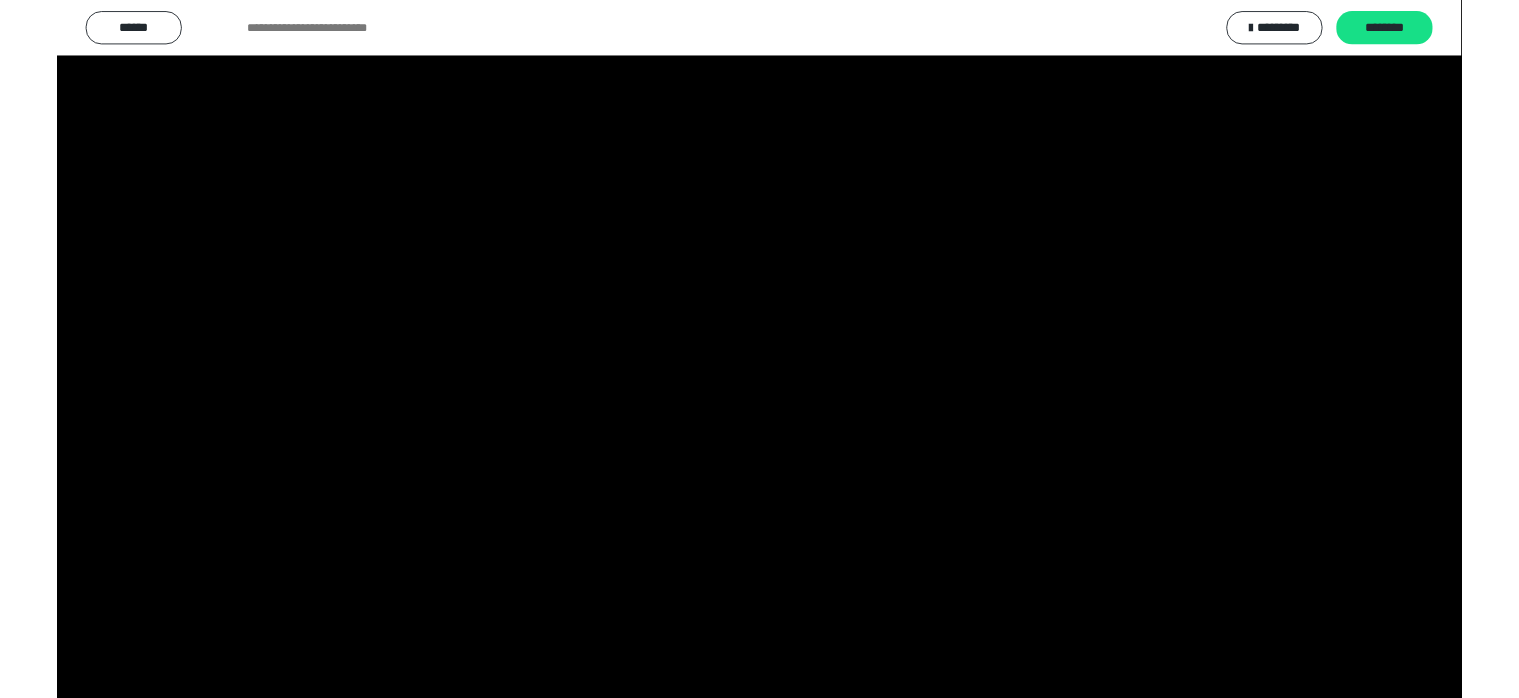 scroll, scrollTop: 3988, scrollLeft: 0, axis: vertical 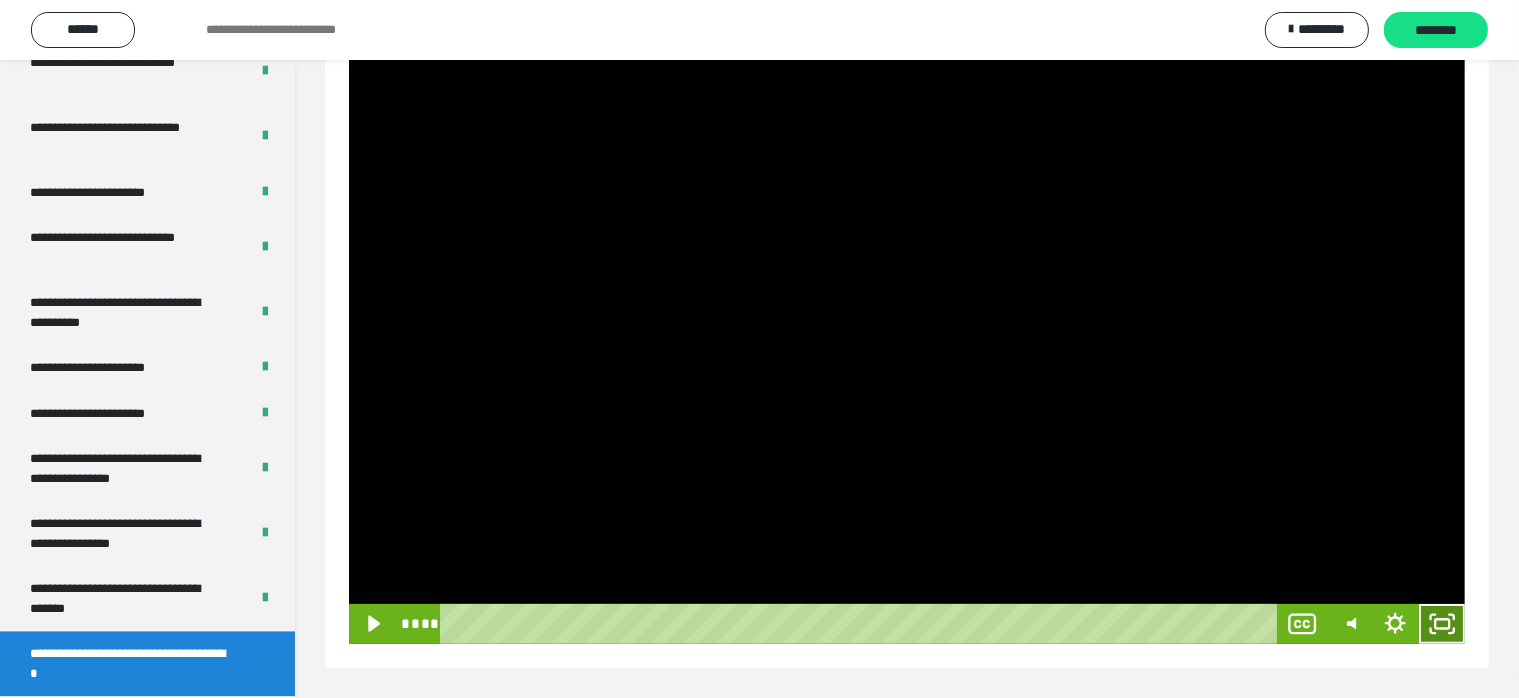 drag, startPoint x: 1441, startPoint y: 618, endPoint x: 1308, endPoint y: 634, distance: 133.95895 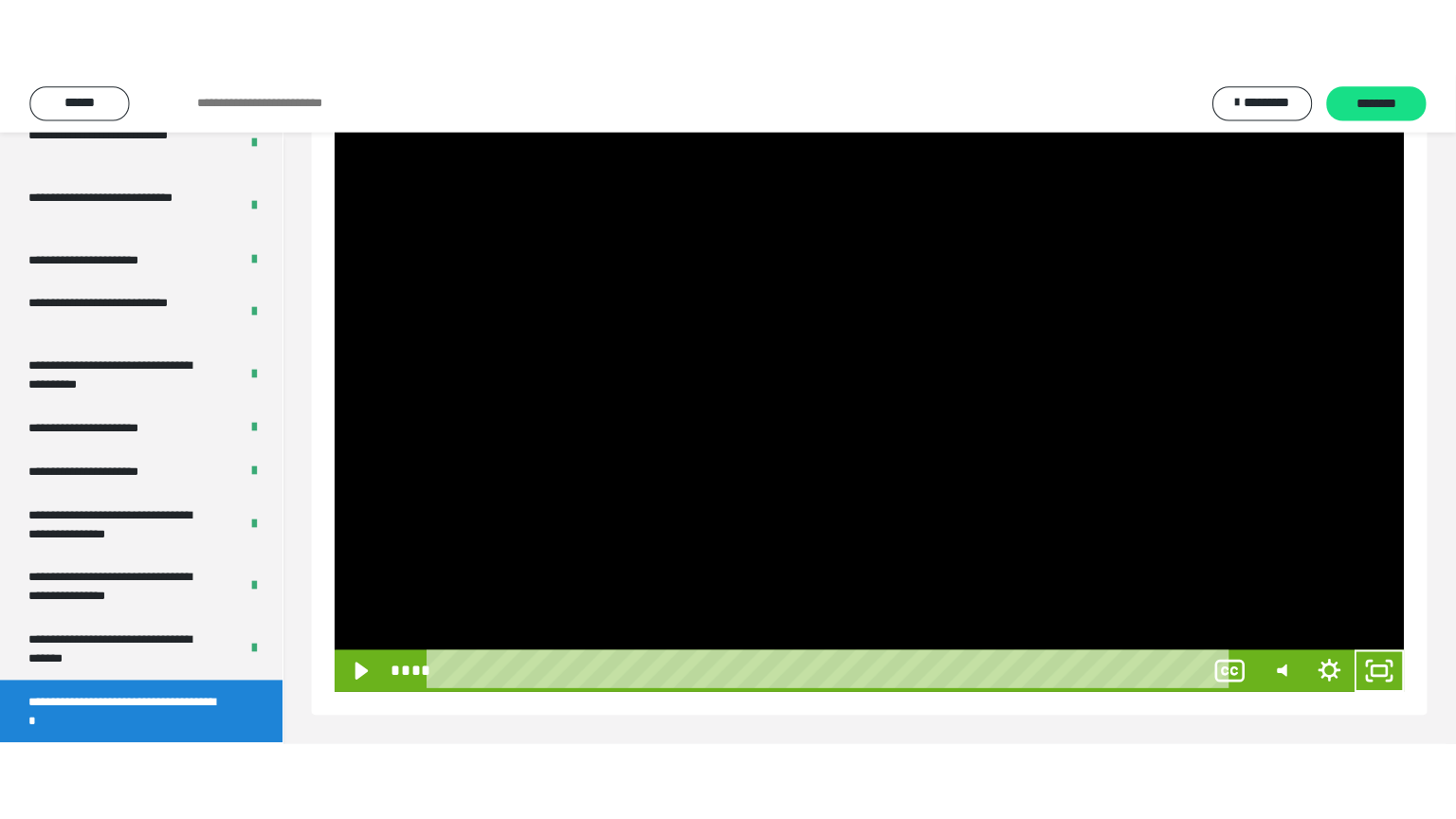 scroll, scrollTop: 178, scrollLeft: 0, axis: vertical 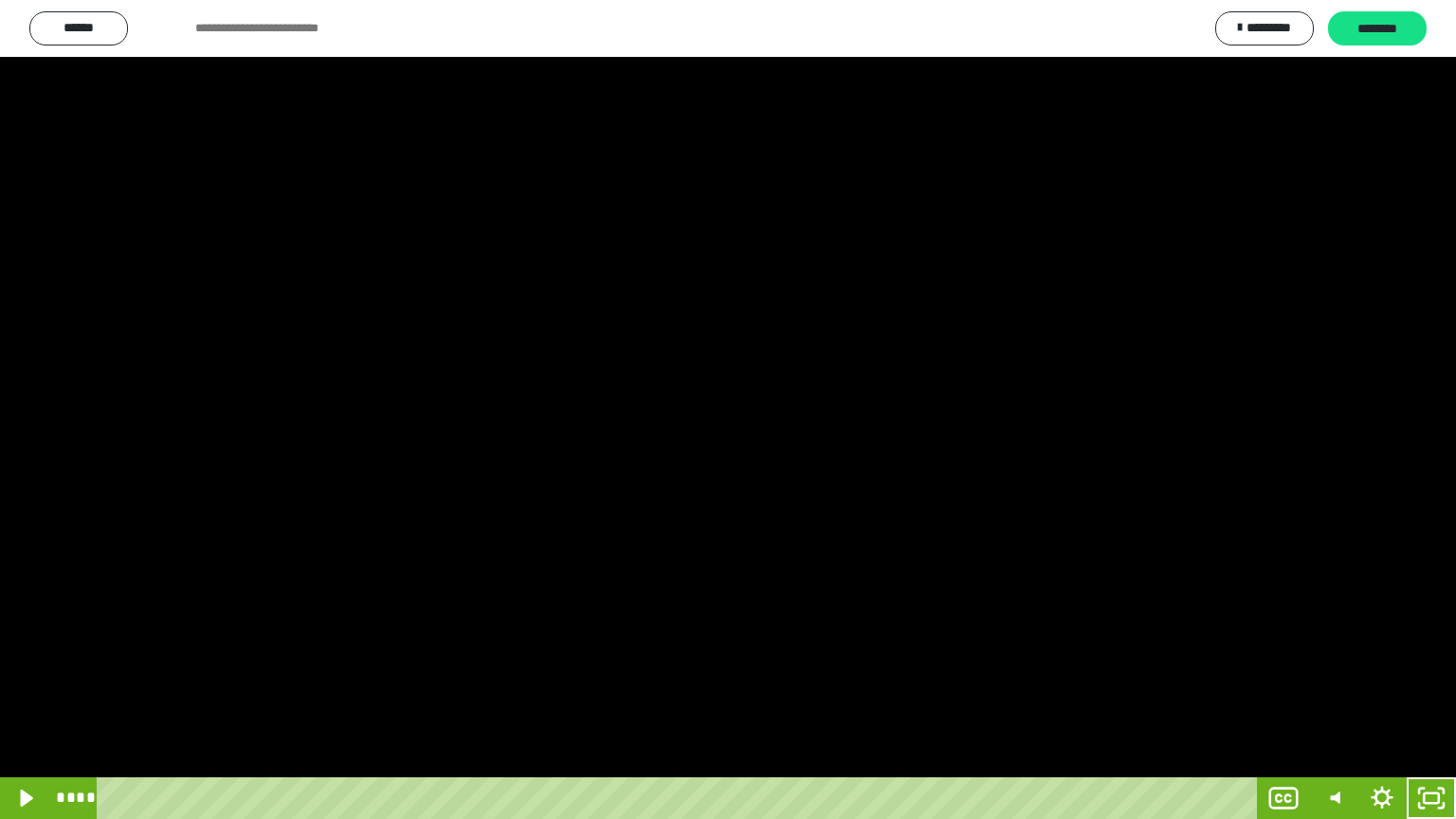 click at bounding box center [728, 410] 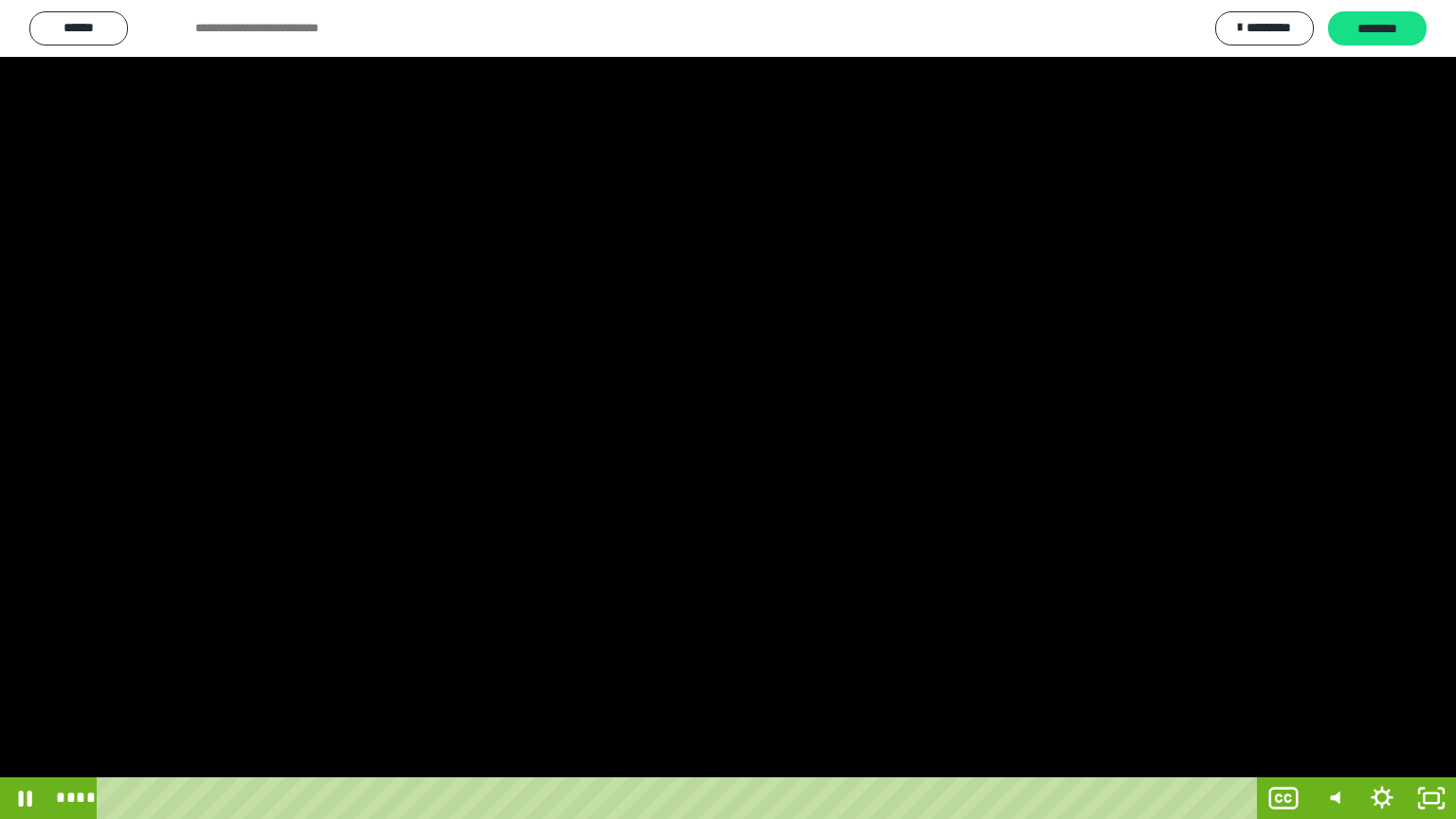 click at bounding box center (728, 410) 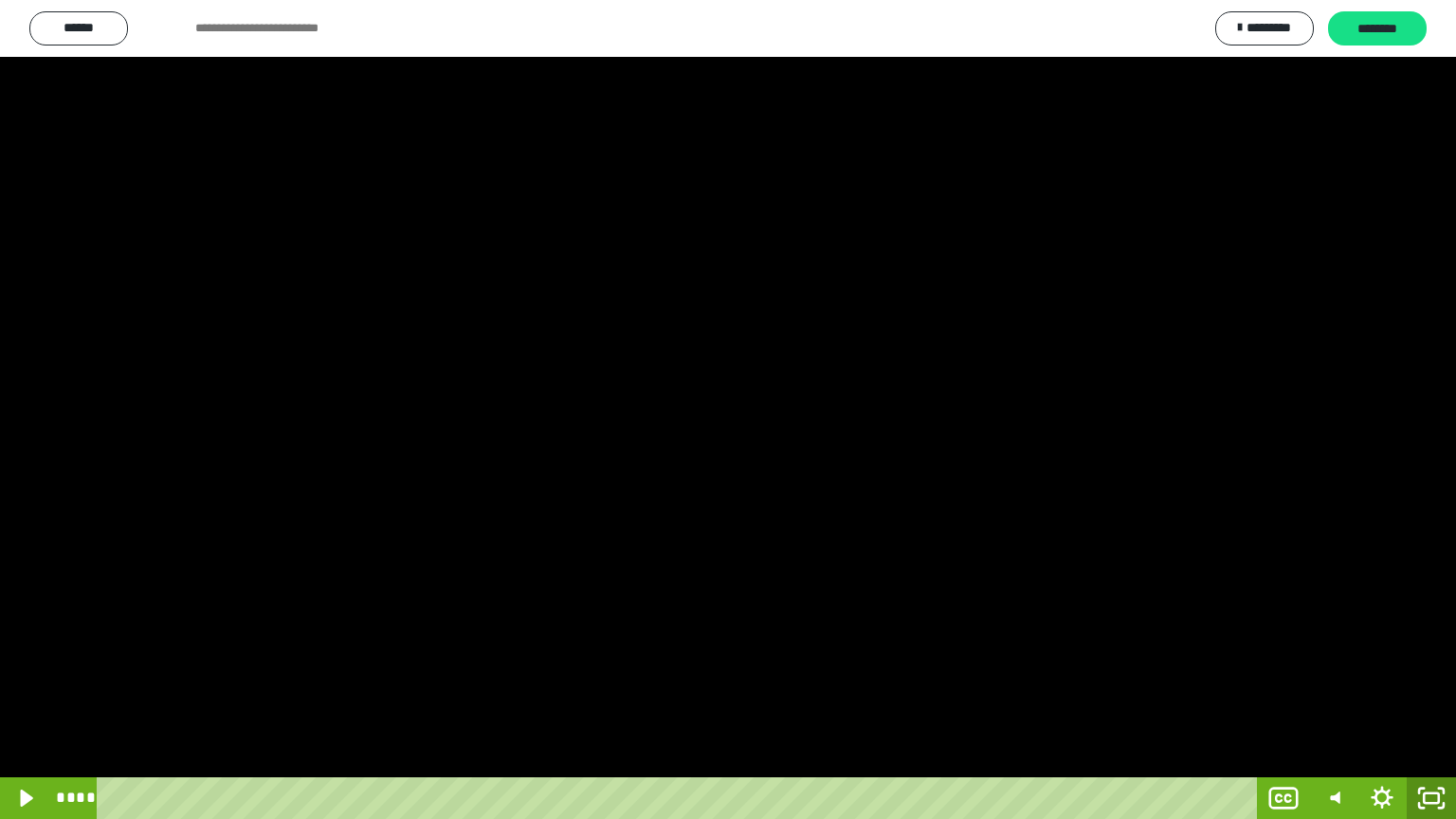 click 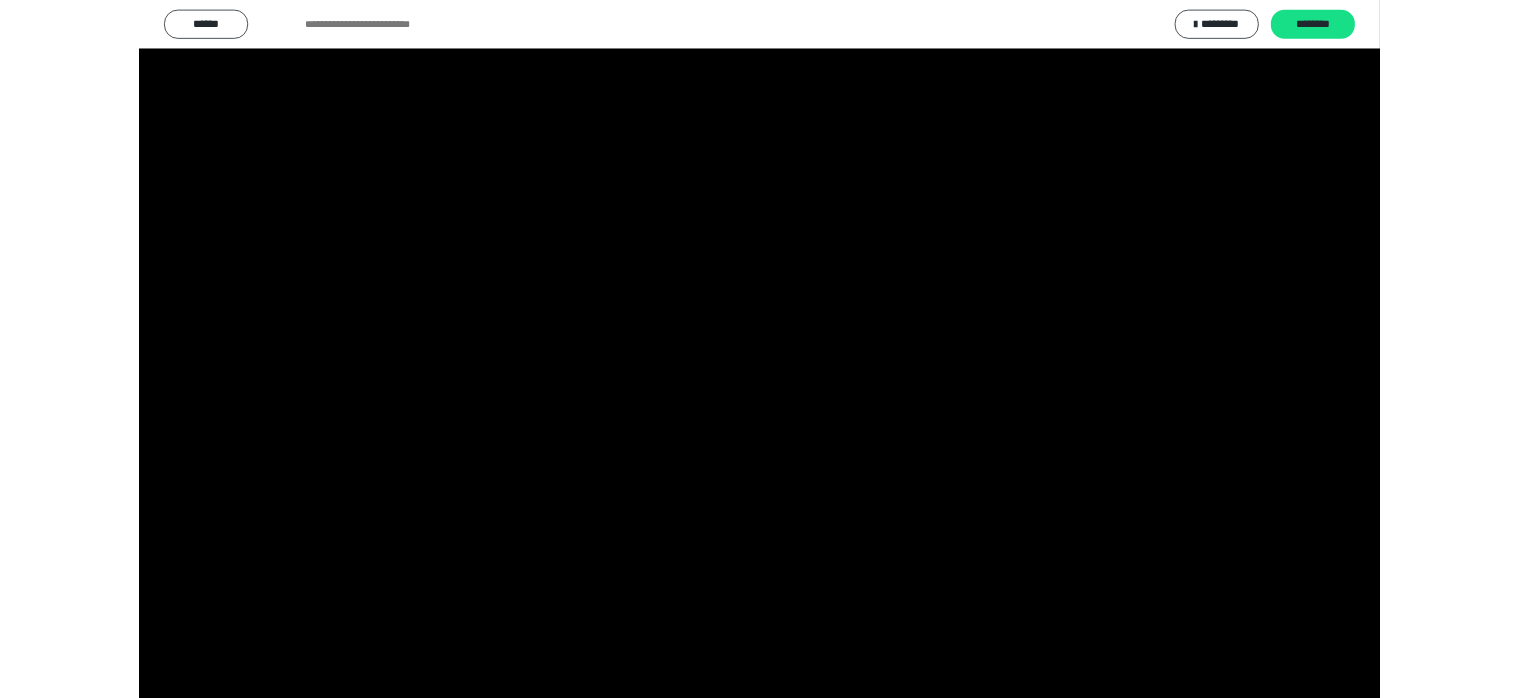 scroll, scrollTop: 3988, scrollLeft: 0, axis: vertical 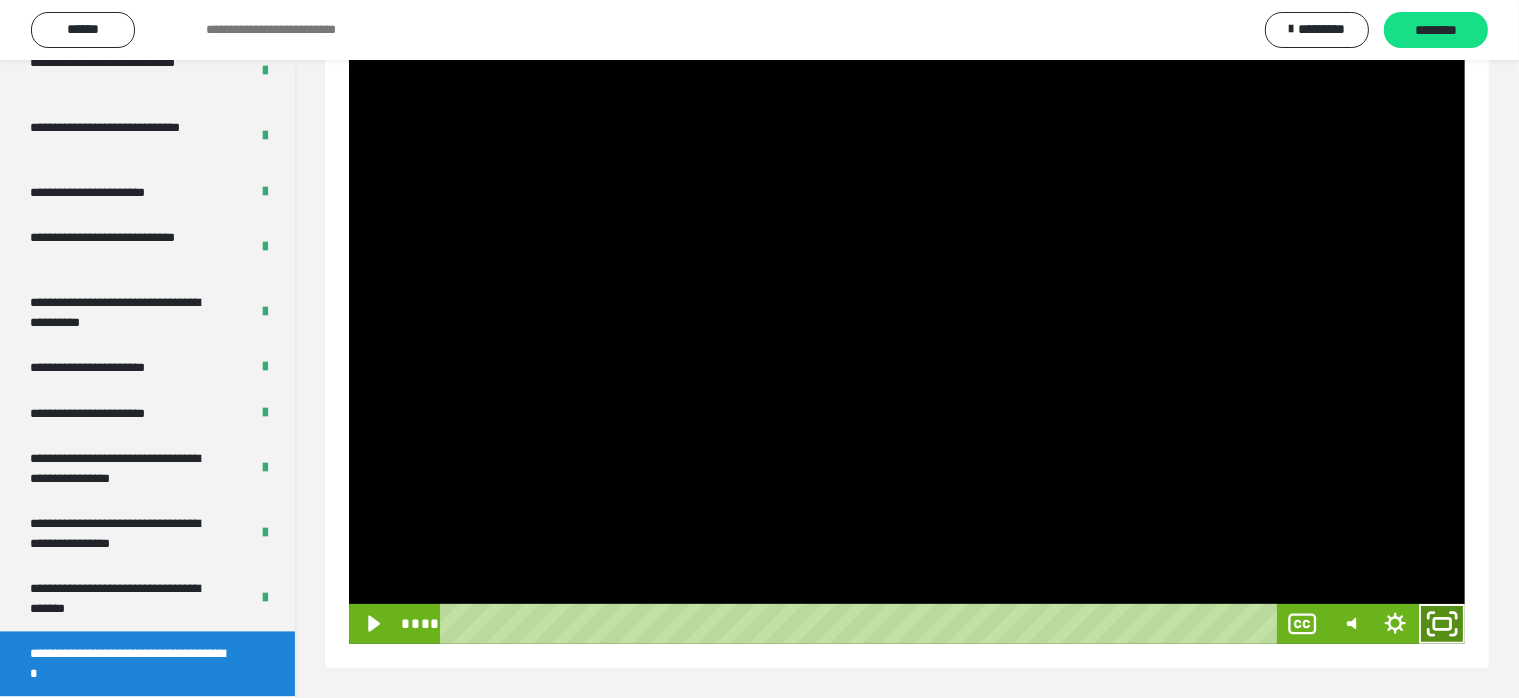 click 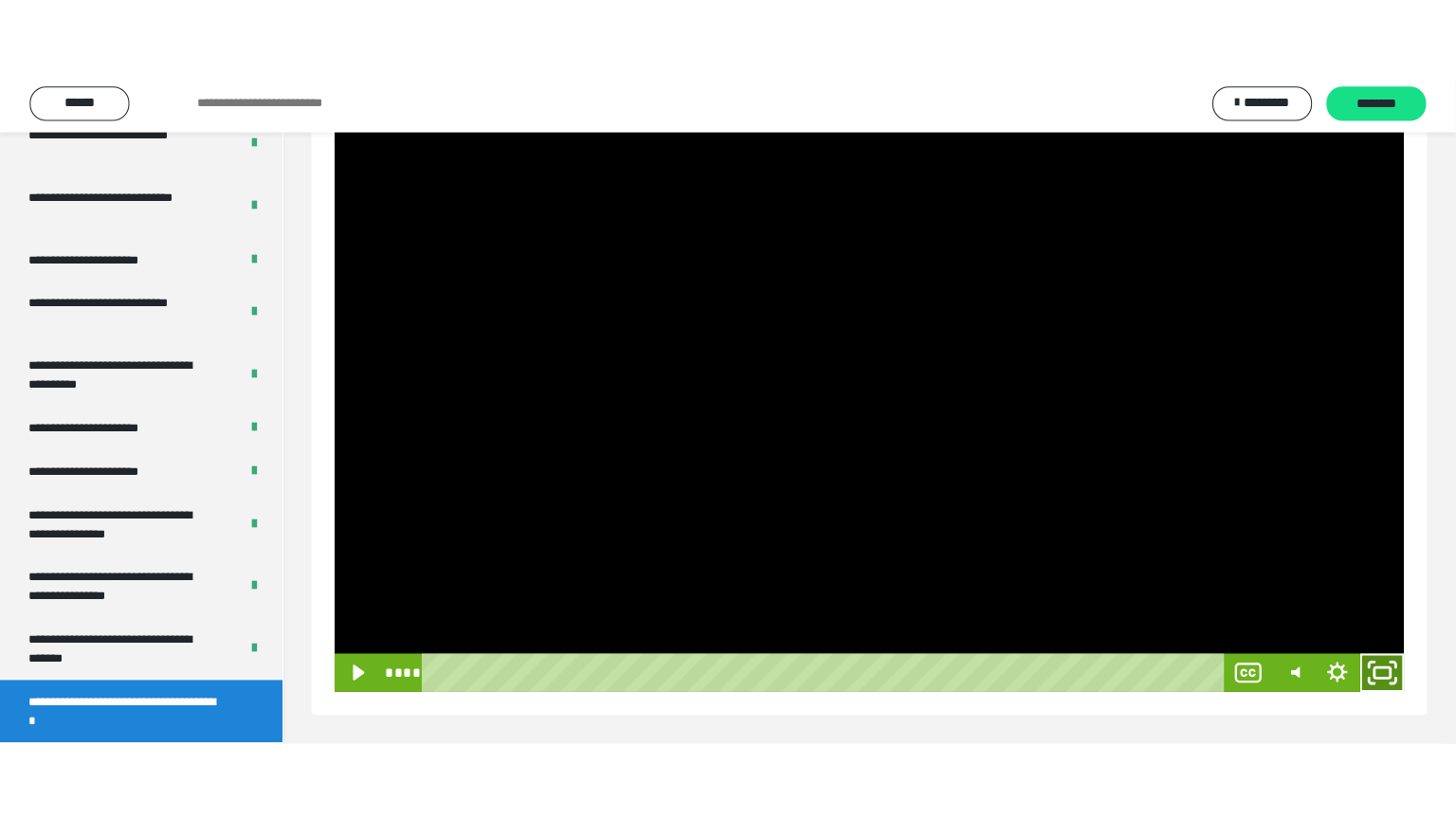 scroll, scrollTop: 178, scrollLeft: 0, axis: vertical 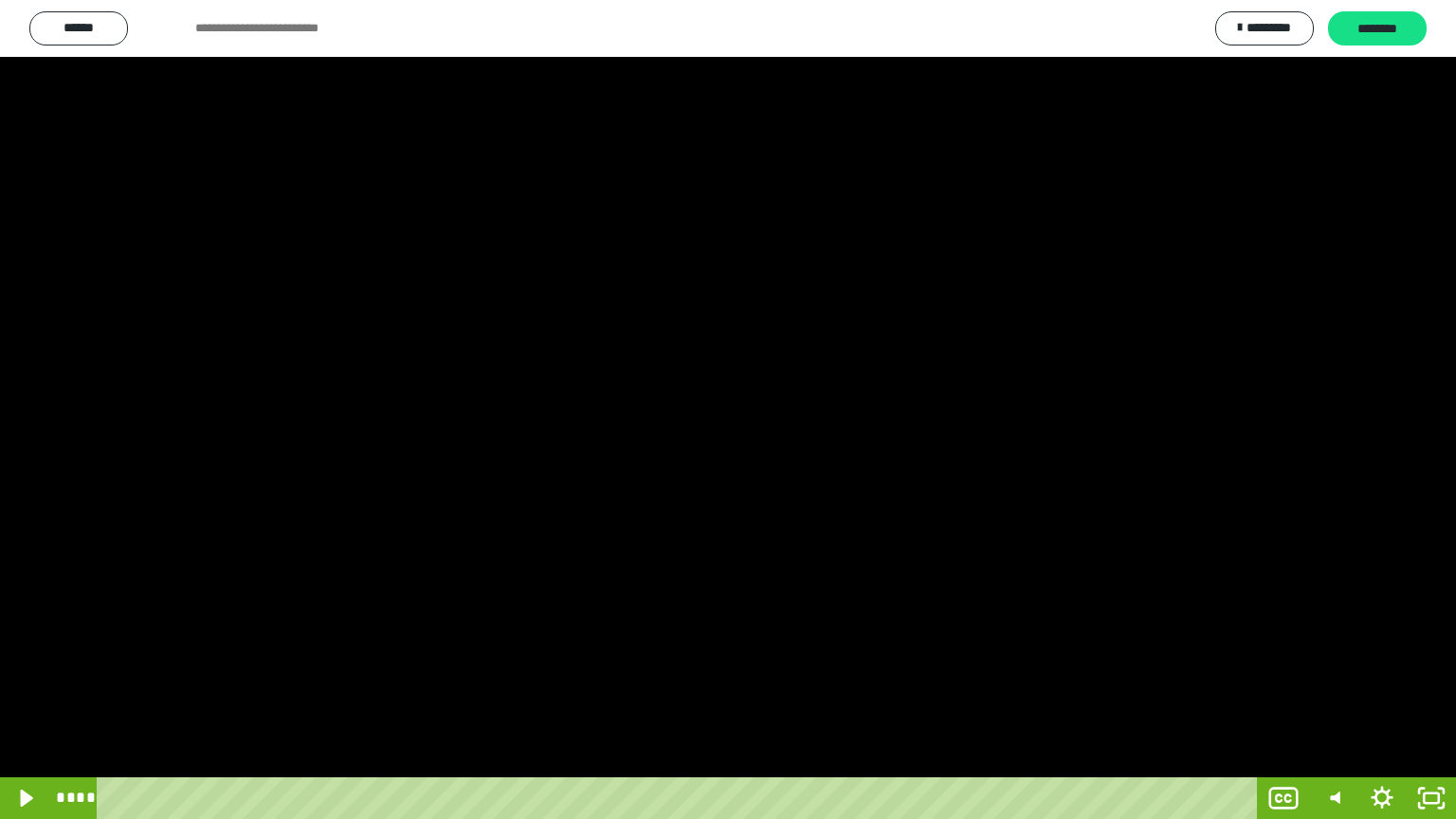 click at bounding box center (728, 410) 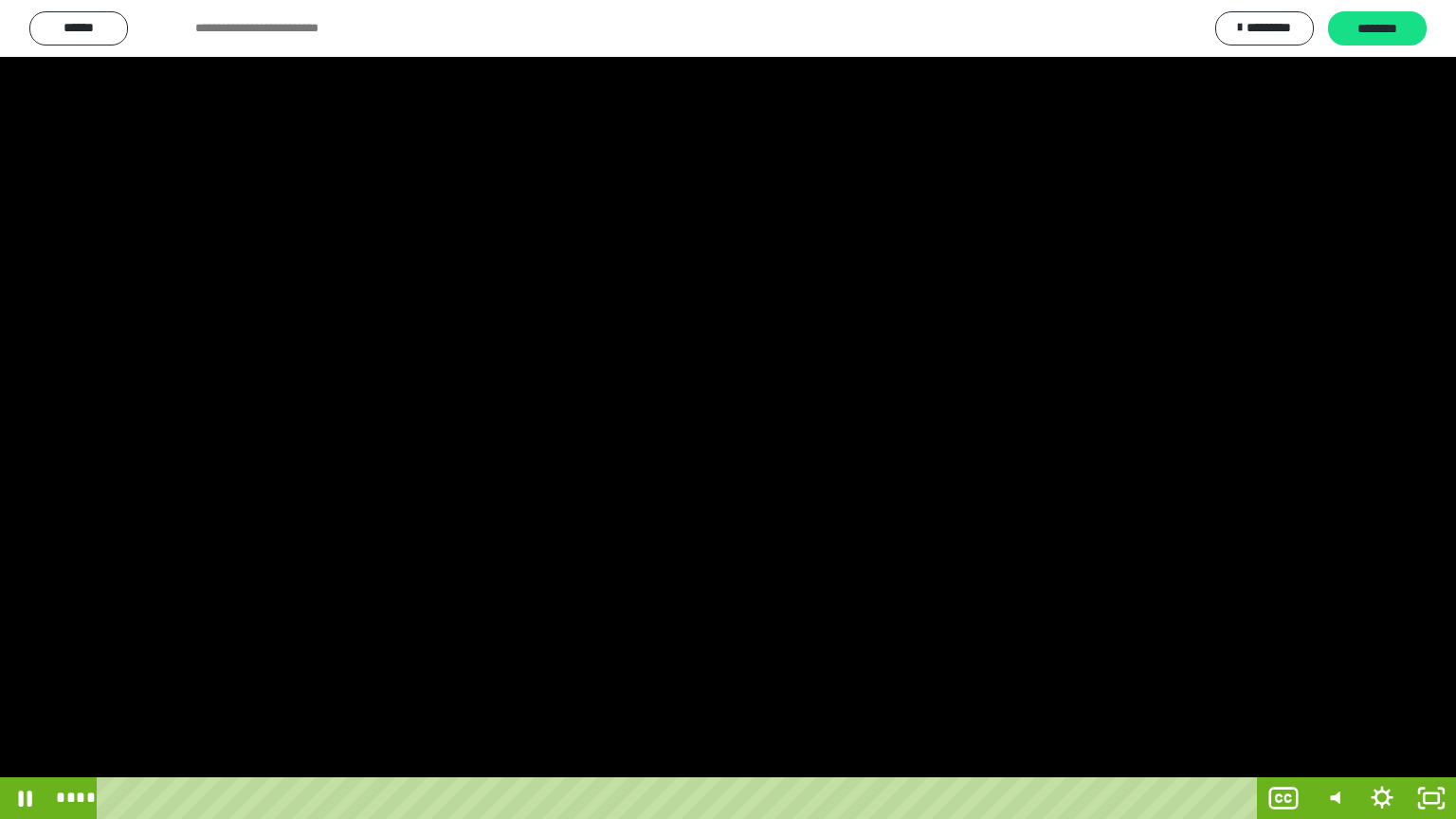 click at bounding box center [728, 410] 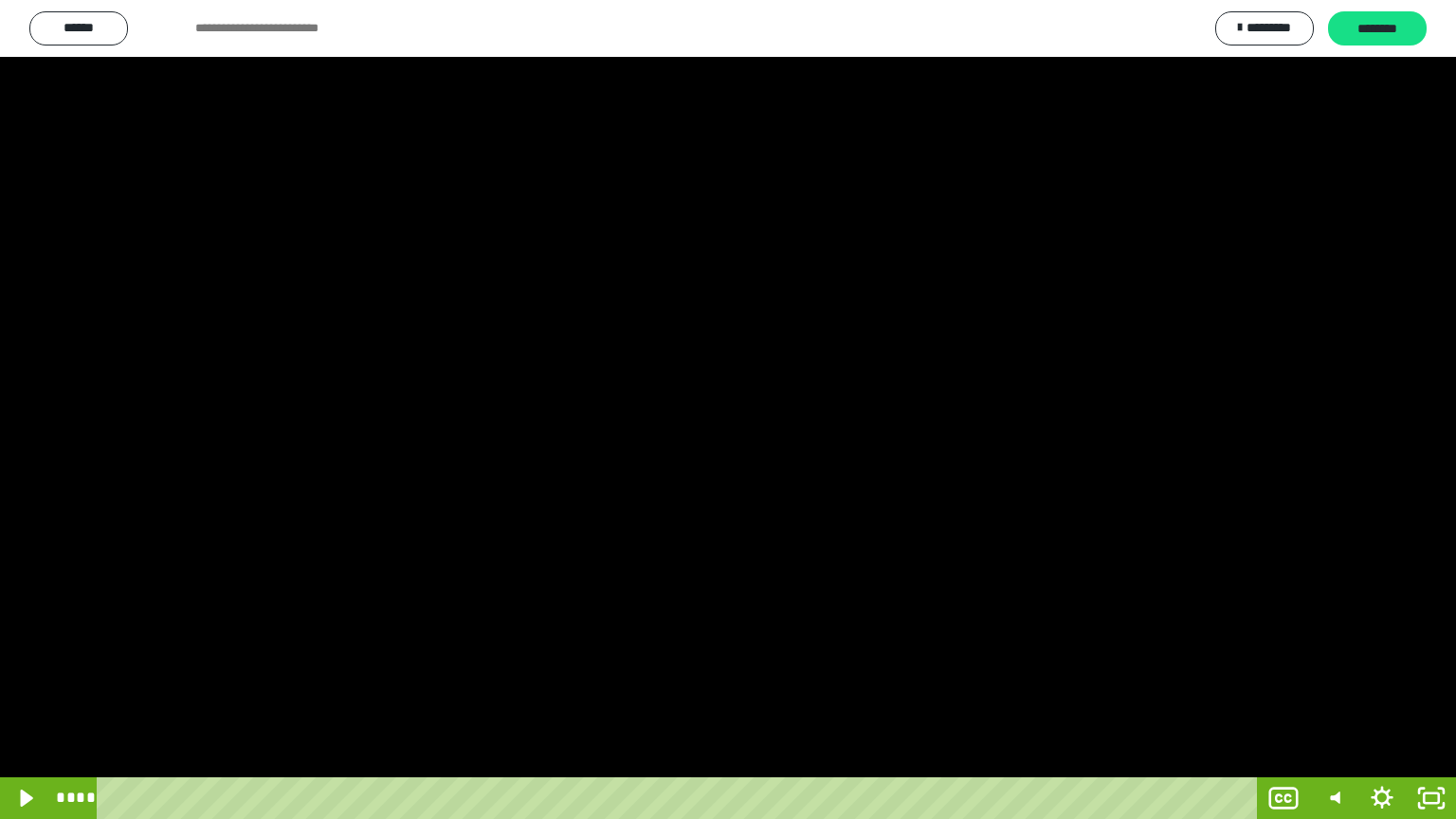 drag, startPoint x: 1002, startPoint y: 409, endPoint x: 1088, endPoint y: 435, distance: 89.8443 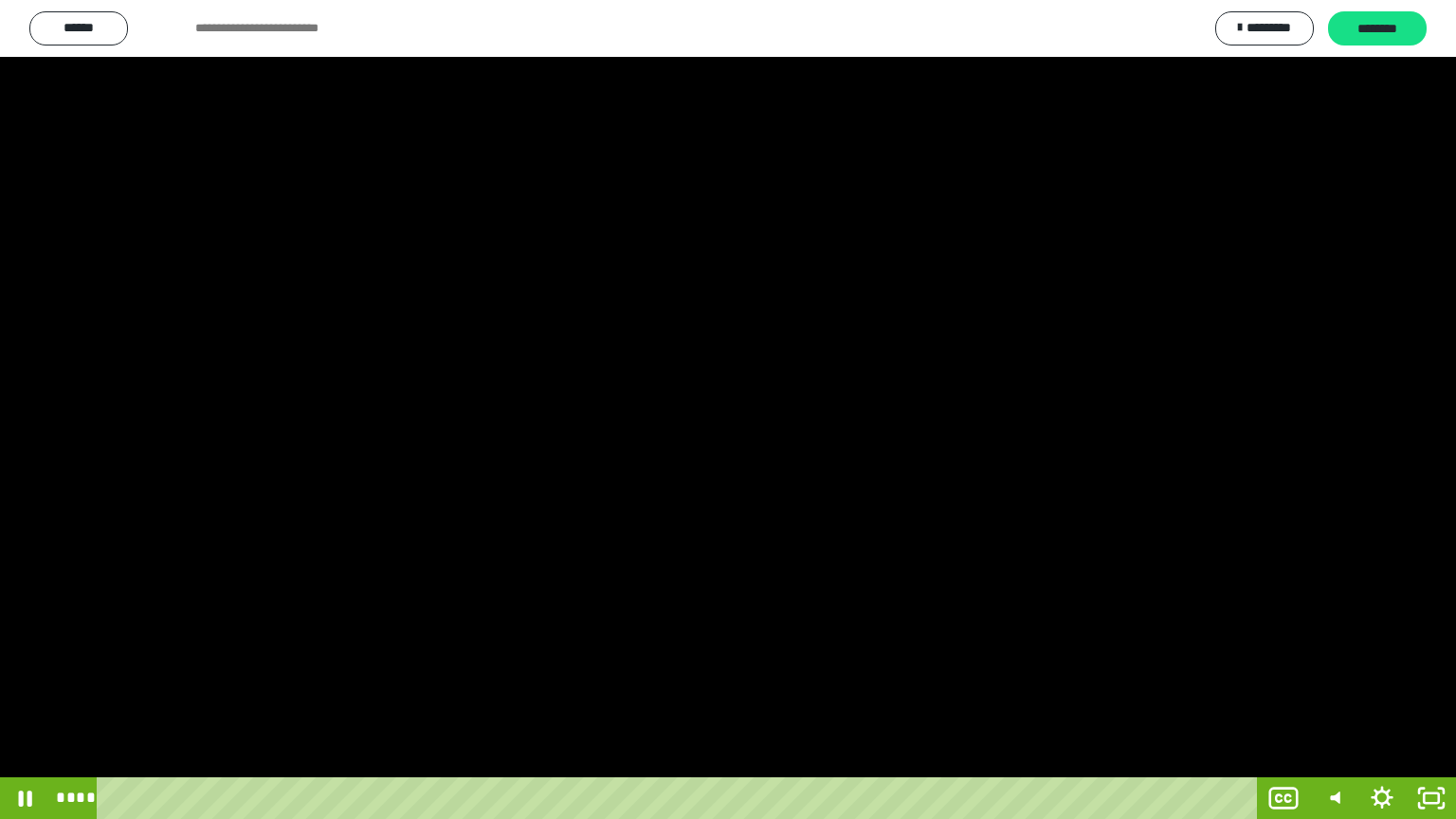 click at bounding box center [728, 410] 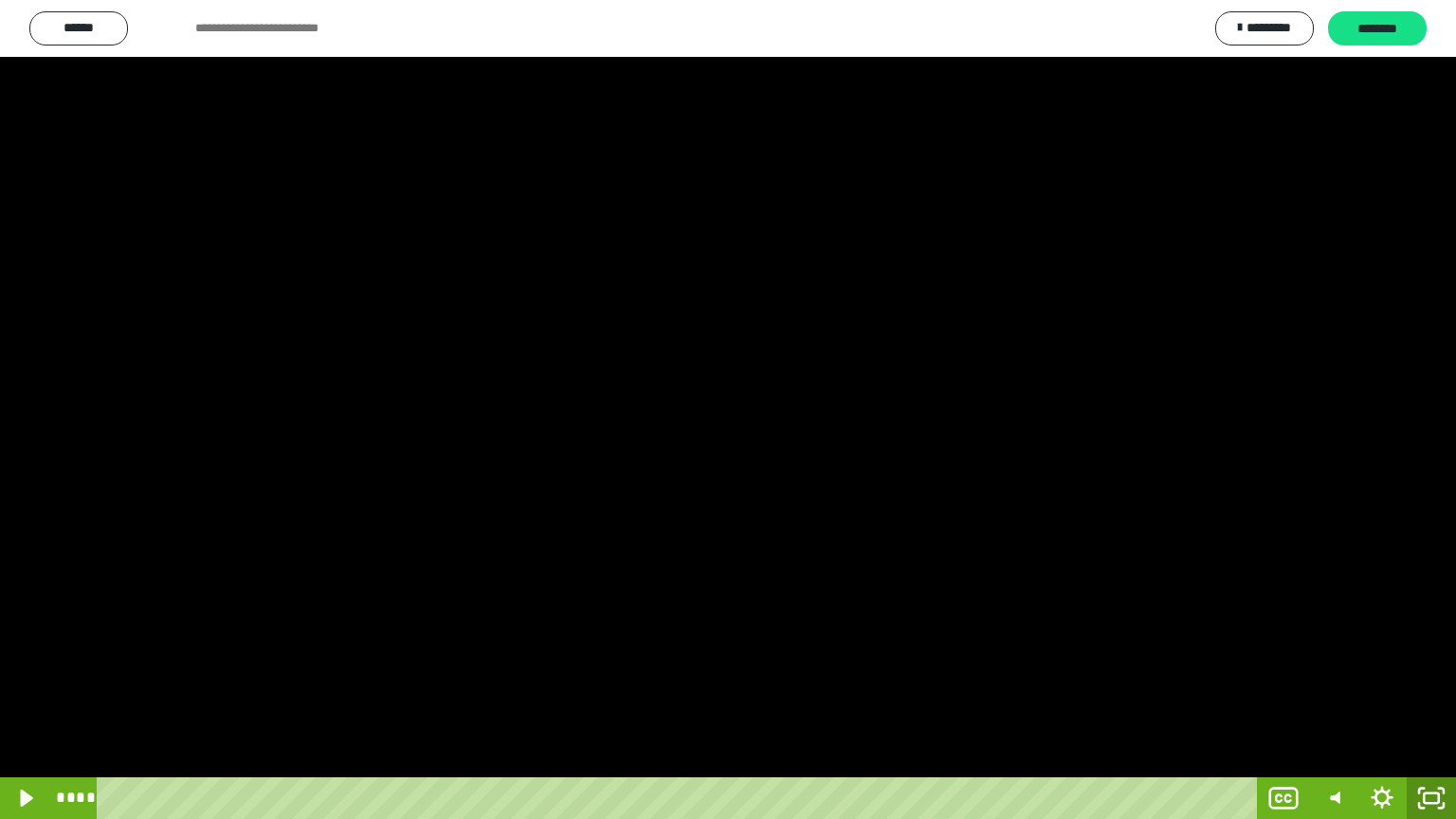 click 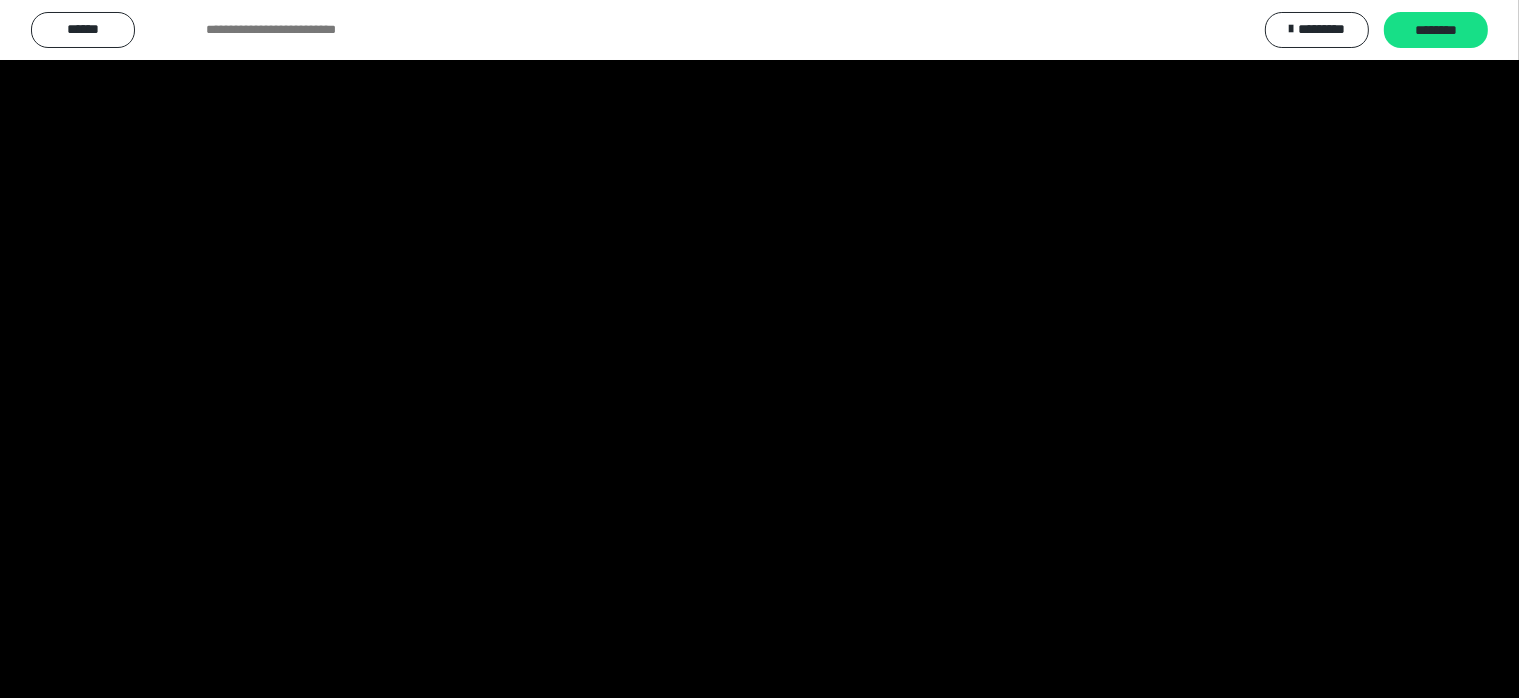 scroll, scrollTop: 3988, scrollLeft: 0, axis: vertical 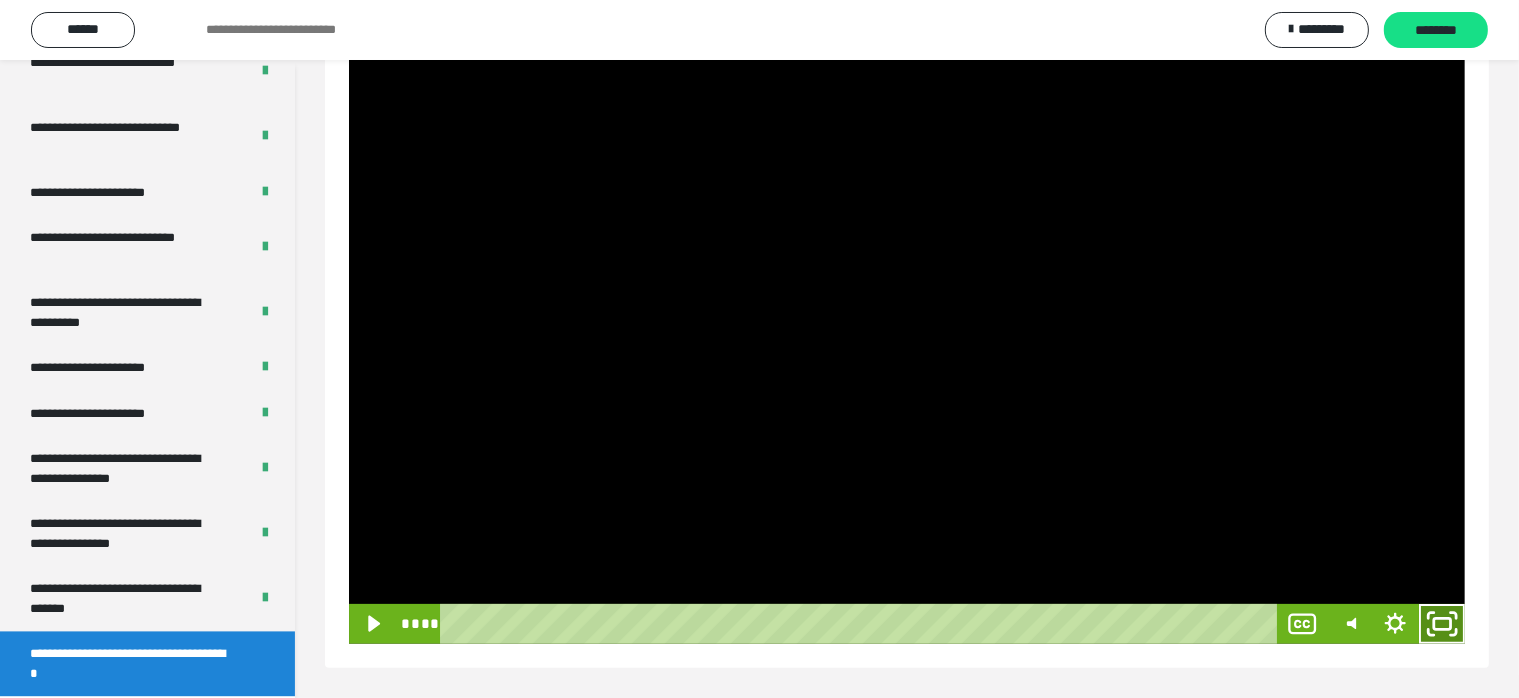 drag, startPoint x: 1429, startPoint y: 615, endPoint x: 1409, endPoint y: 689, distance: 76.655075 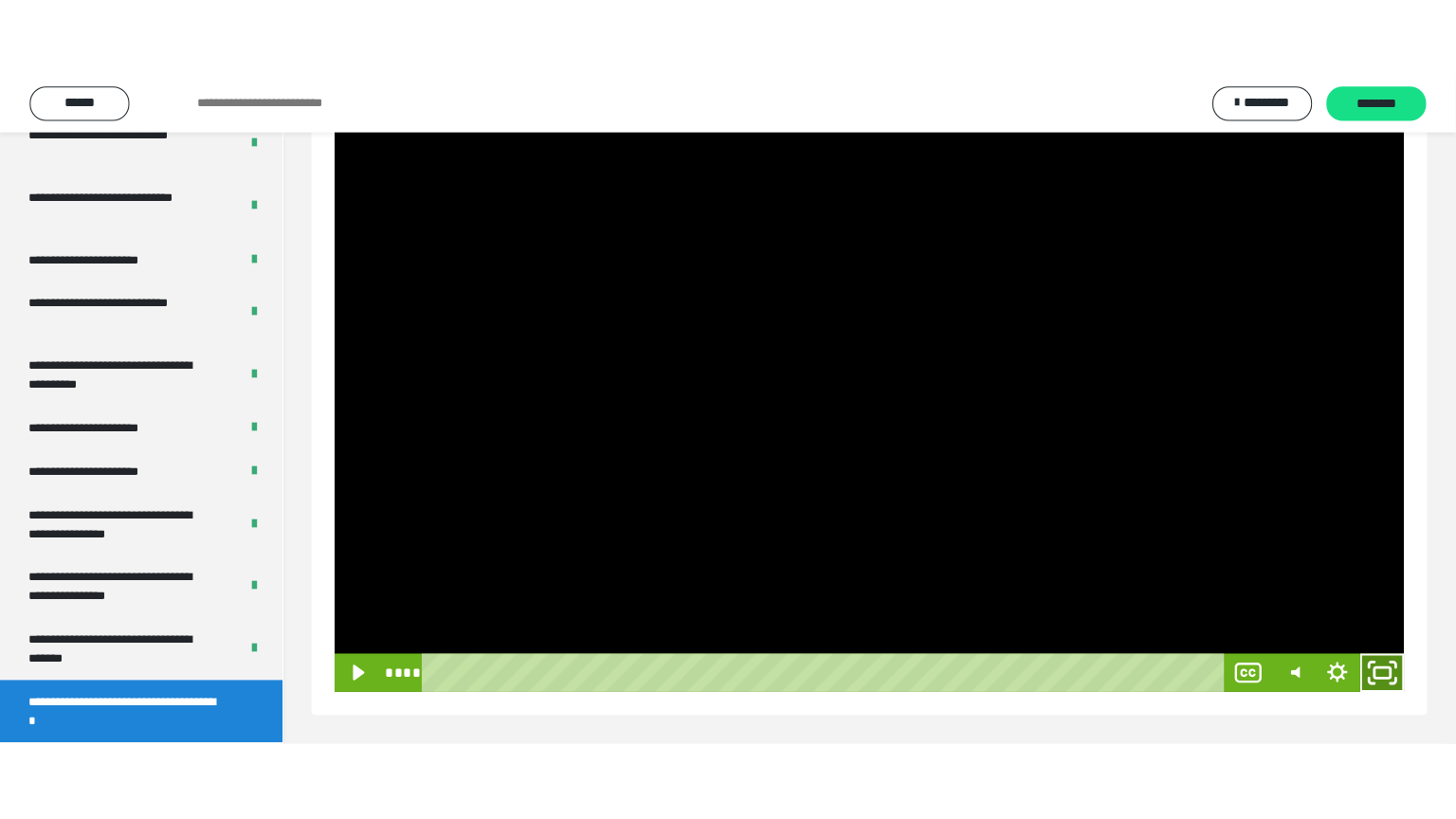 scroll, scrollTop: 178, scrollLeft: 0, axis: vertical 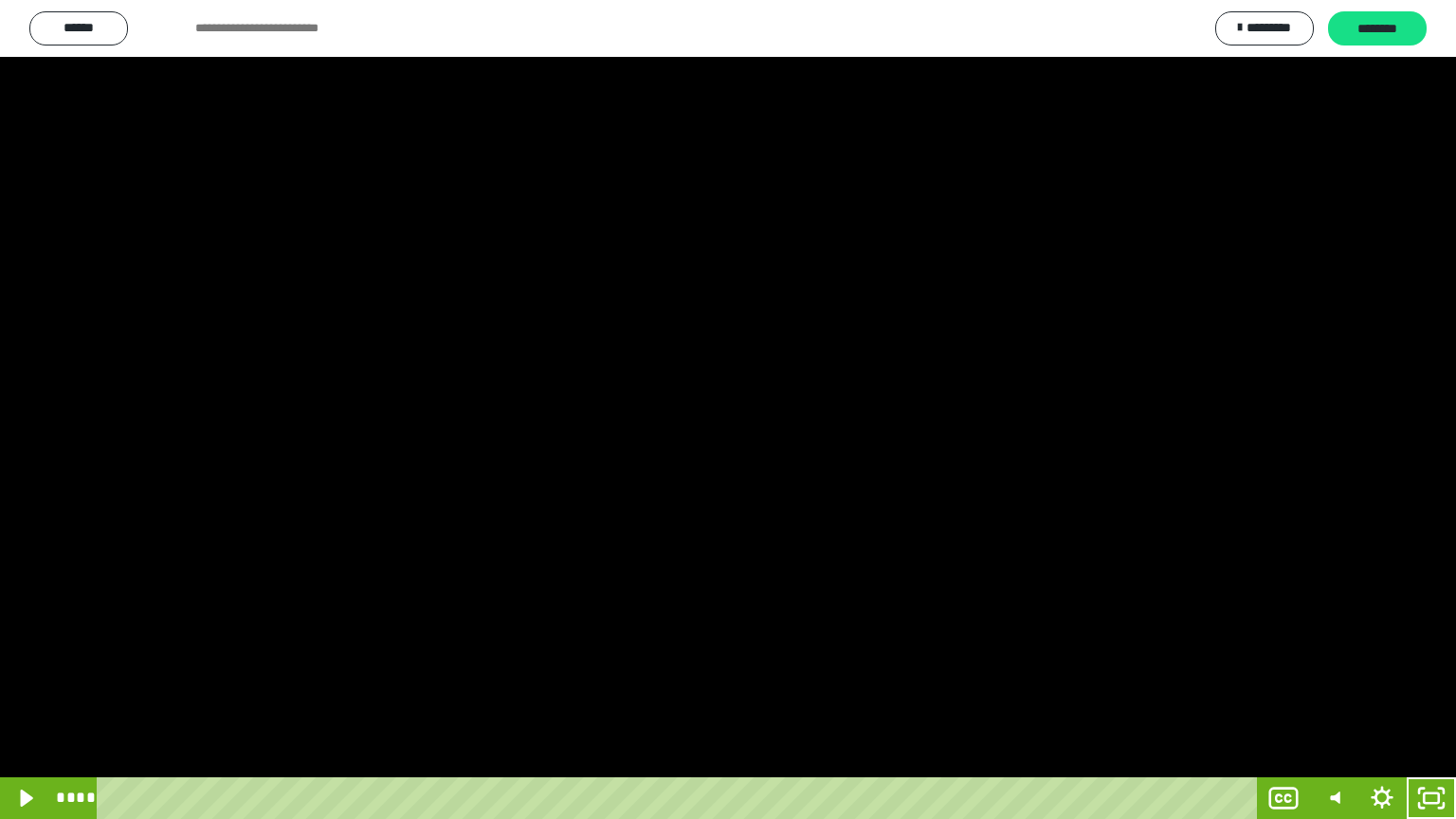 click at bounding box center [728, 410] 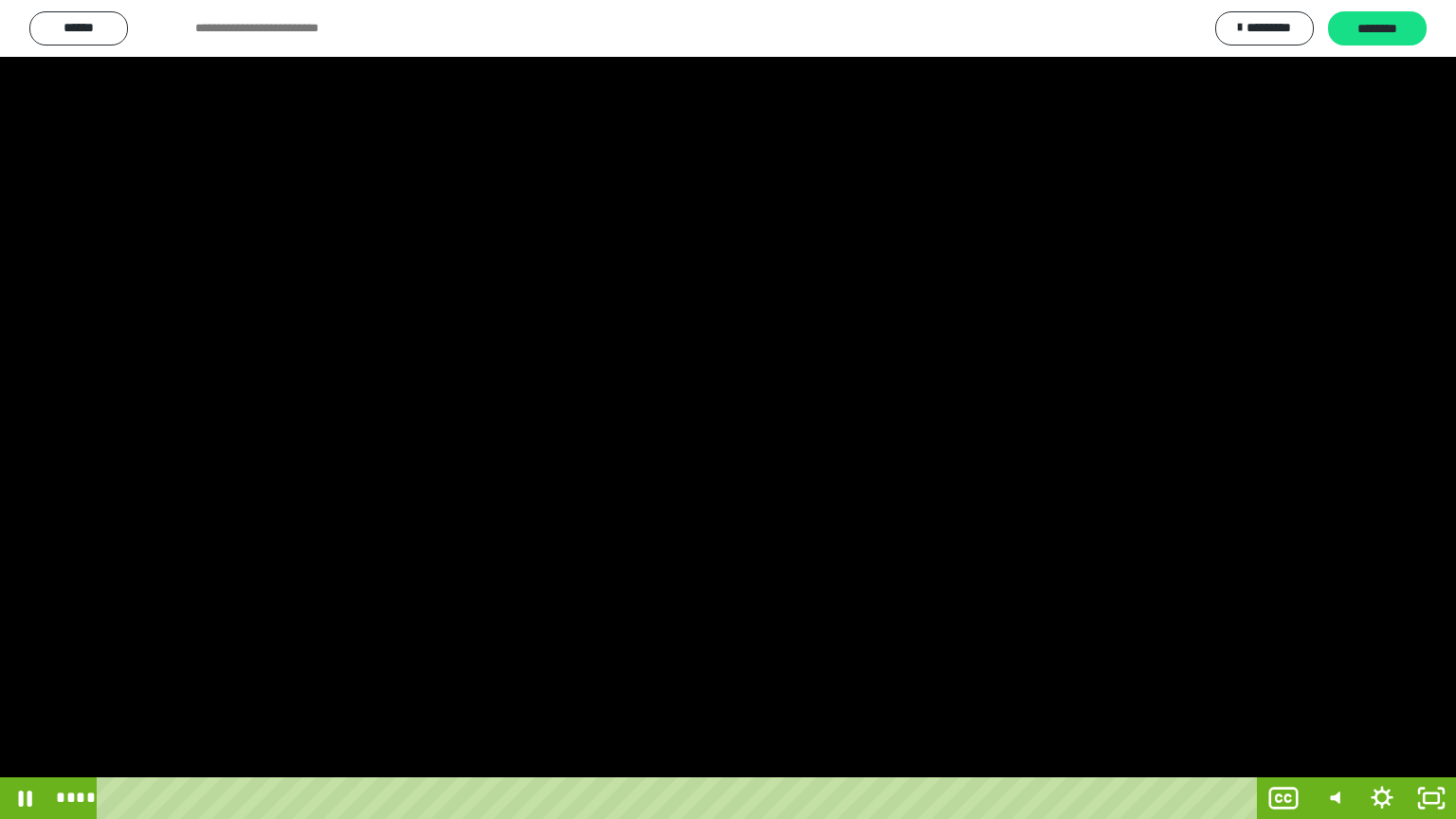 click at bounding box center [728, 410] 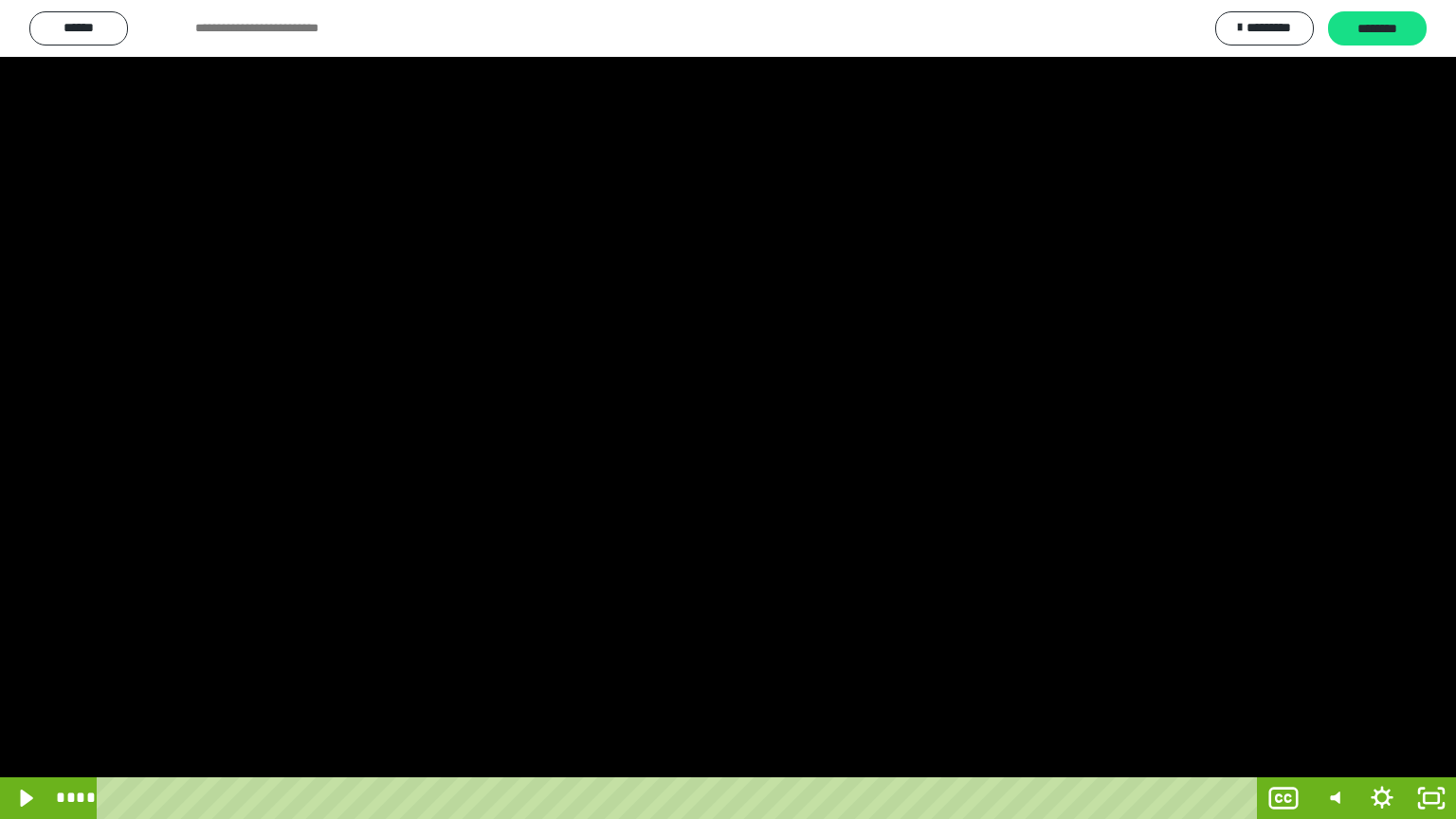 click at bounding box center [728, 410] 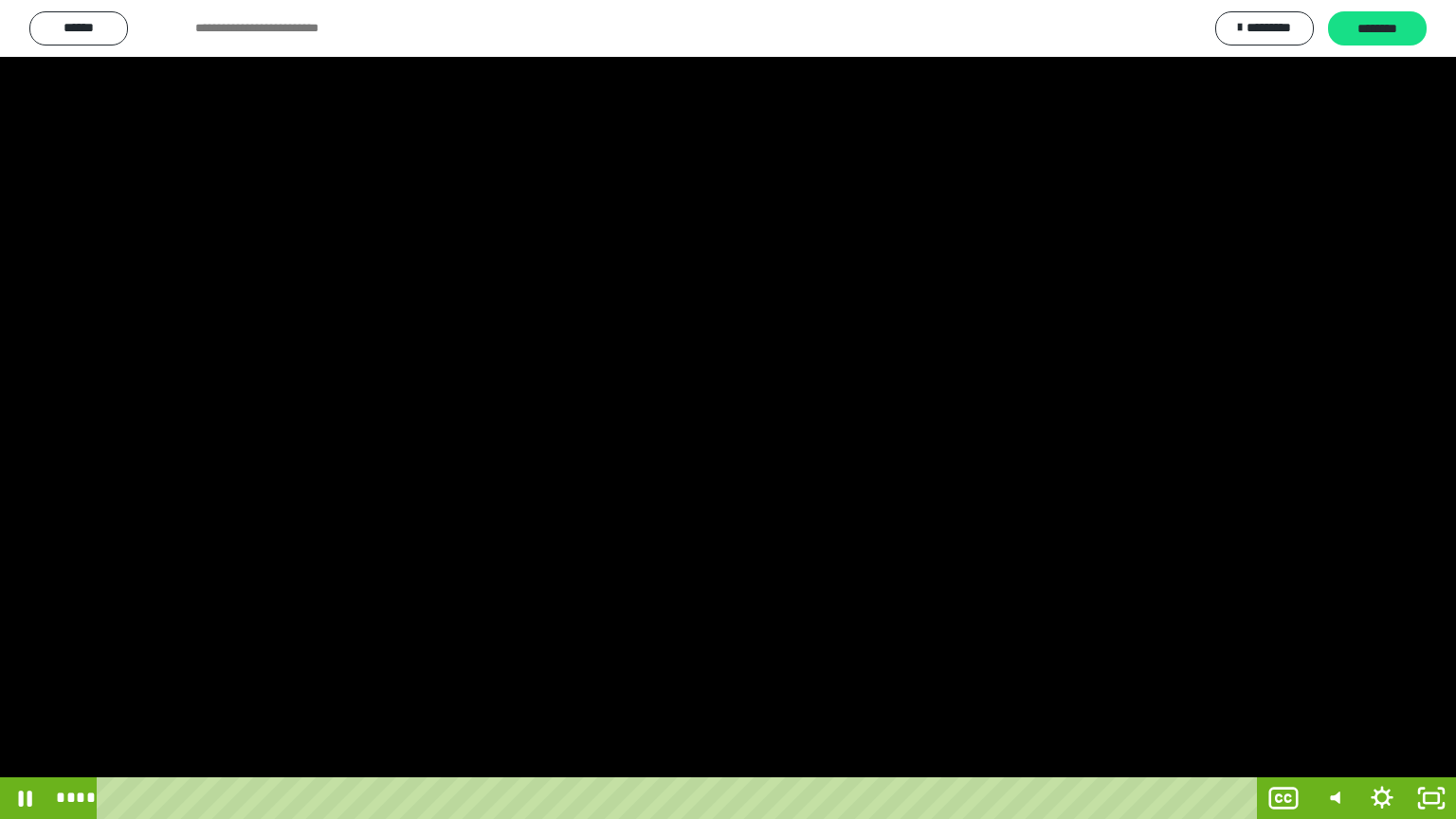 click at bounding box center (728, 410) 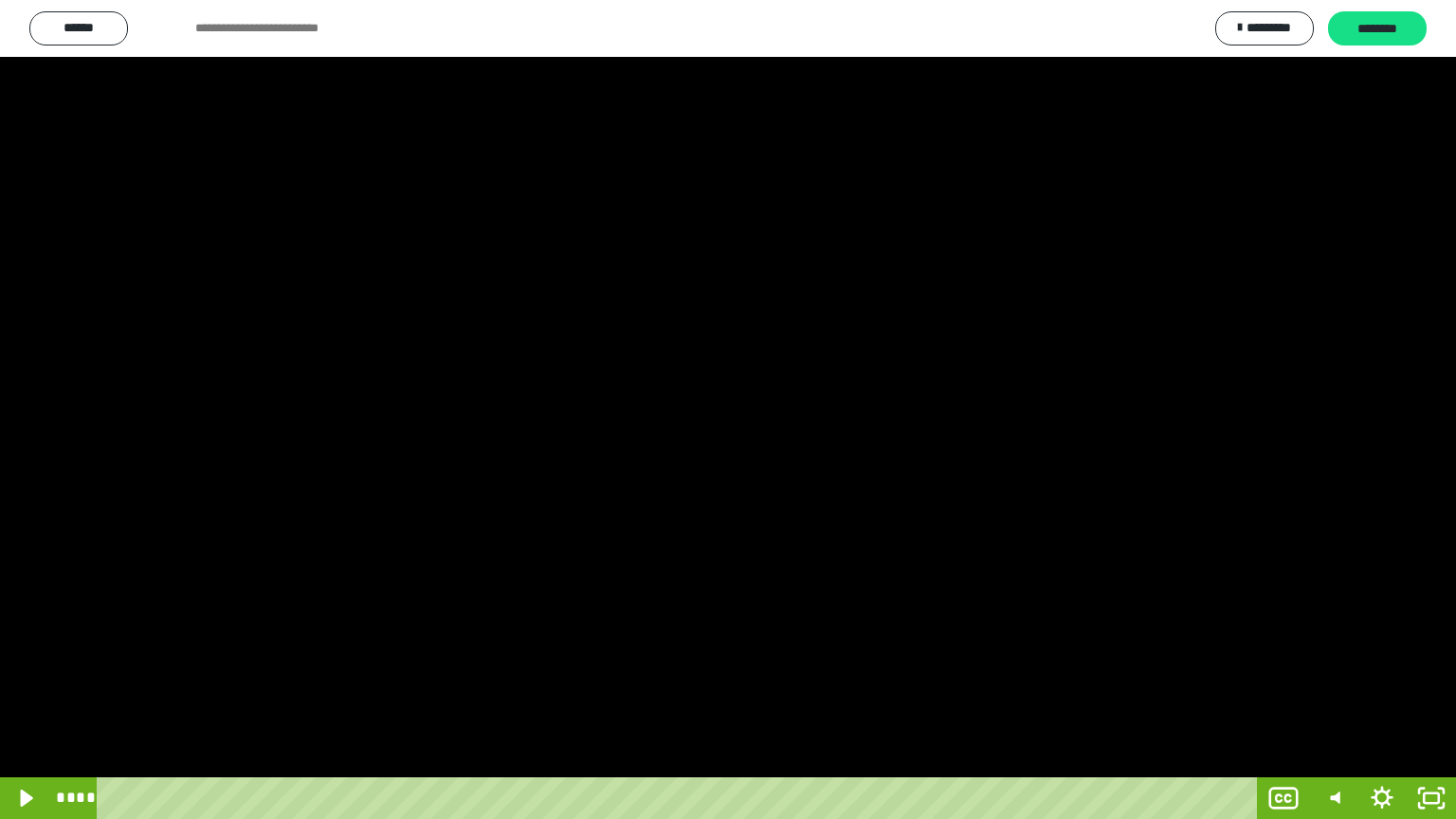 click at bounding box center [728, 410] 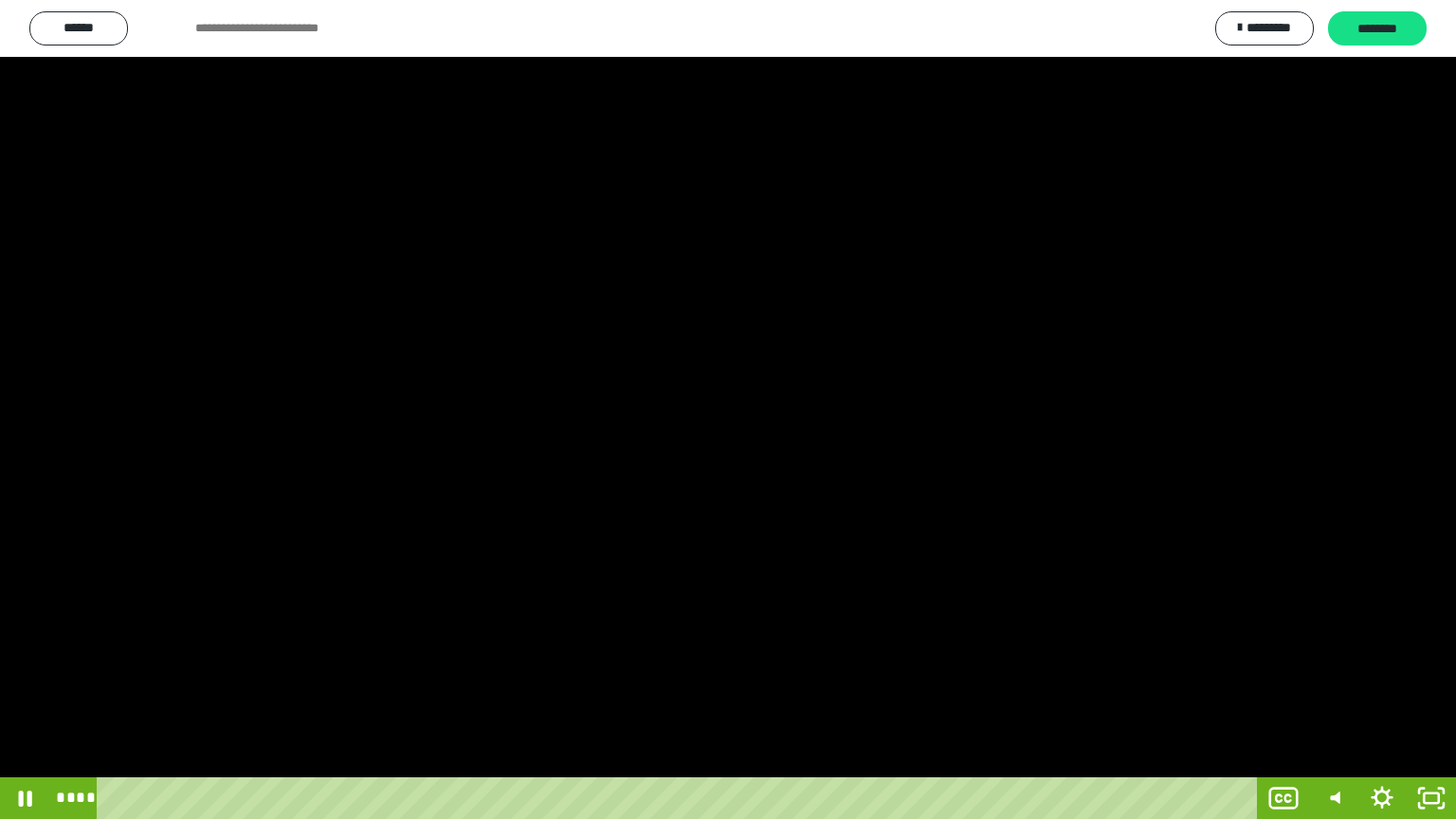 click at bounding box center [728, 410] 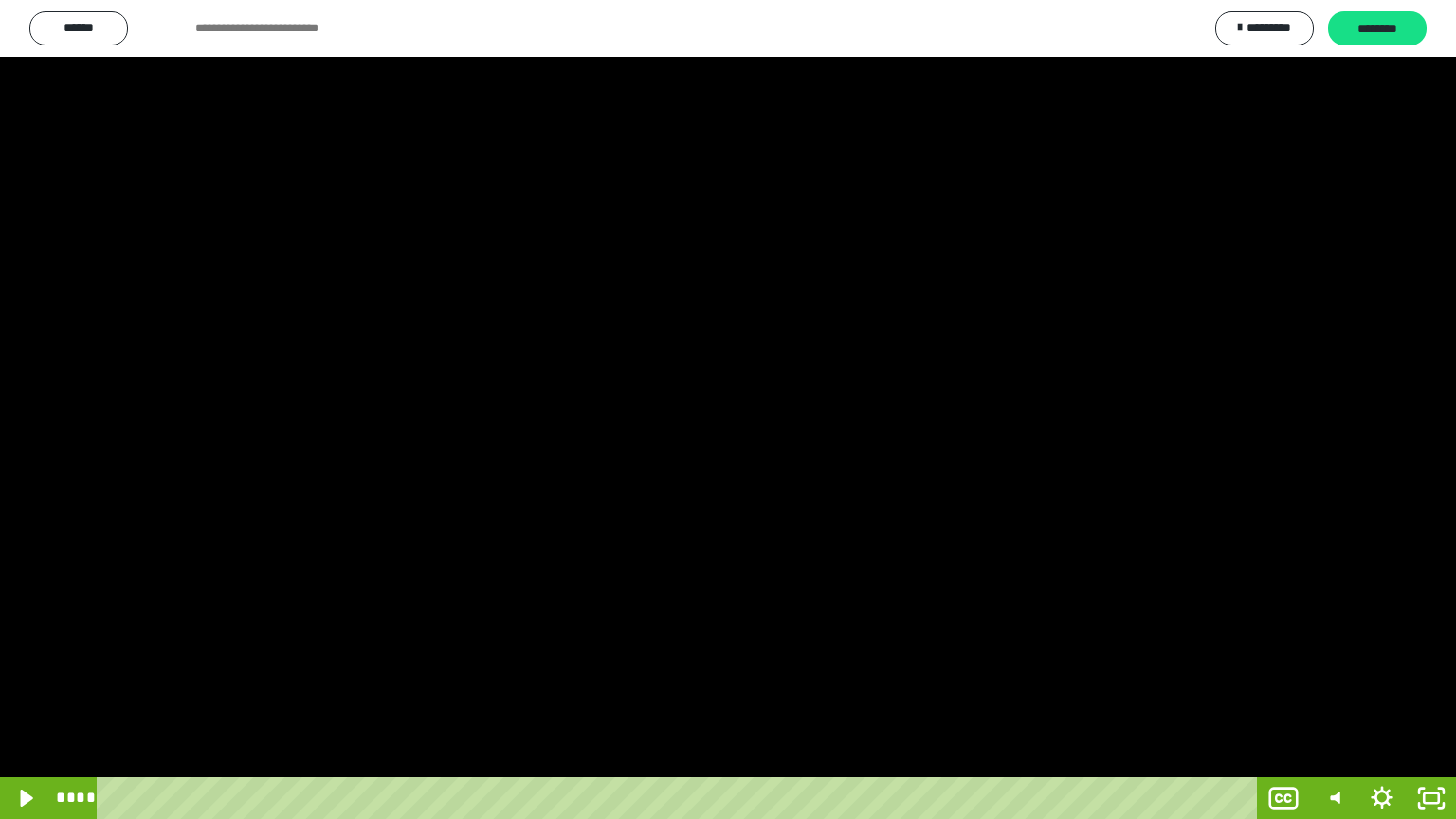 click at bounding box center (728, 410) 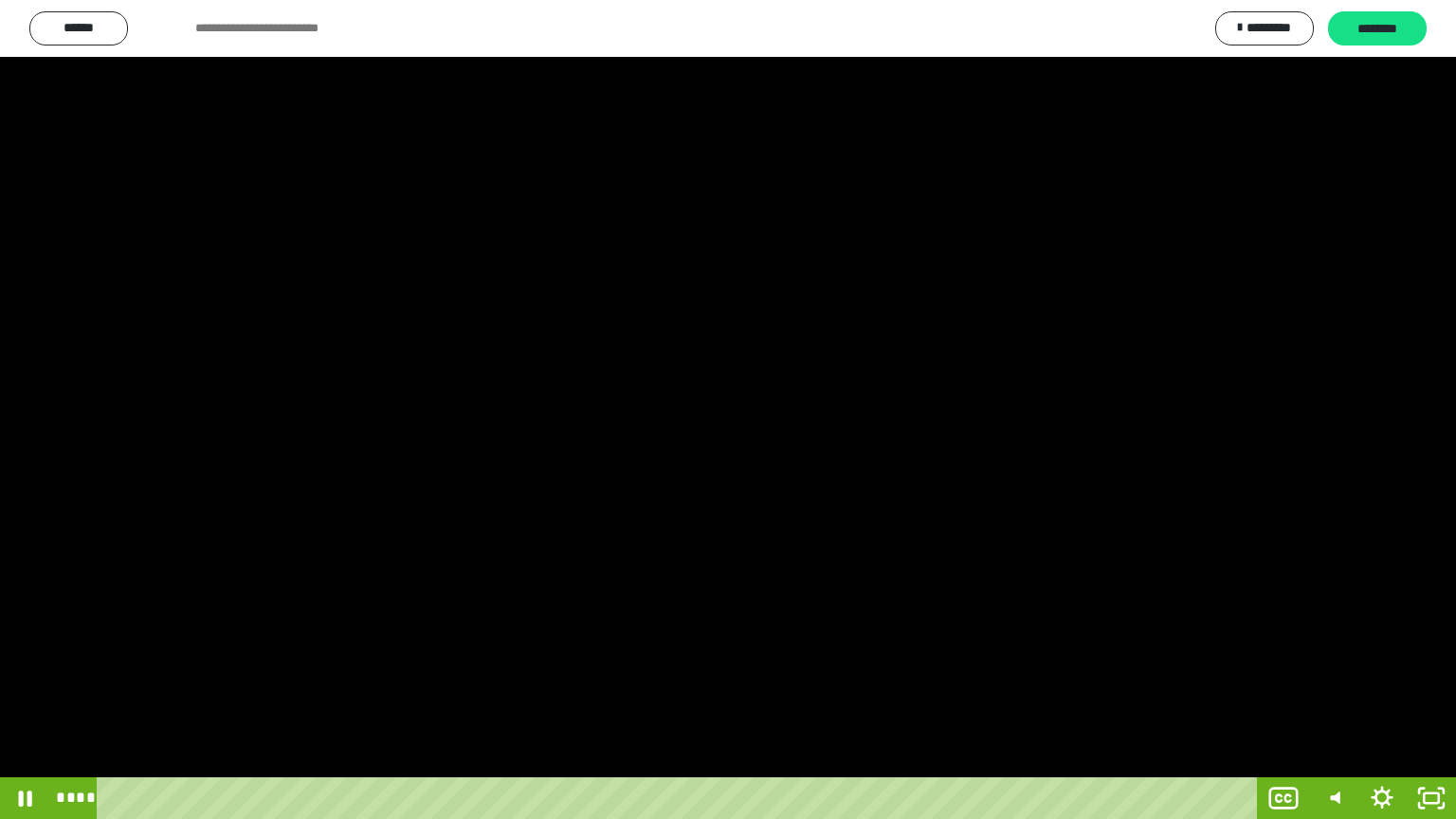click at bounding box center [728, 410] 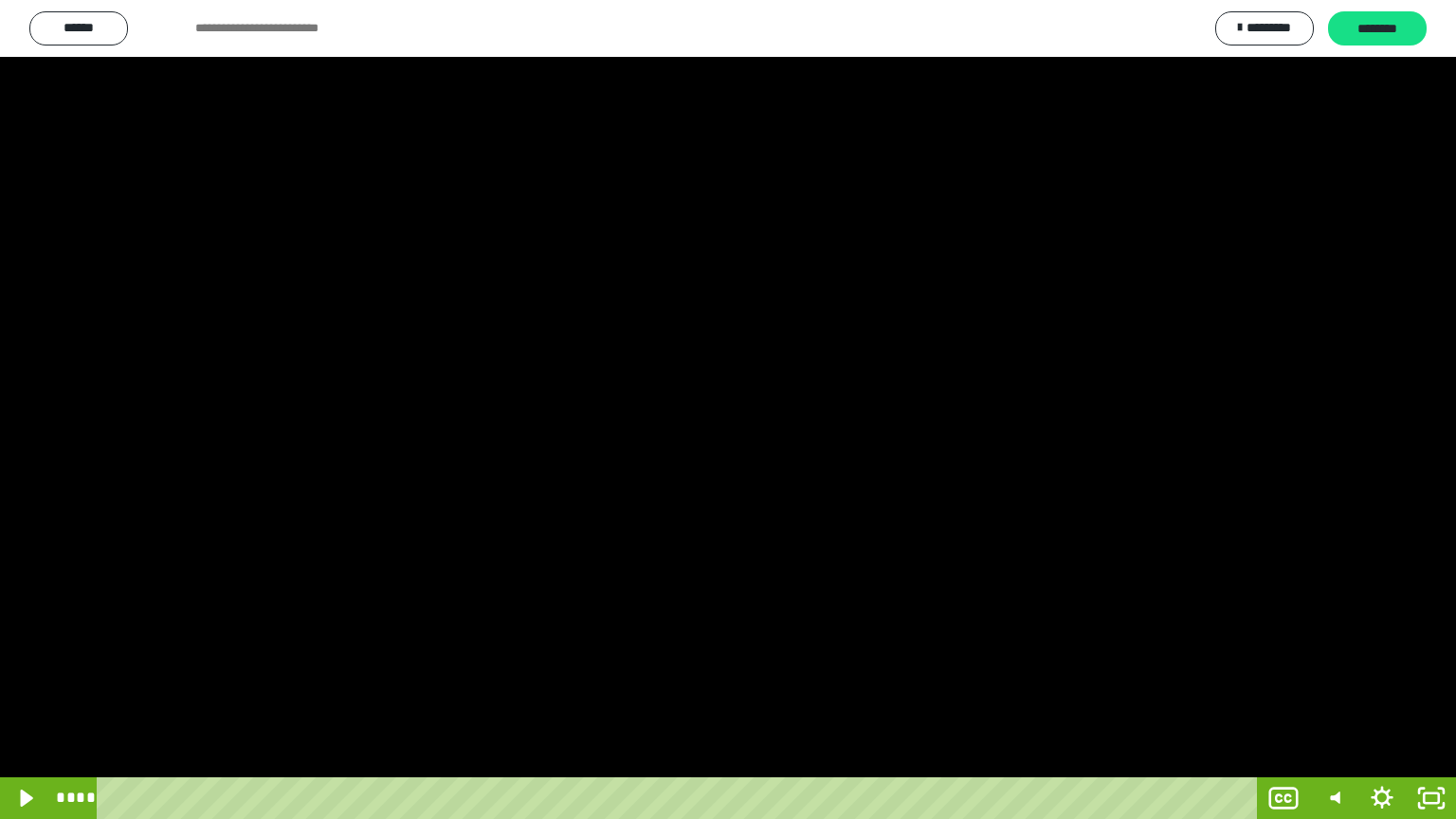 click at bounding box center (728, 410) 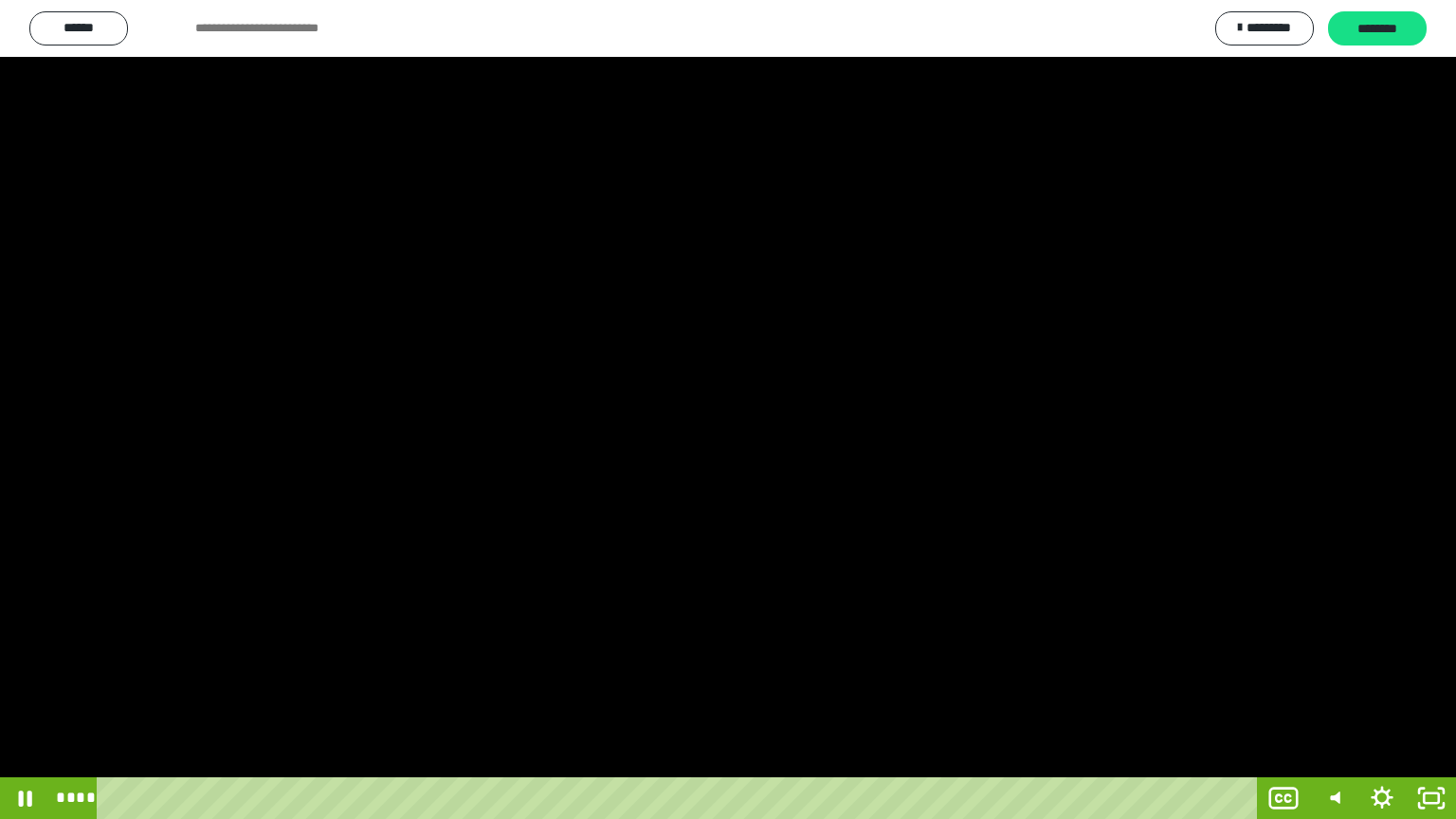 click at bounding box center [728, 410] 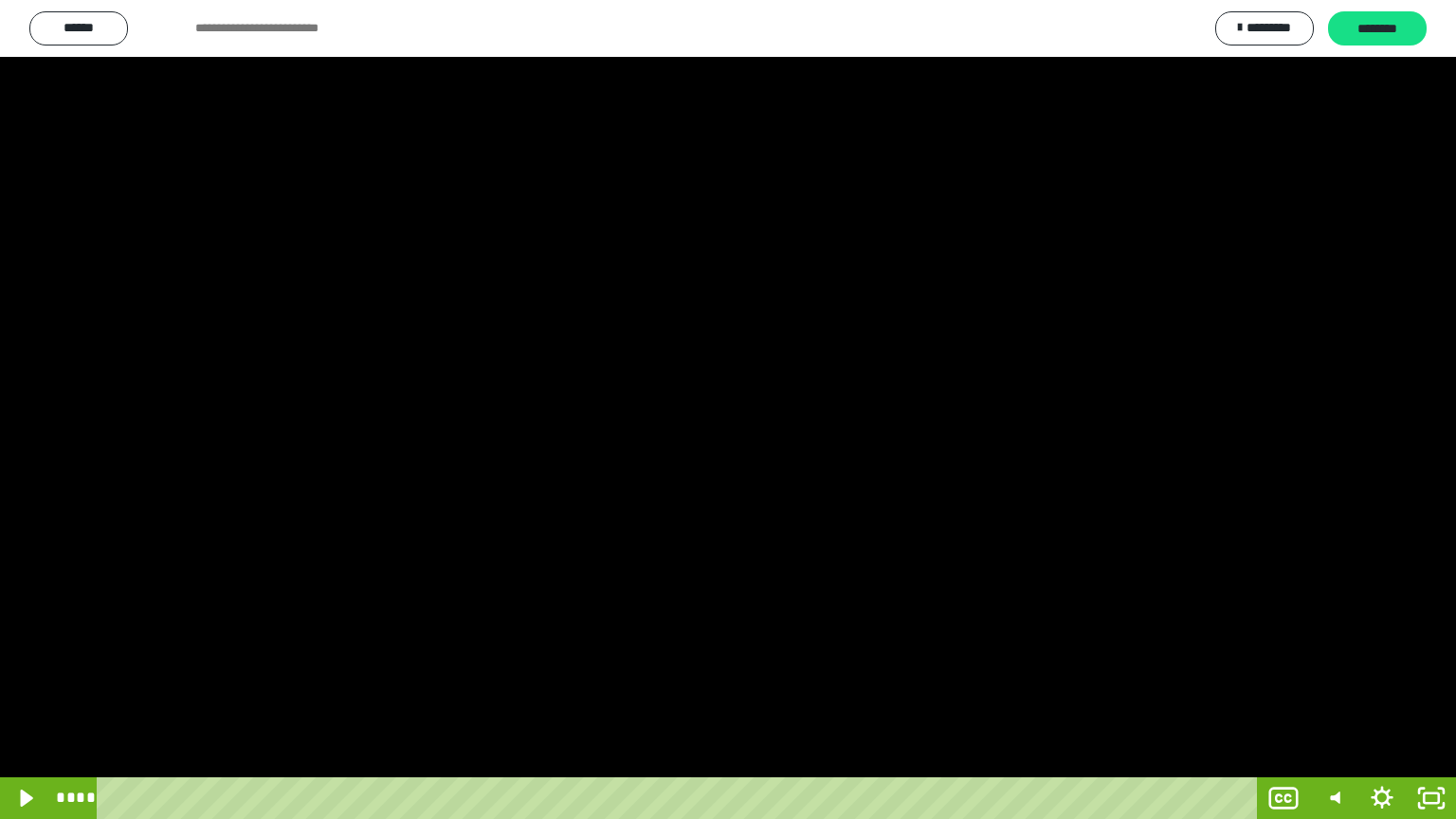click at bounding box center (728, 410) 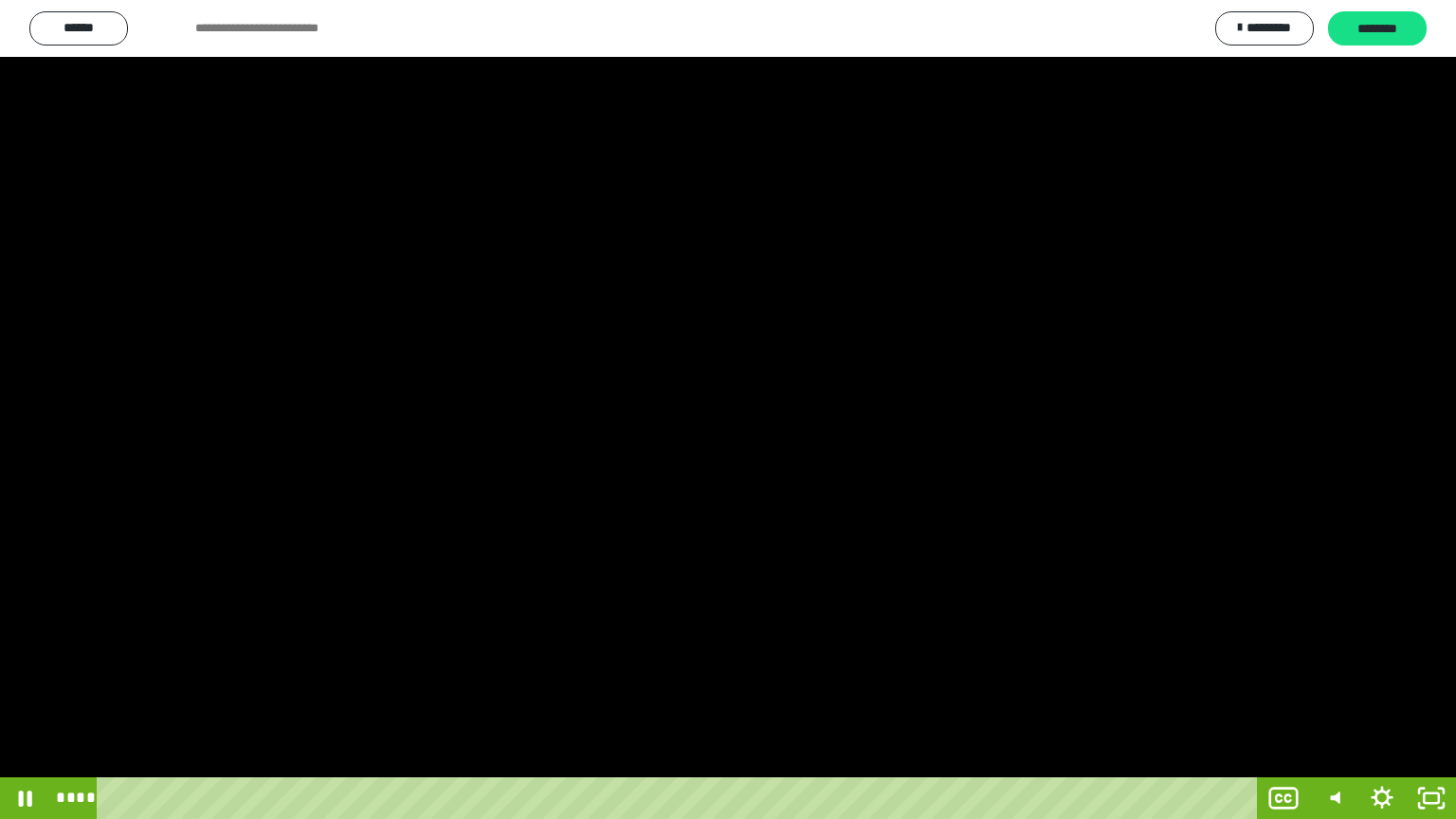 click at bounding box center [728, 410] 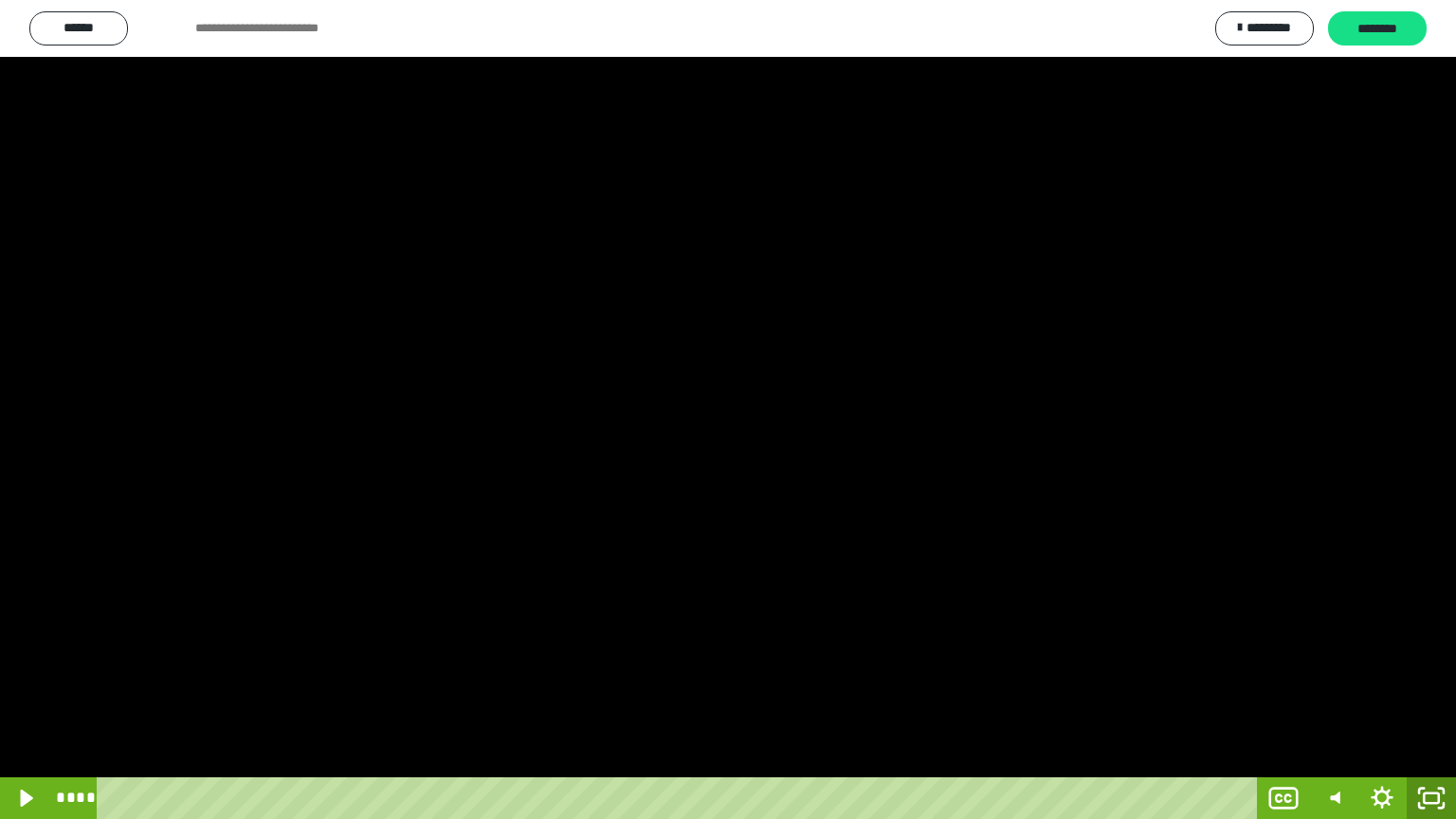 click 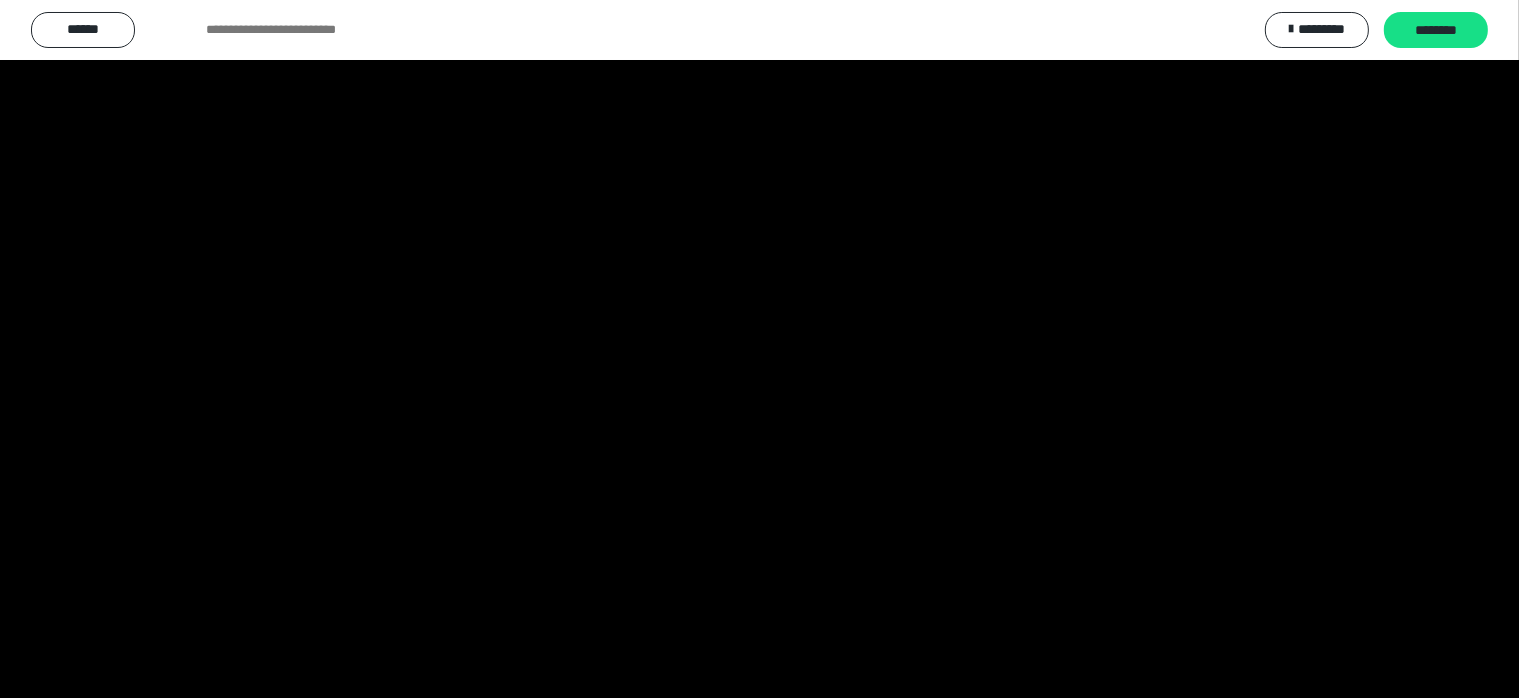 scroll, scrollTop: 3988, scrollLeft: 0, axis: vertical 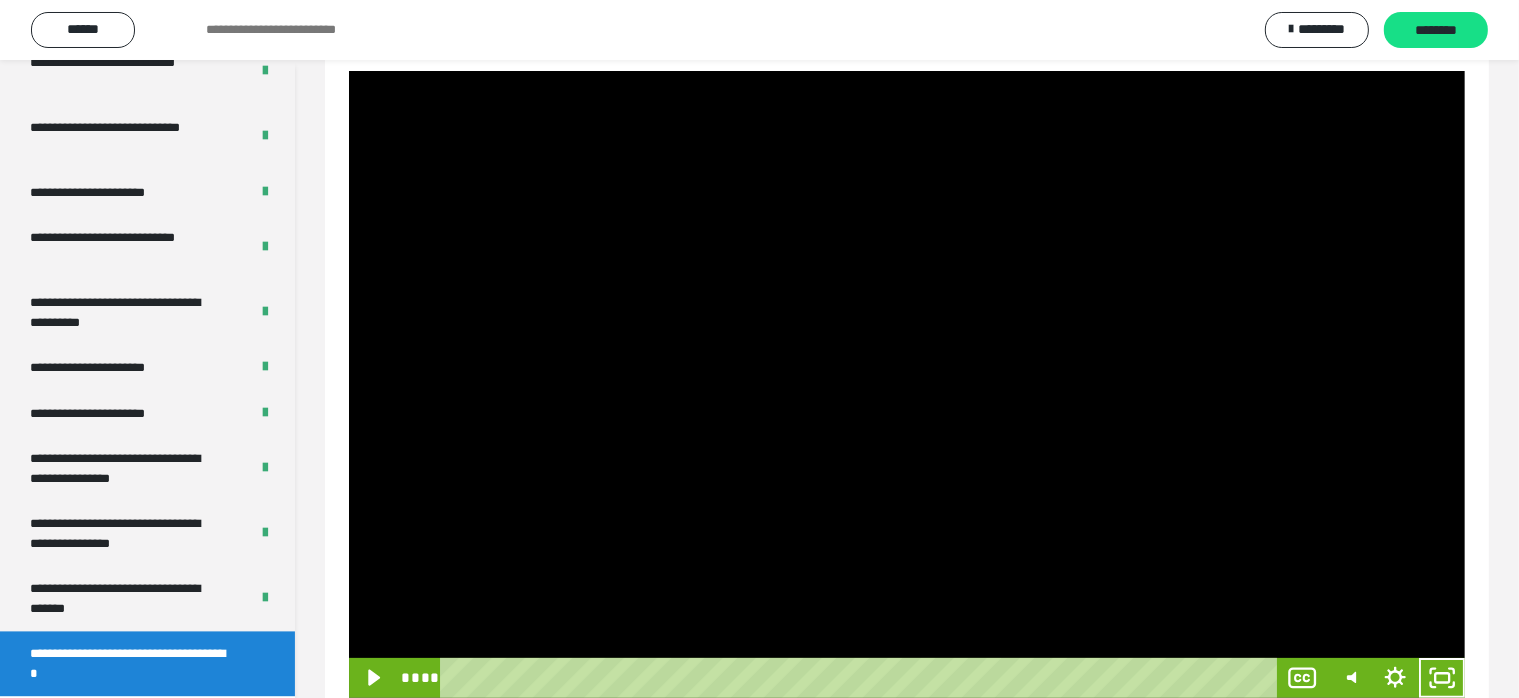 click at bounding box center (907, 385) 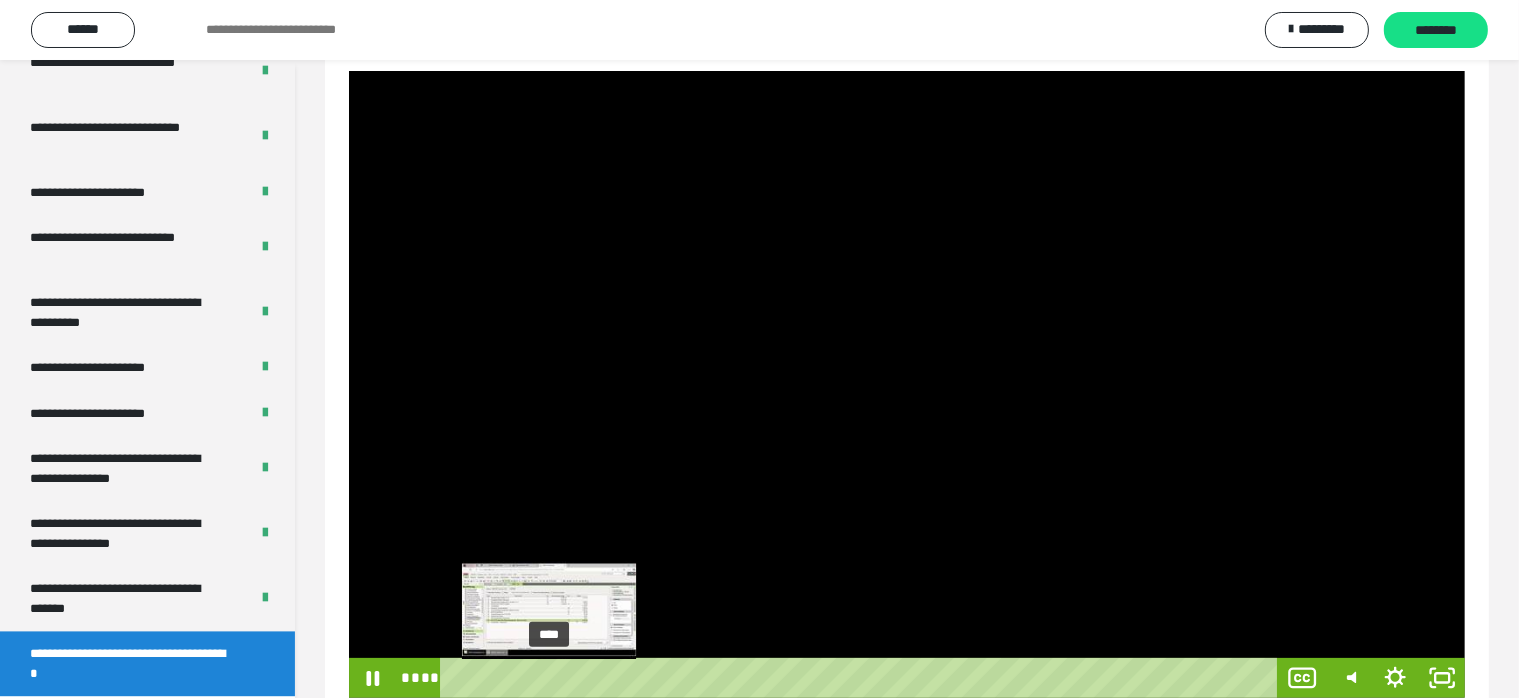 click on "****" at bounding box center (862, 678) 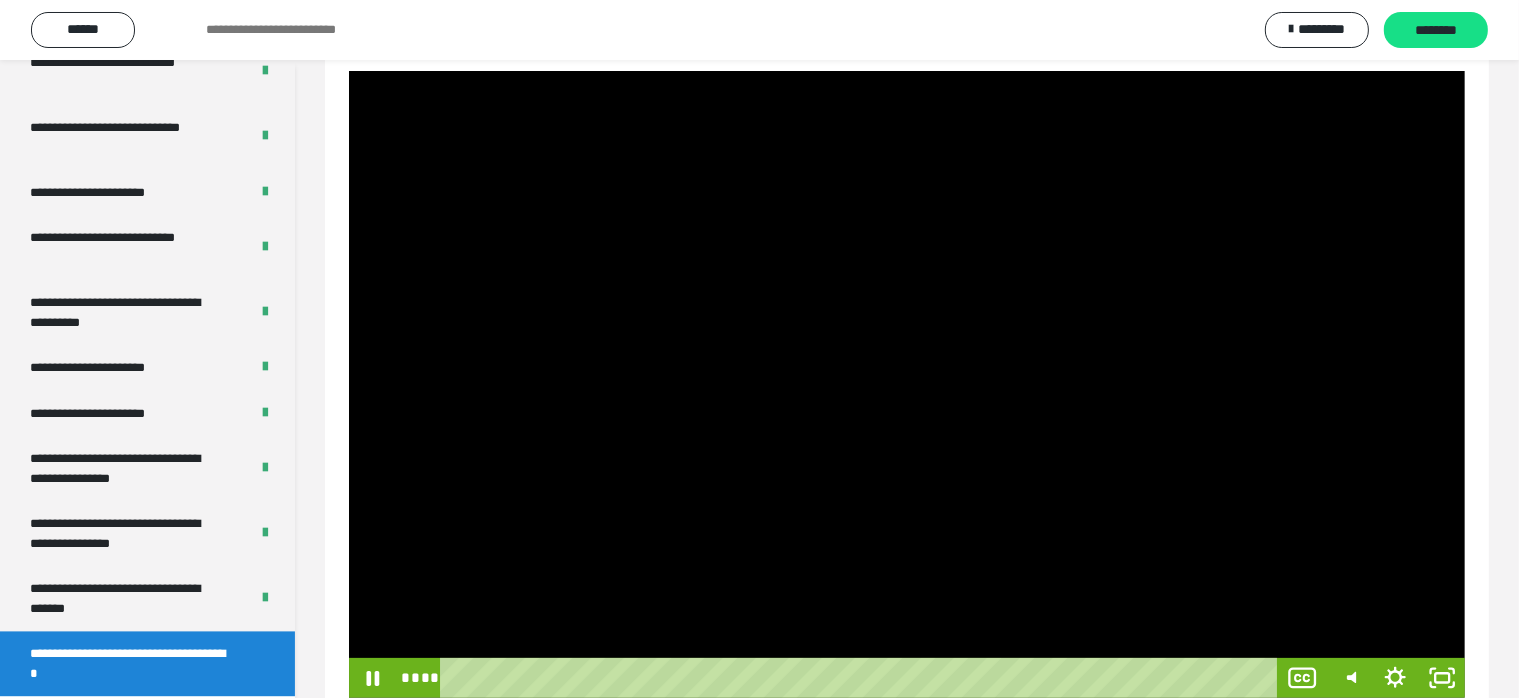 drag, startPoint x: 784, startPoint y: 406, endPoint x: 792, endPoint y: 414, distance: 11.313708 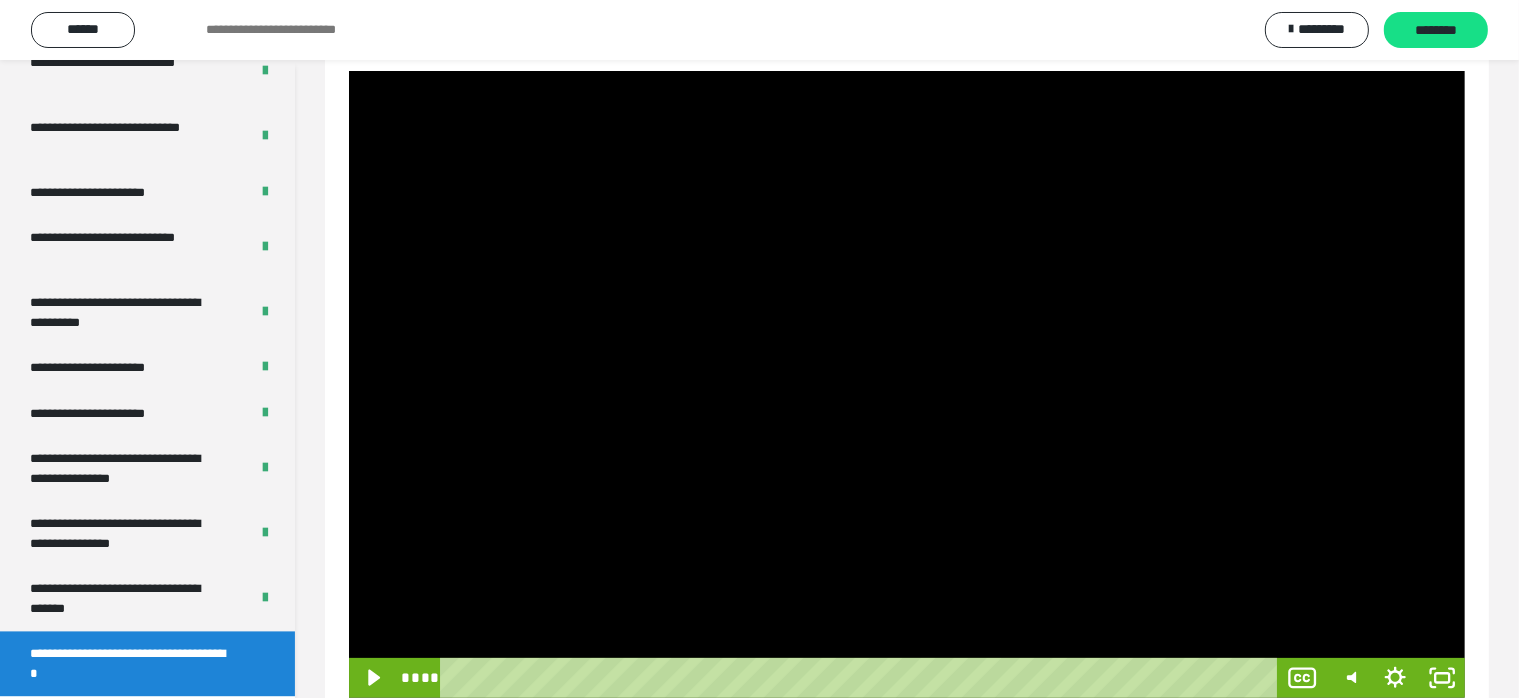 click at bounding box center [907, 385] 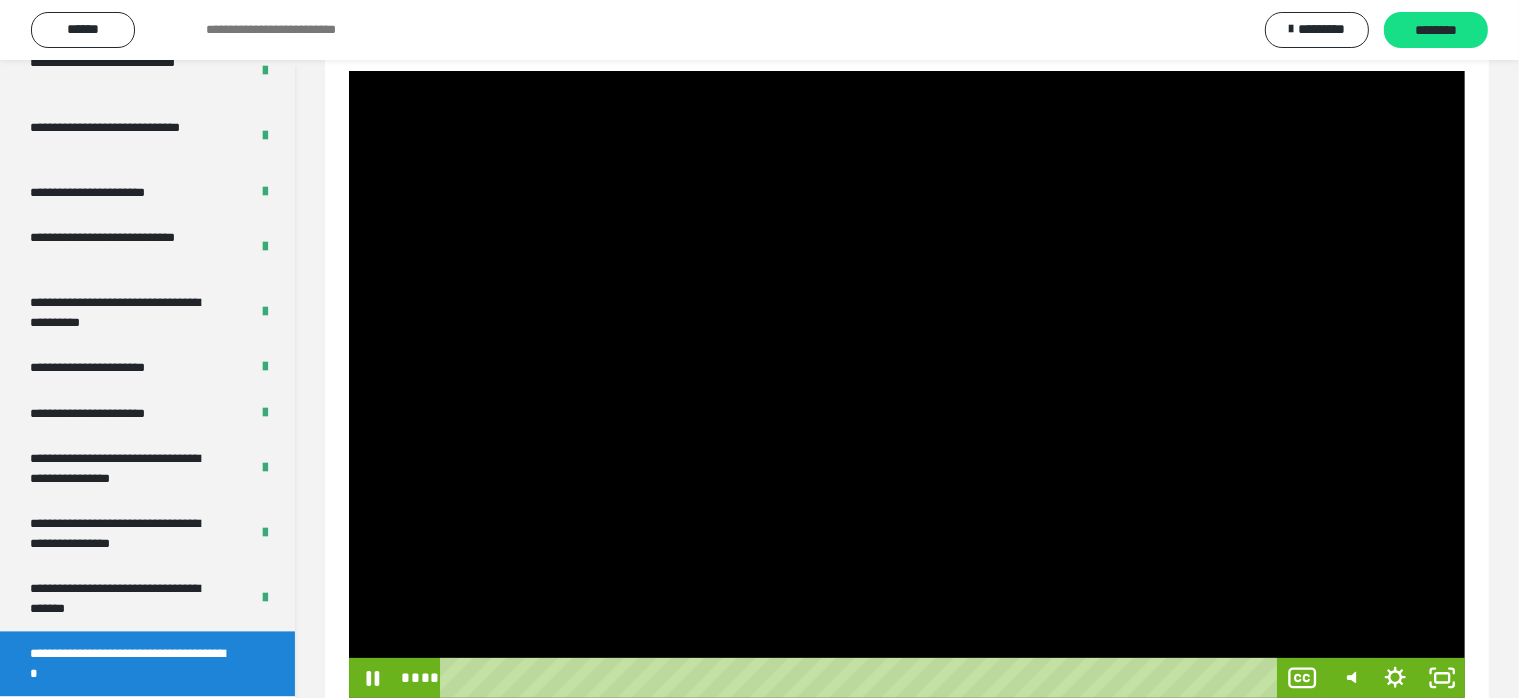 click at bounding box center (907, 385) 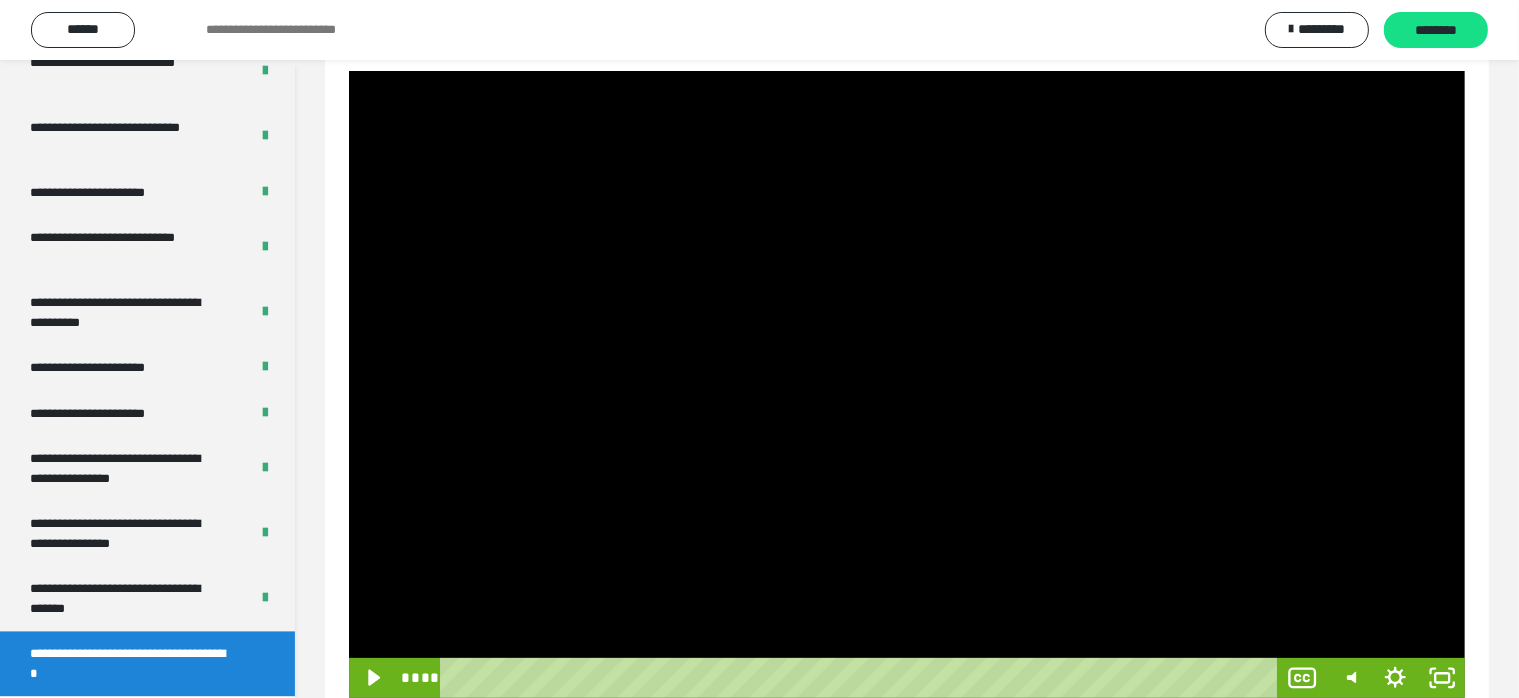 click at bounding box center [907, 385] 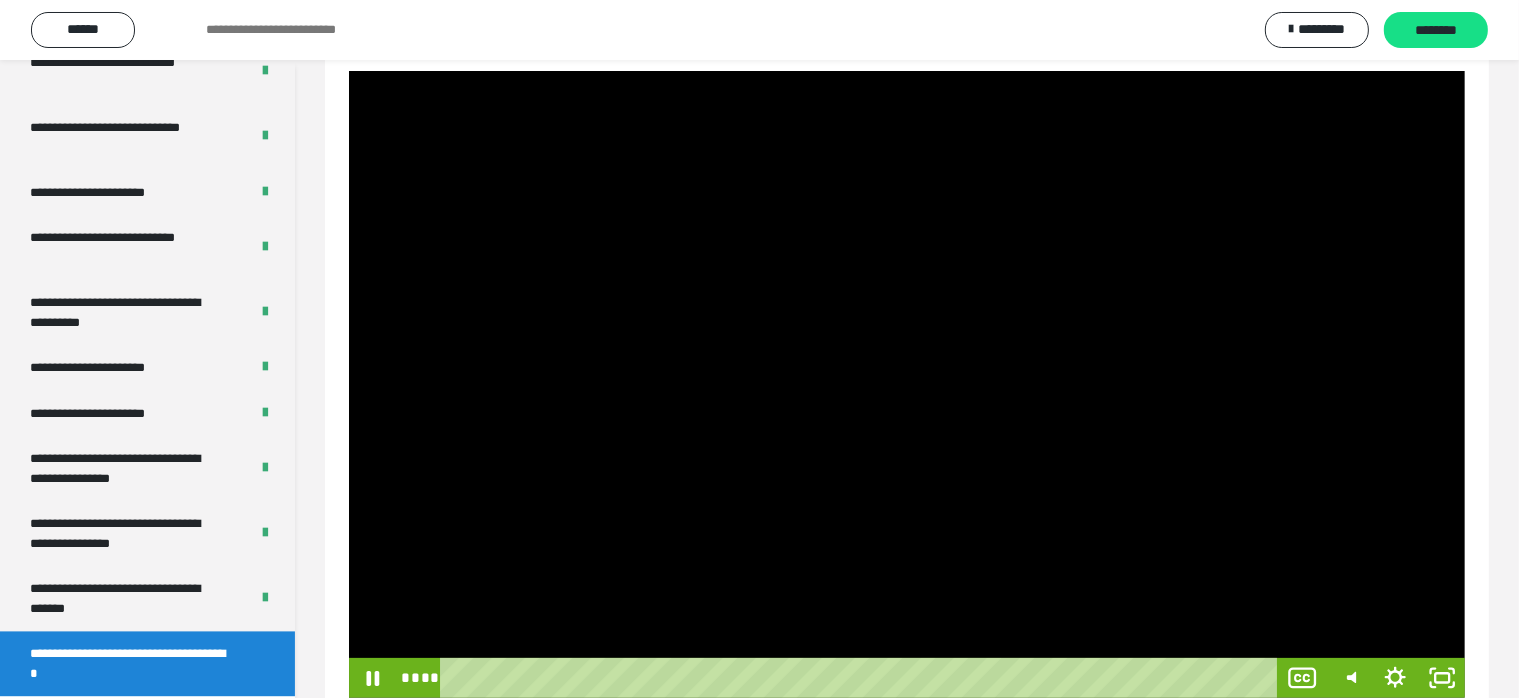 click at bounding box center (907, 385) 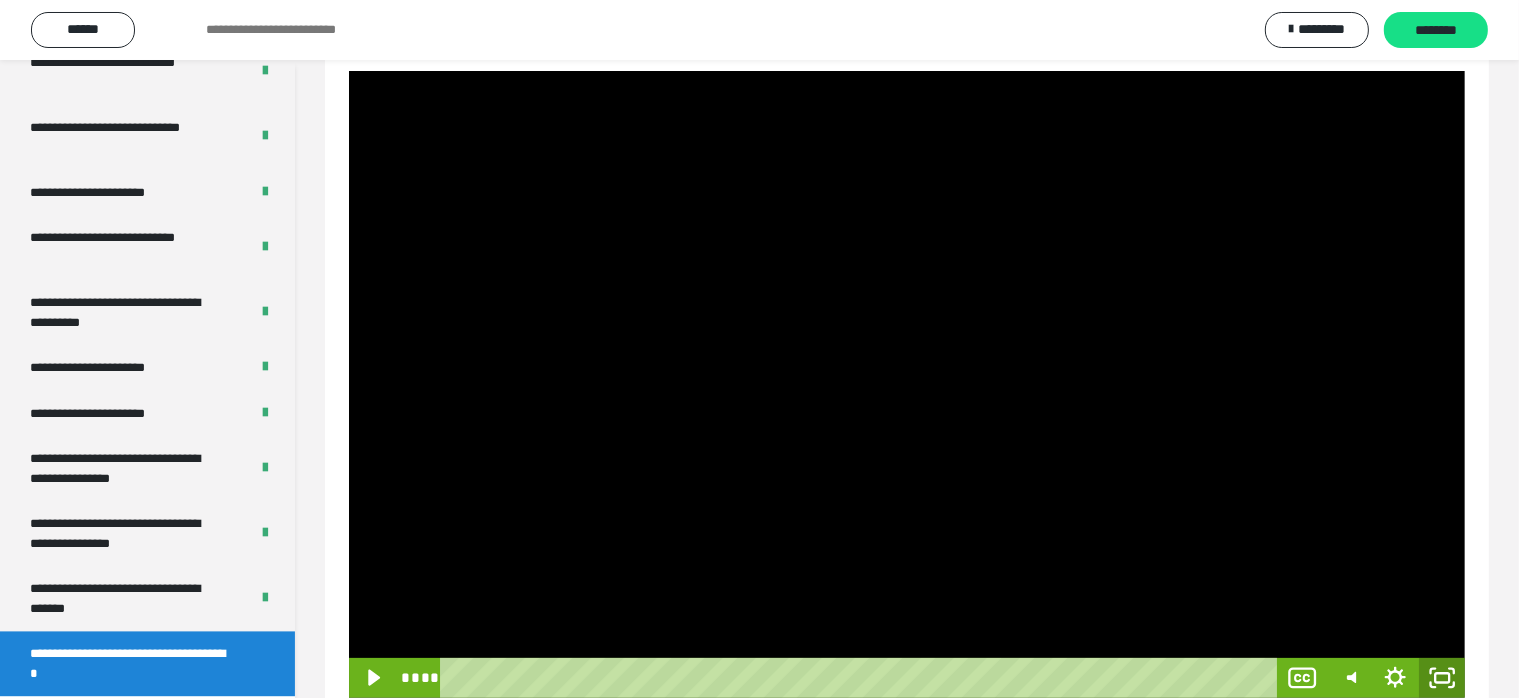 drag, startPoint x: 1446, startPoint y: 686, endPoint x: 1435, endPoint y: 700, distance: 17.804493 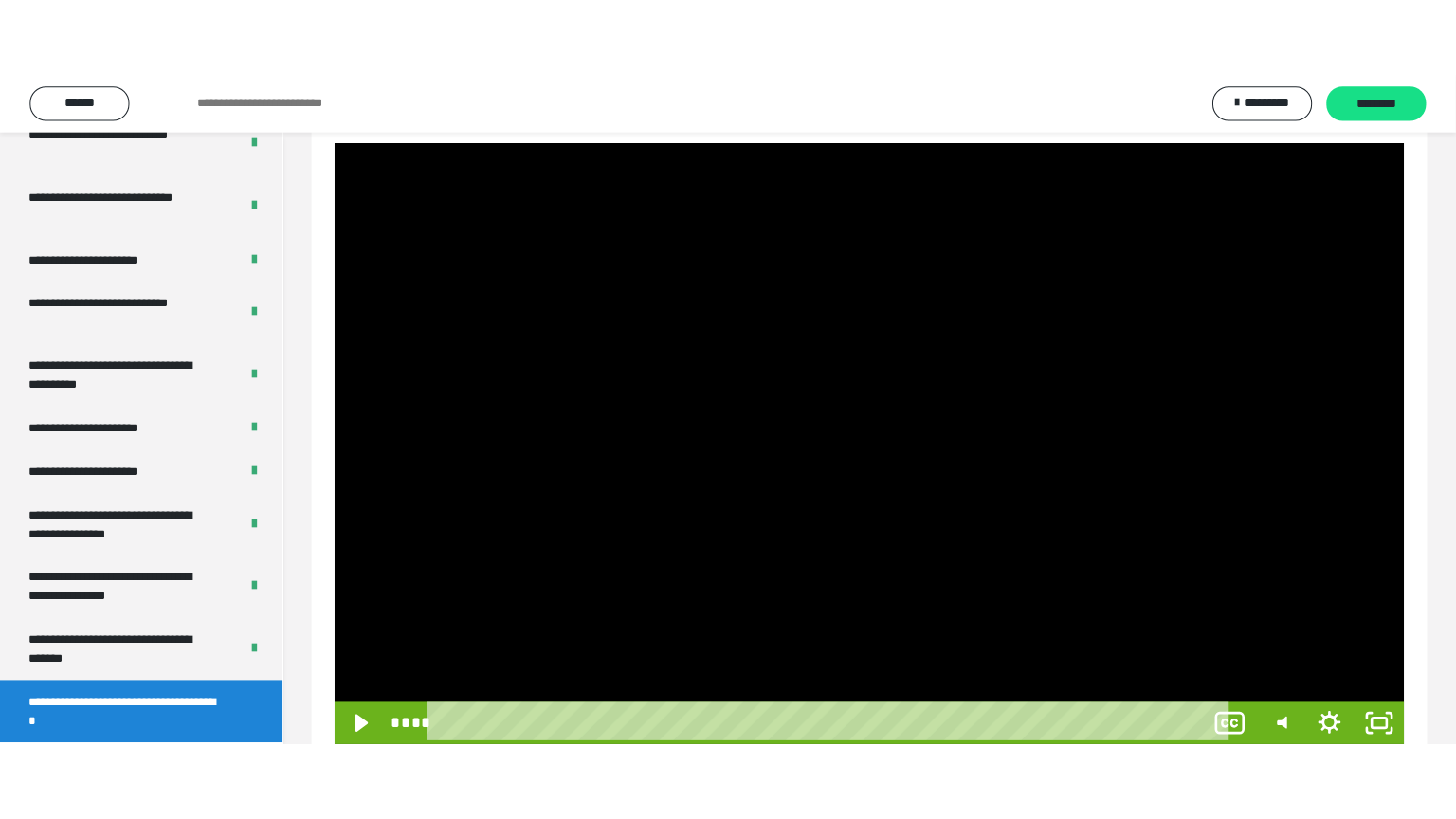 scroll, scrollTop: 178, scrollLeft: 0, axis: vertical 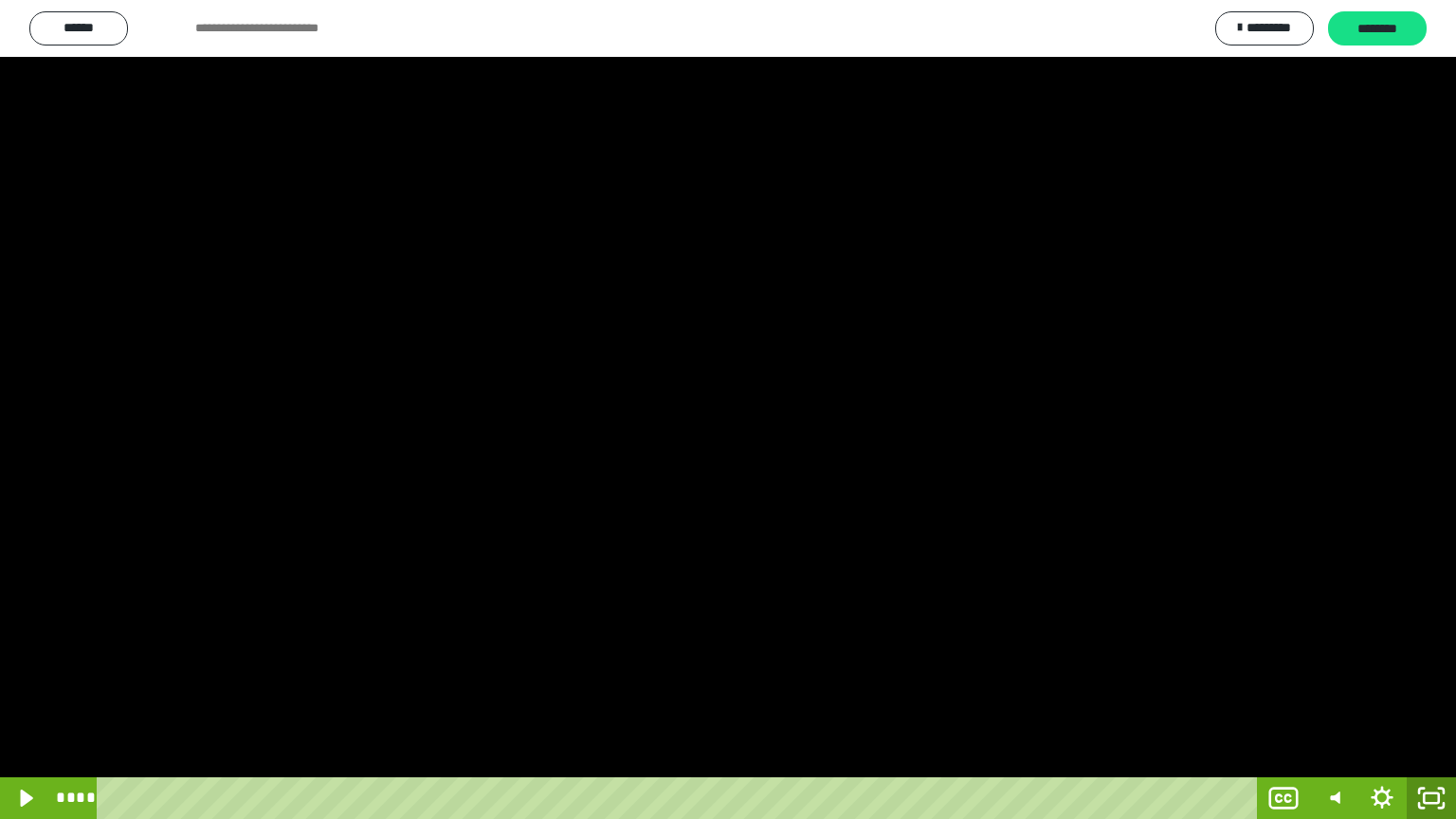 click 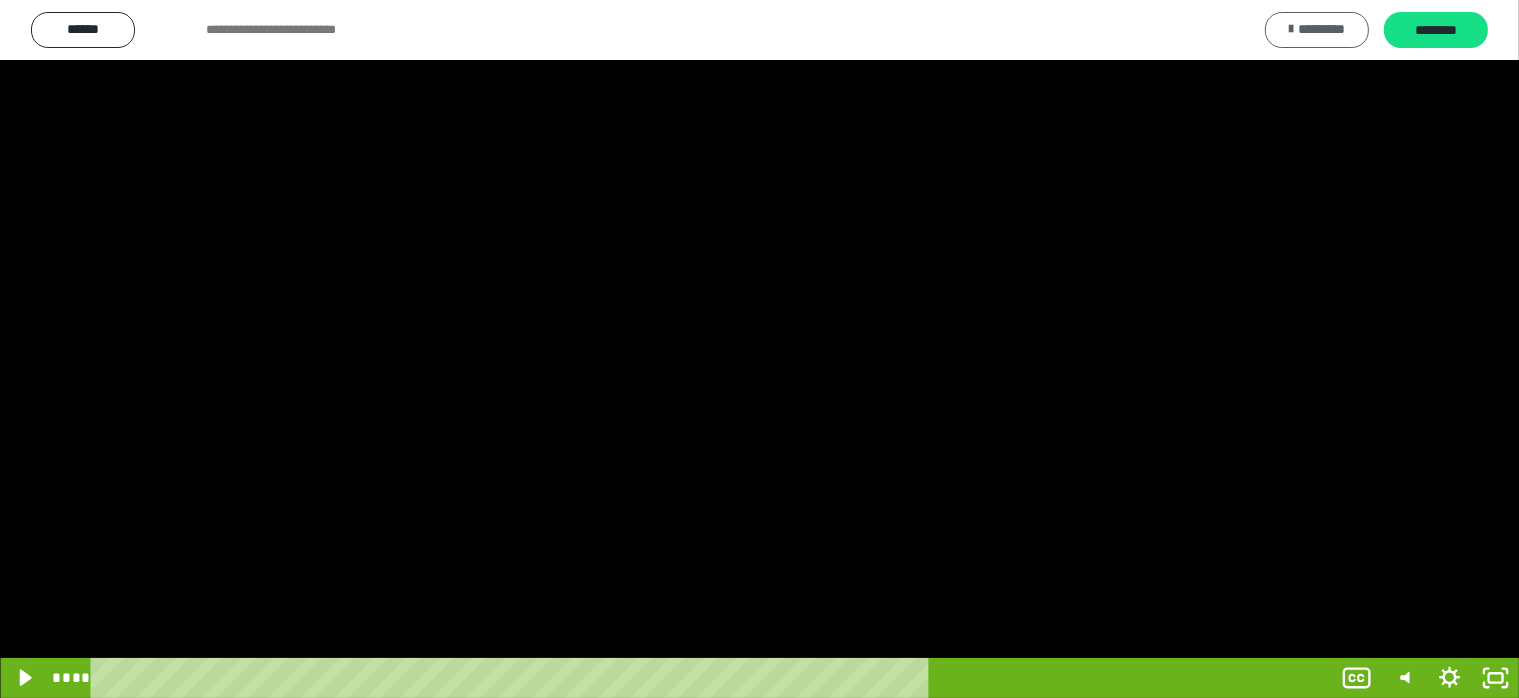 scroll, scrollTop: 3988, scrollLeft: 0, axis: vertical 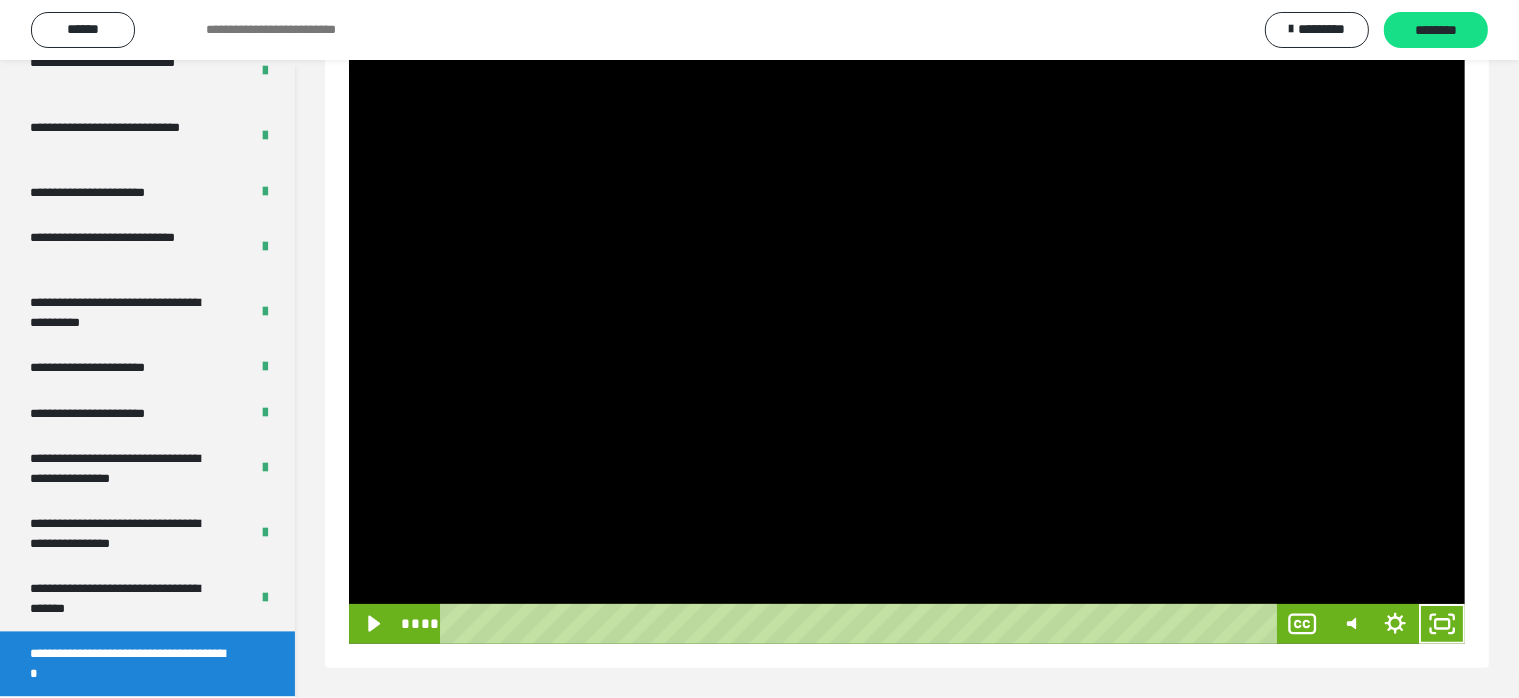 click at bounding box center [907, 331] 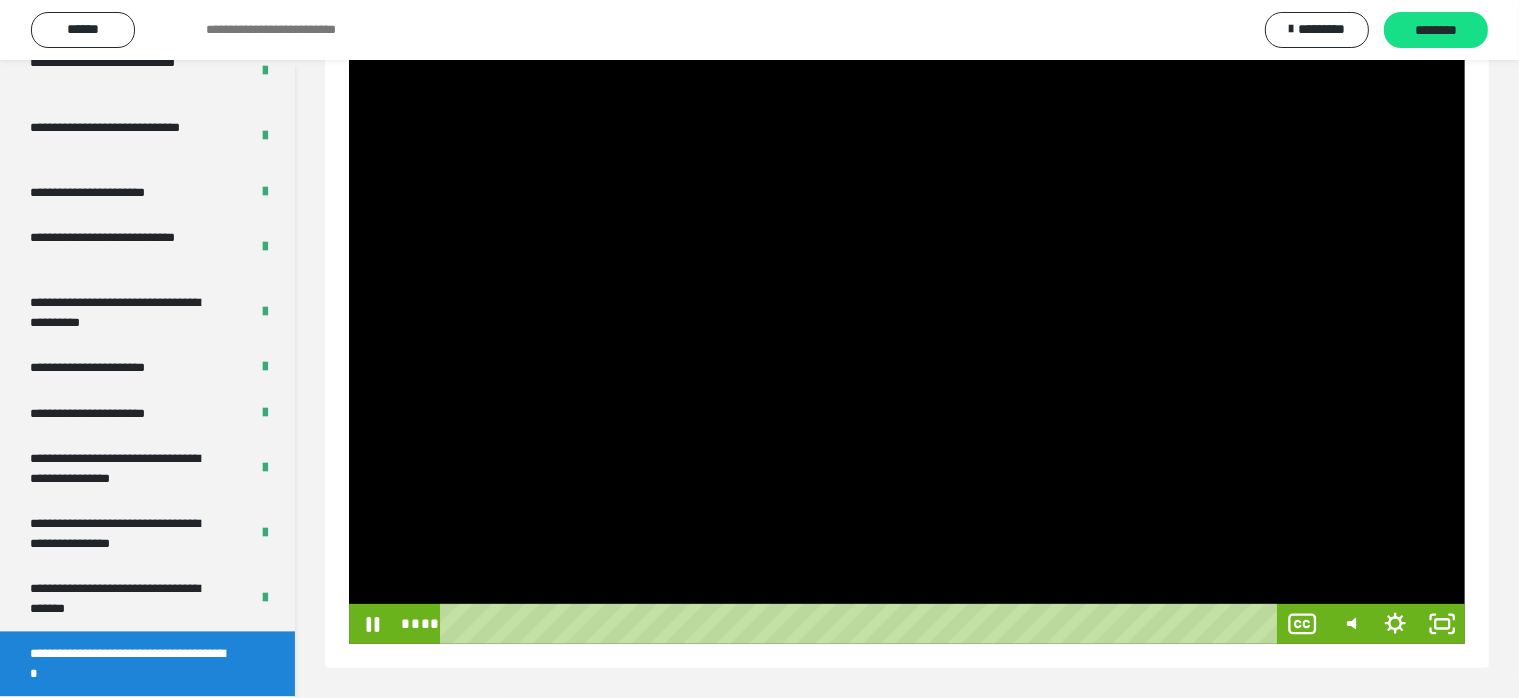 drag, startPoint x: 860, startPoint y: 314, endPoint x: 886, endPoint y: 318, distance: 26.305893 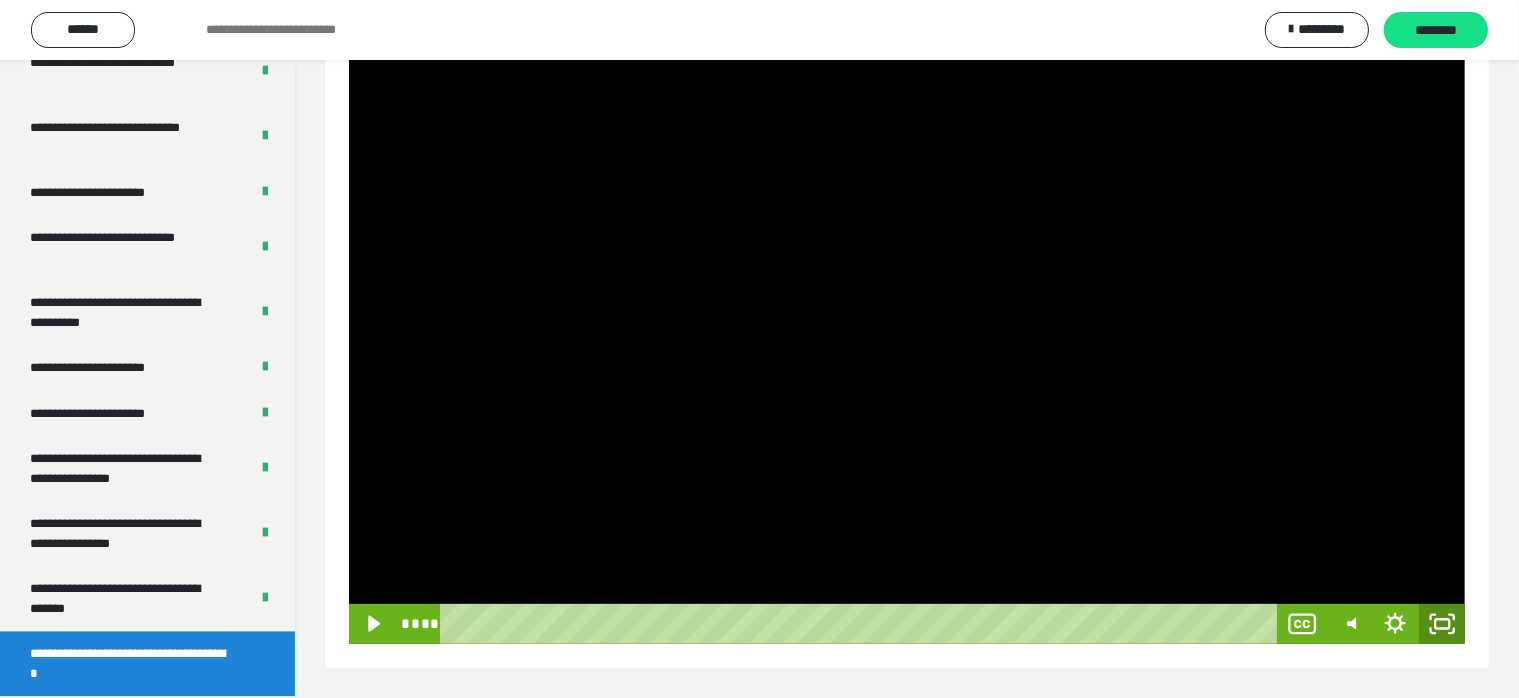 drag, startPoint x: 1441, startPoint y: 632, endPoint x: 1017, endPoint y: 559, distance: 430.2383 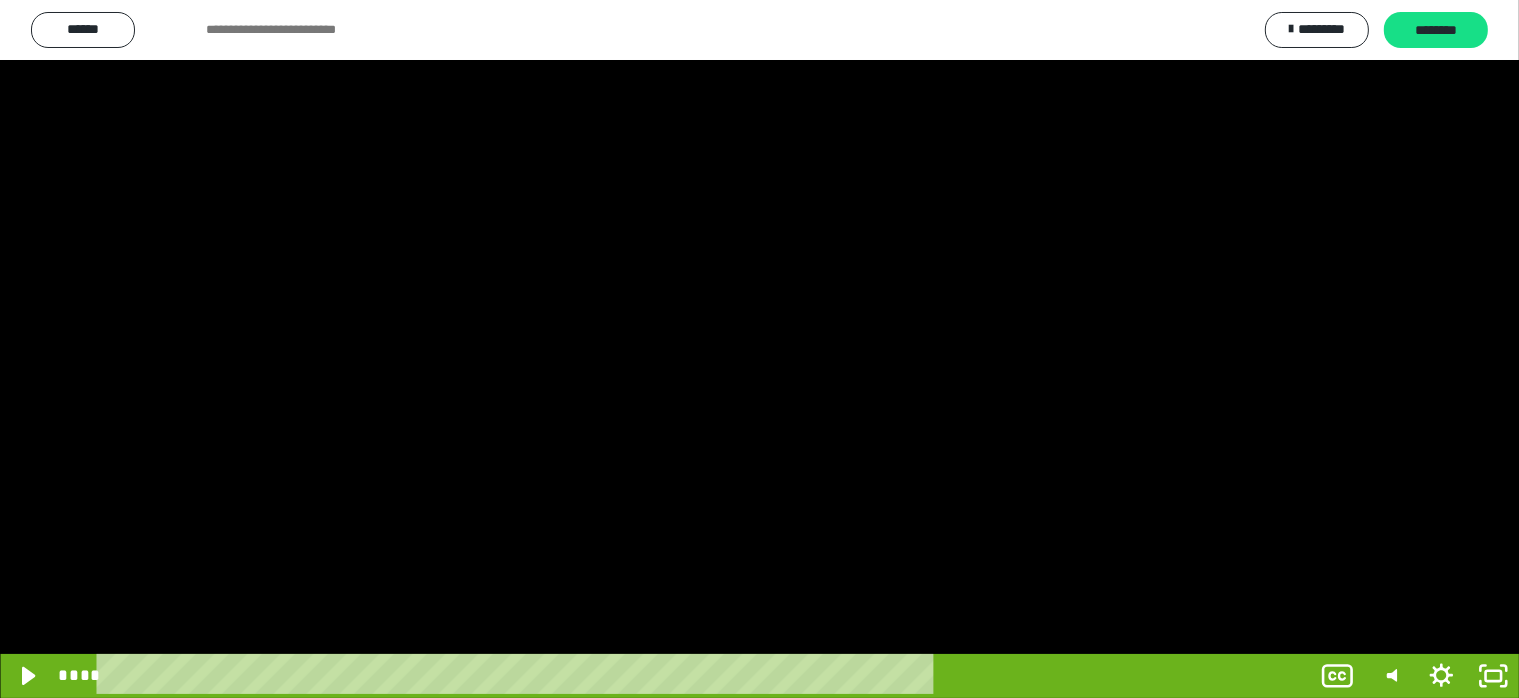 click at bounding box center (759, 349) 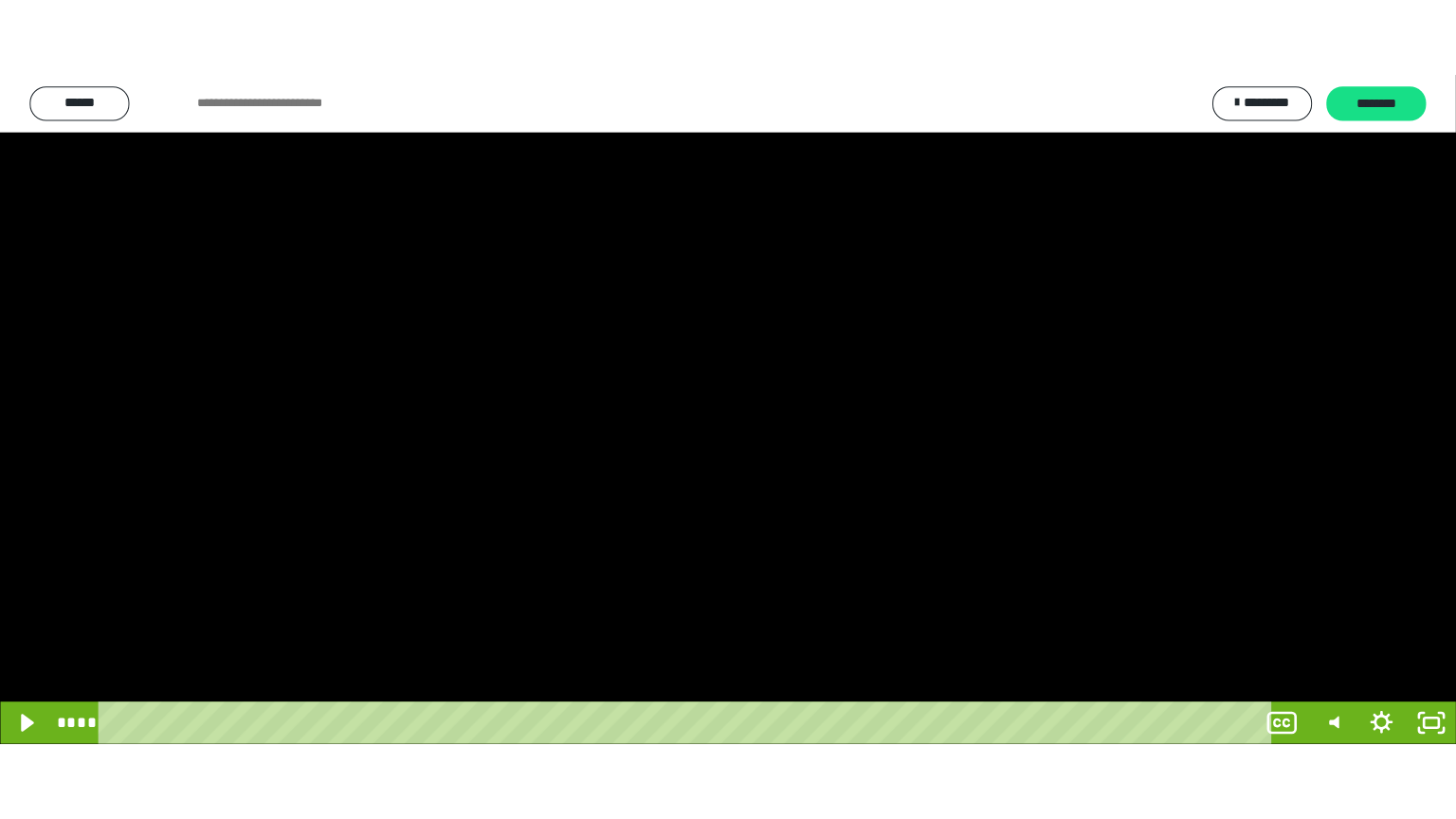 scroll, scrollTop: 178, scrollLeft: 0, axis: vertical 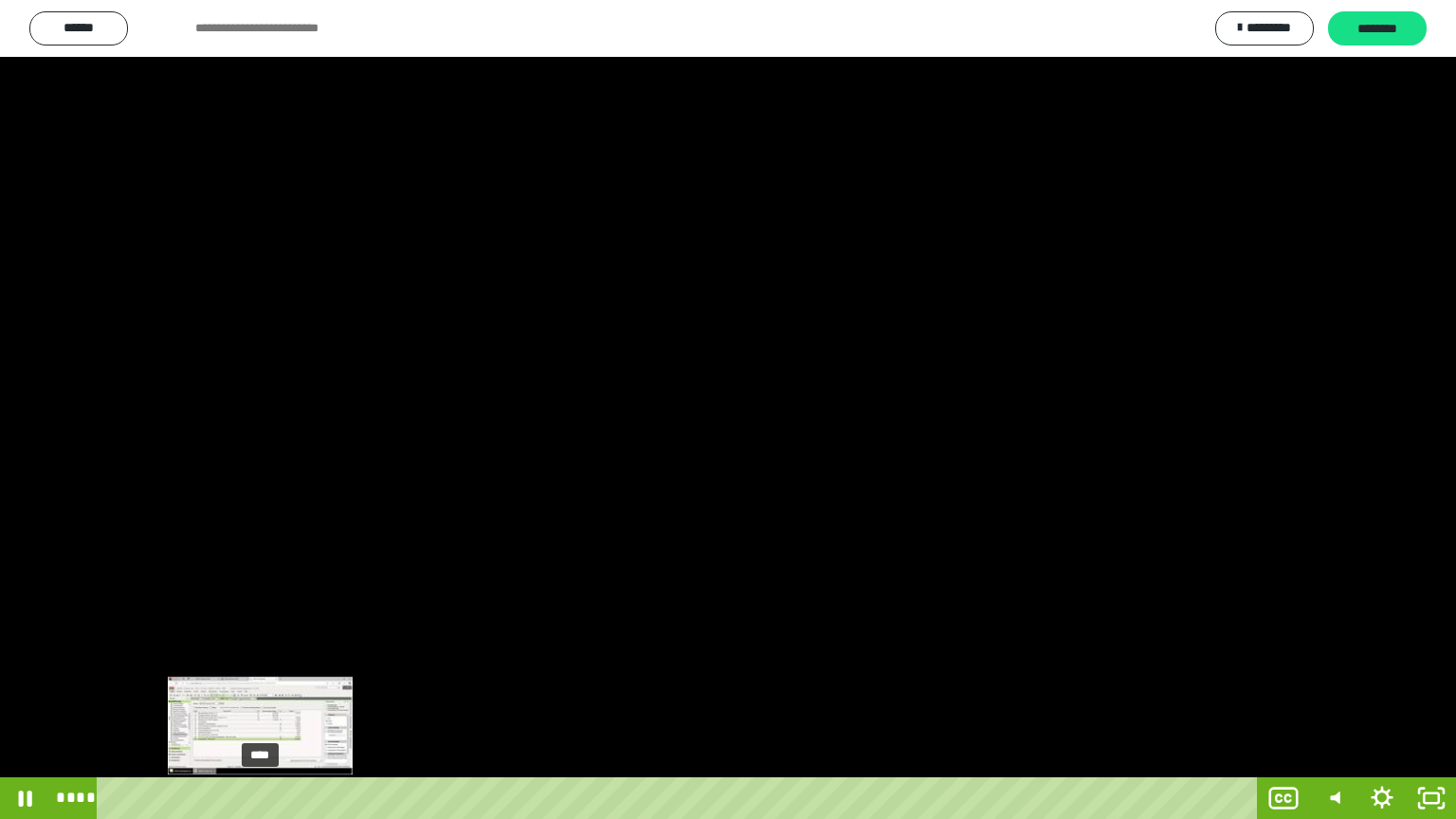 click on "****" at bounding box center [681, 798] 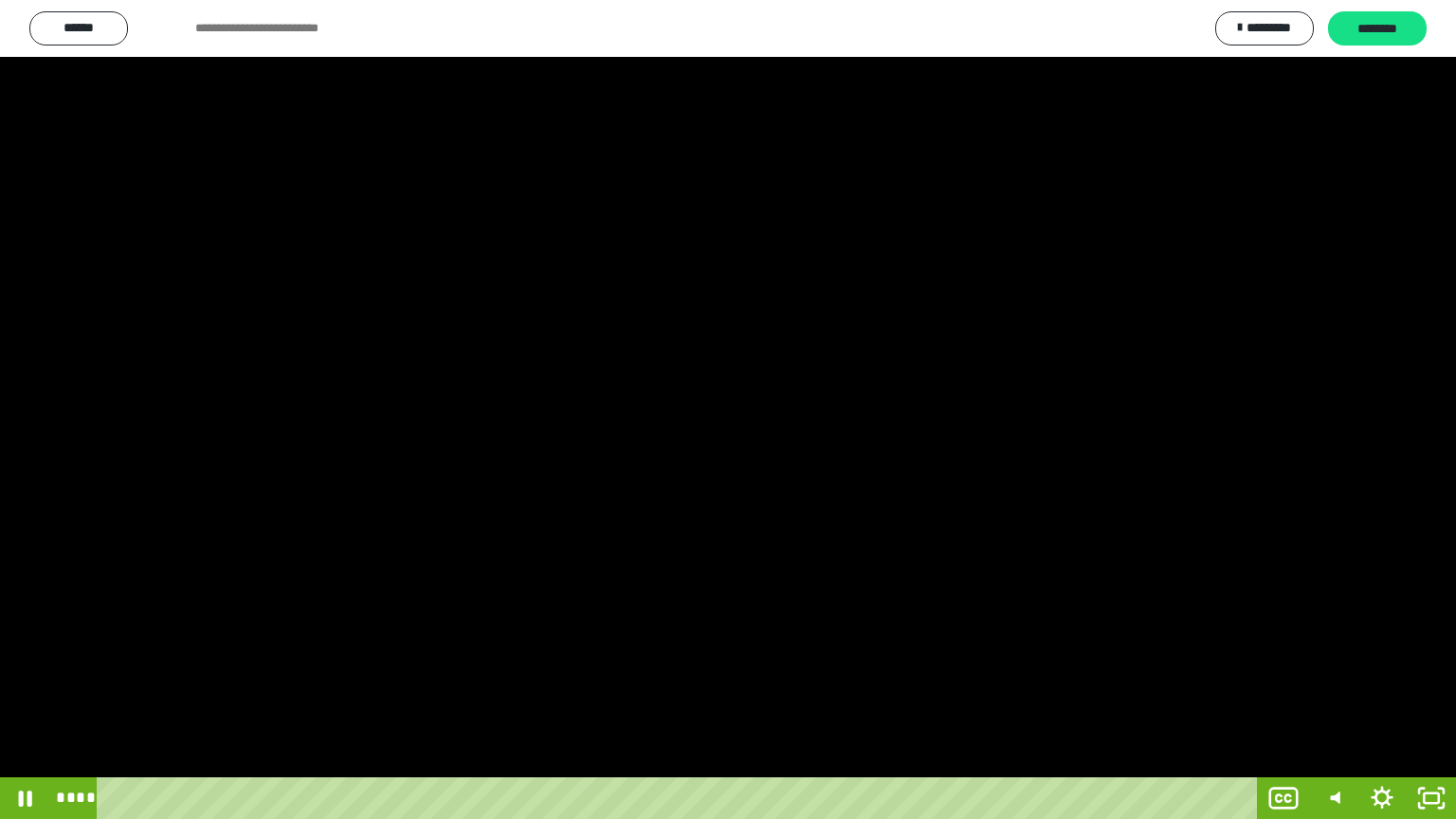 click at bounding box center [728, 410] 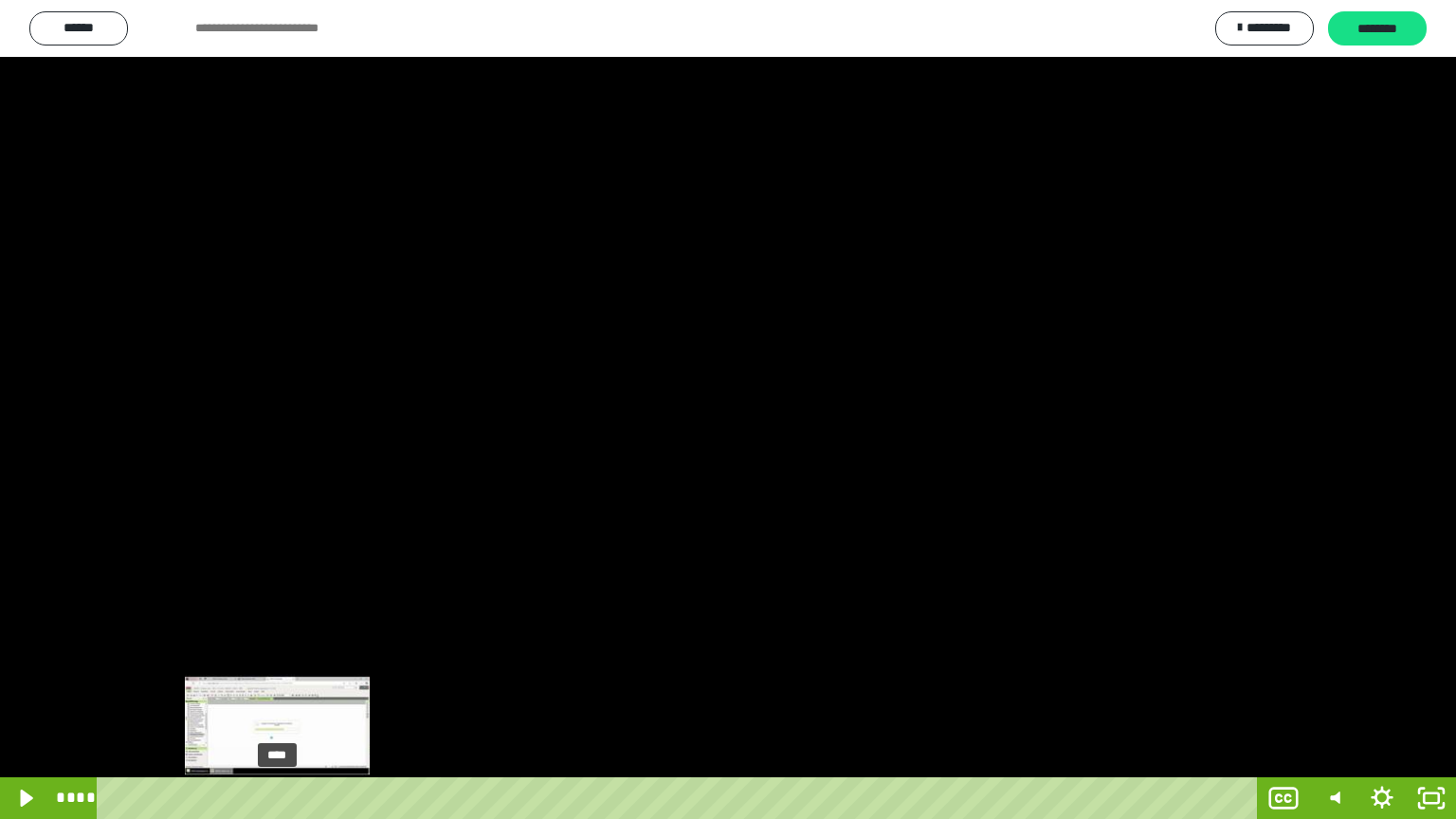 click on "****" at bounding box center [681, 798] 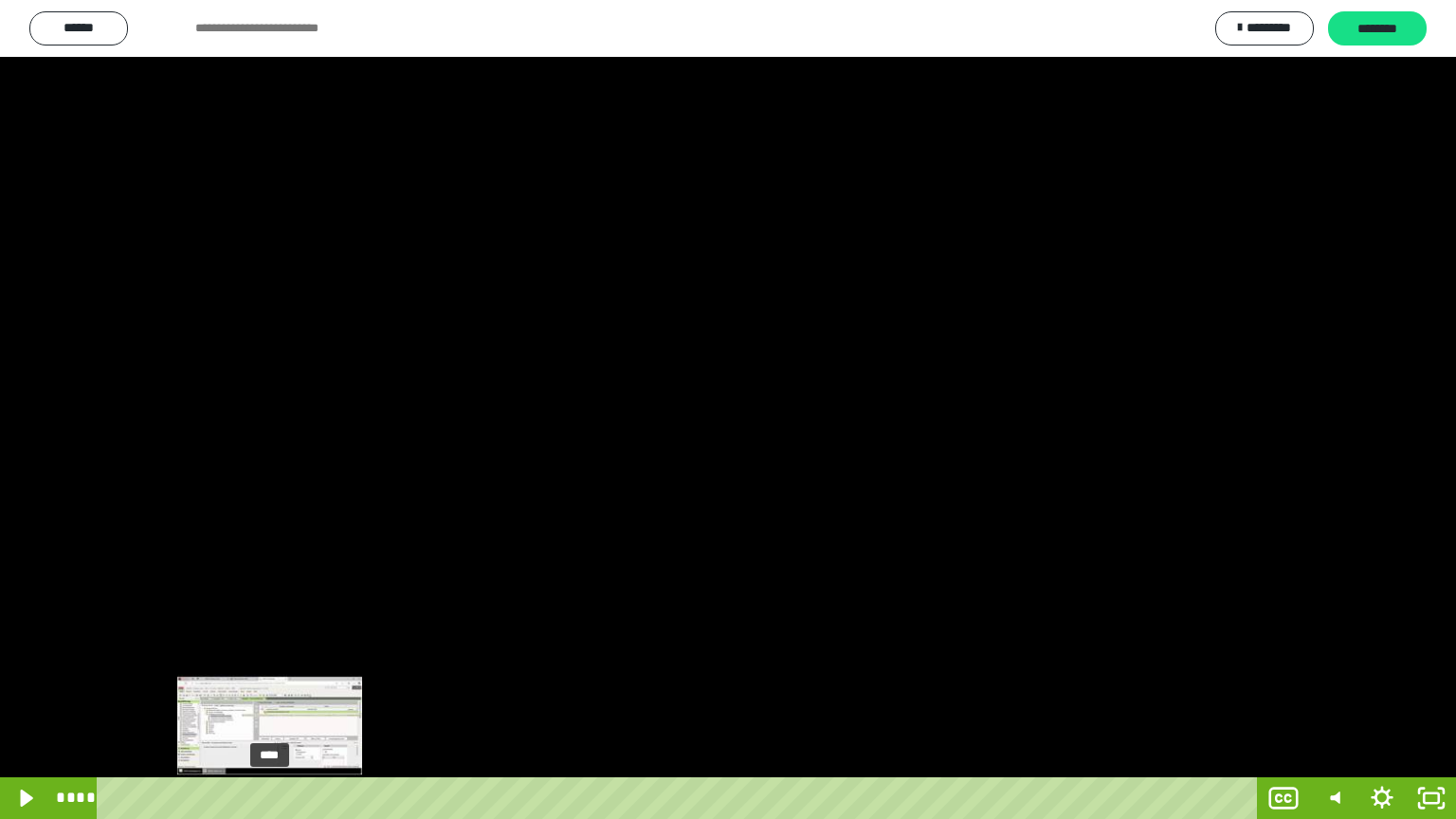 click at bounding box center (269, 798) 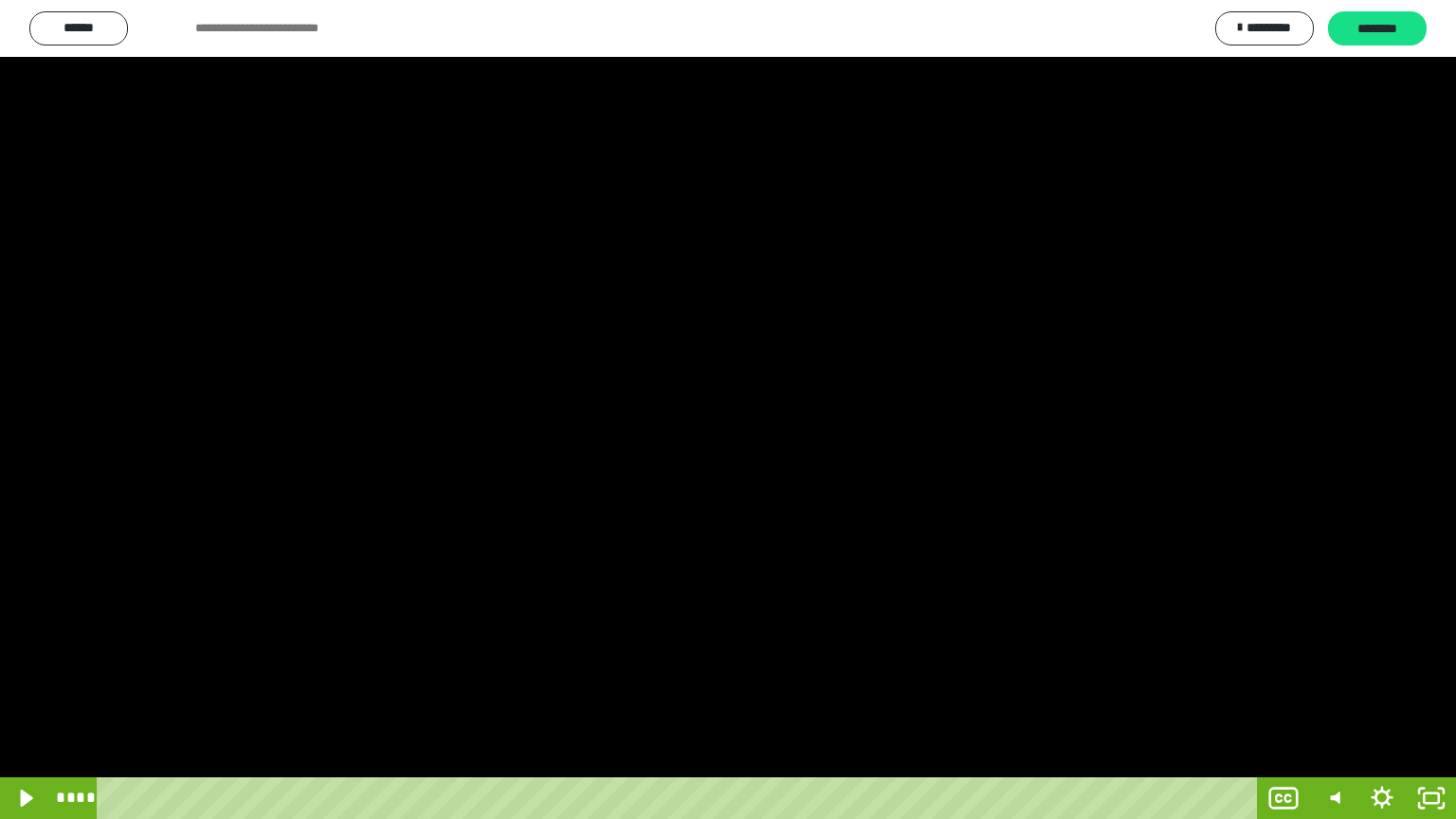 click at bounding box center (728, 410) 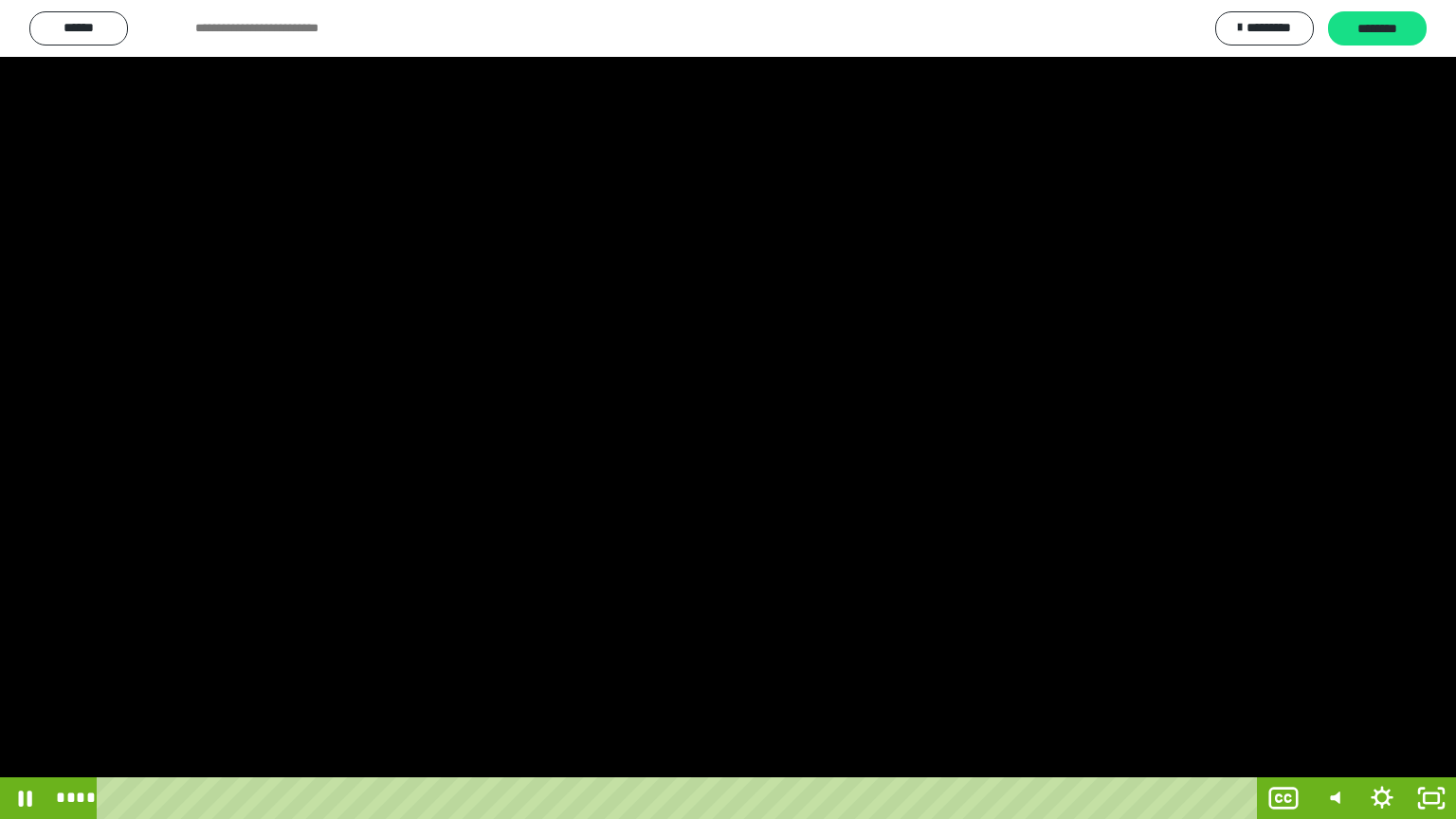 click at bounding box center [728, 410] 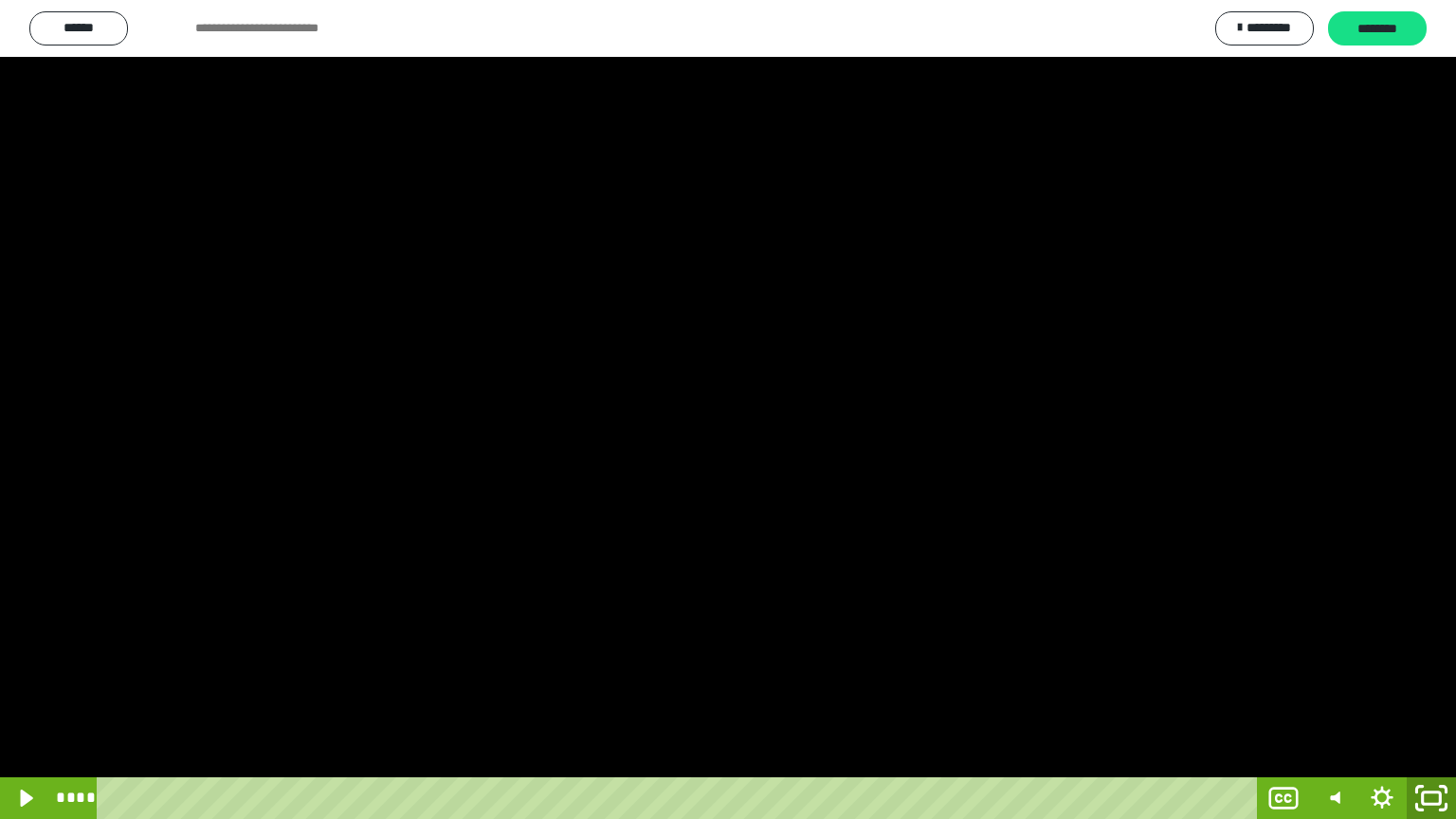 click 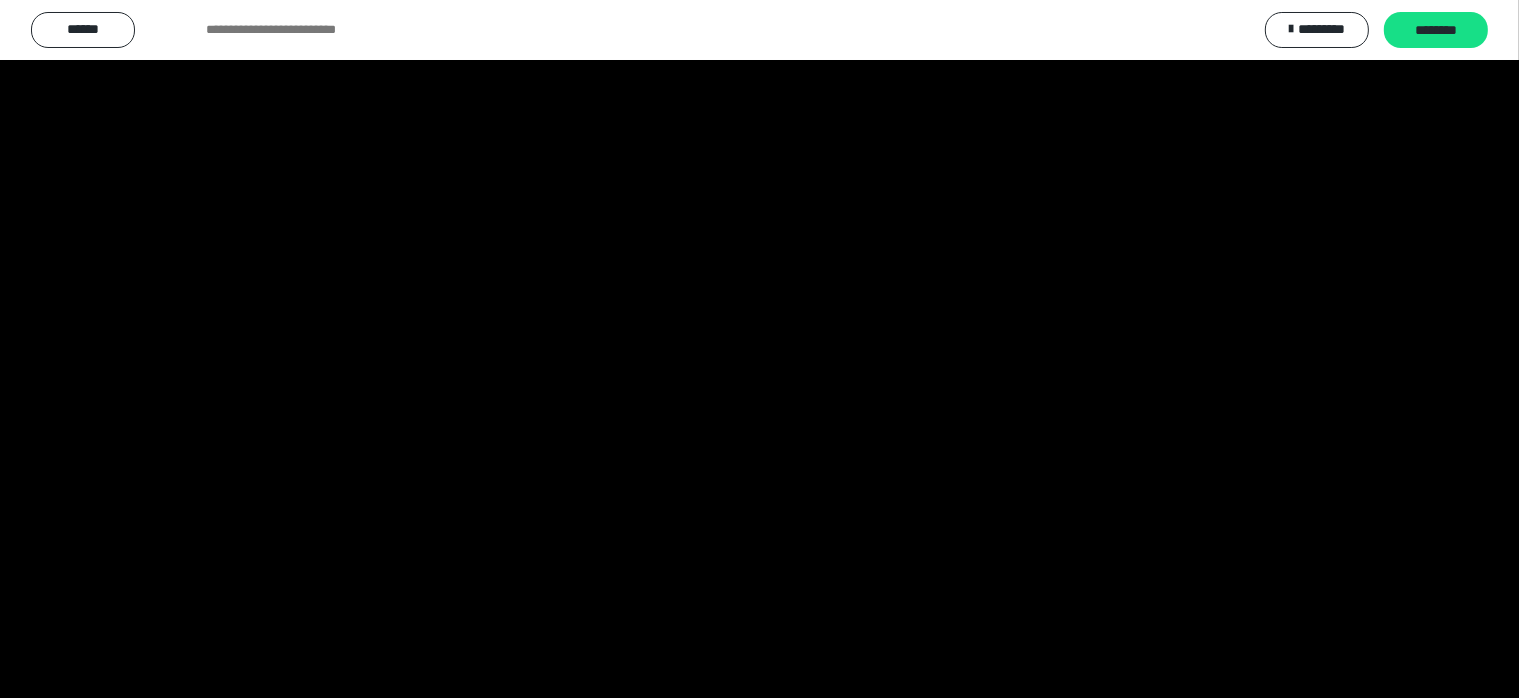 scroll, scrollTop: 3988, scrollLeft: 0, axis: vertical 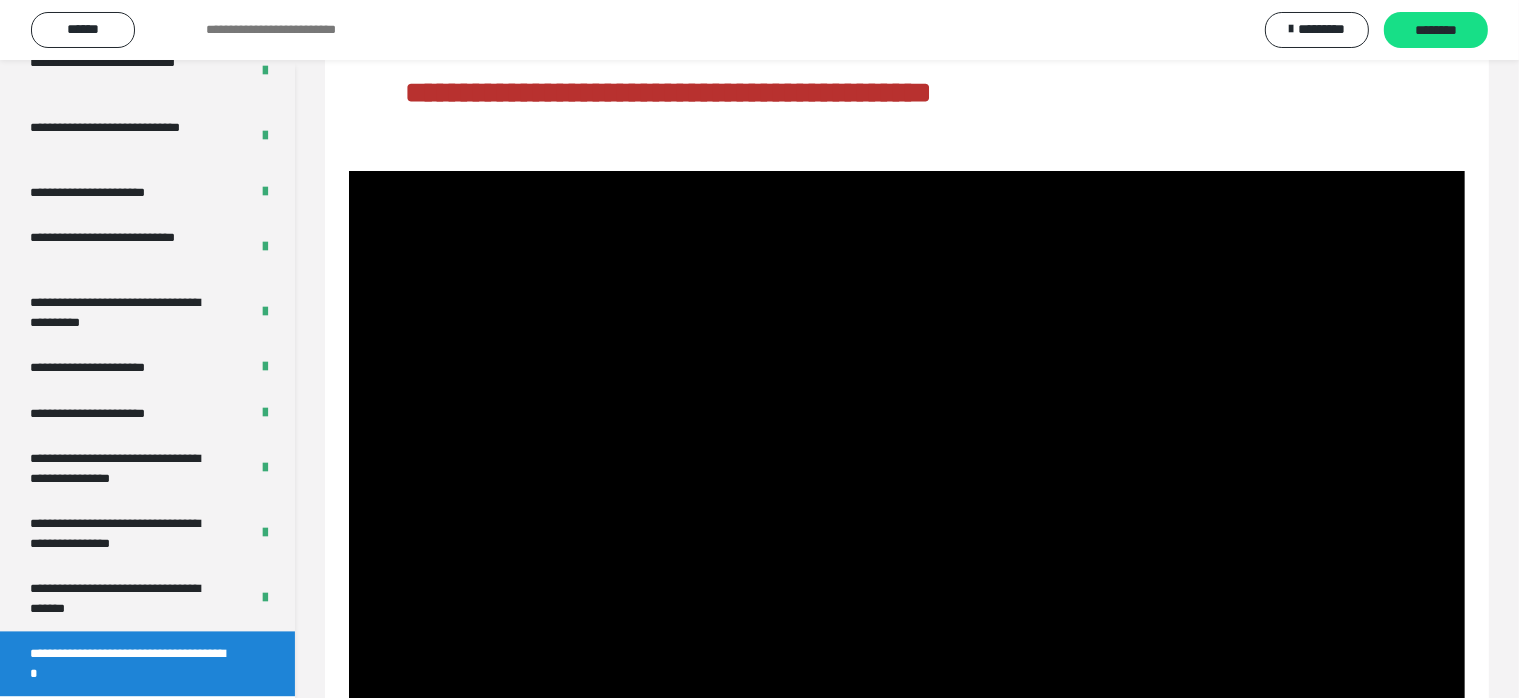 click at bounding box center [907, 485] 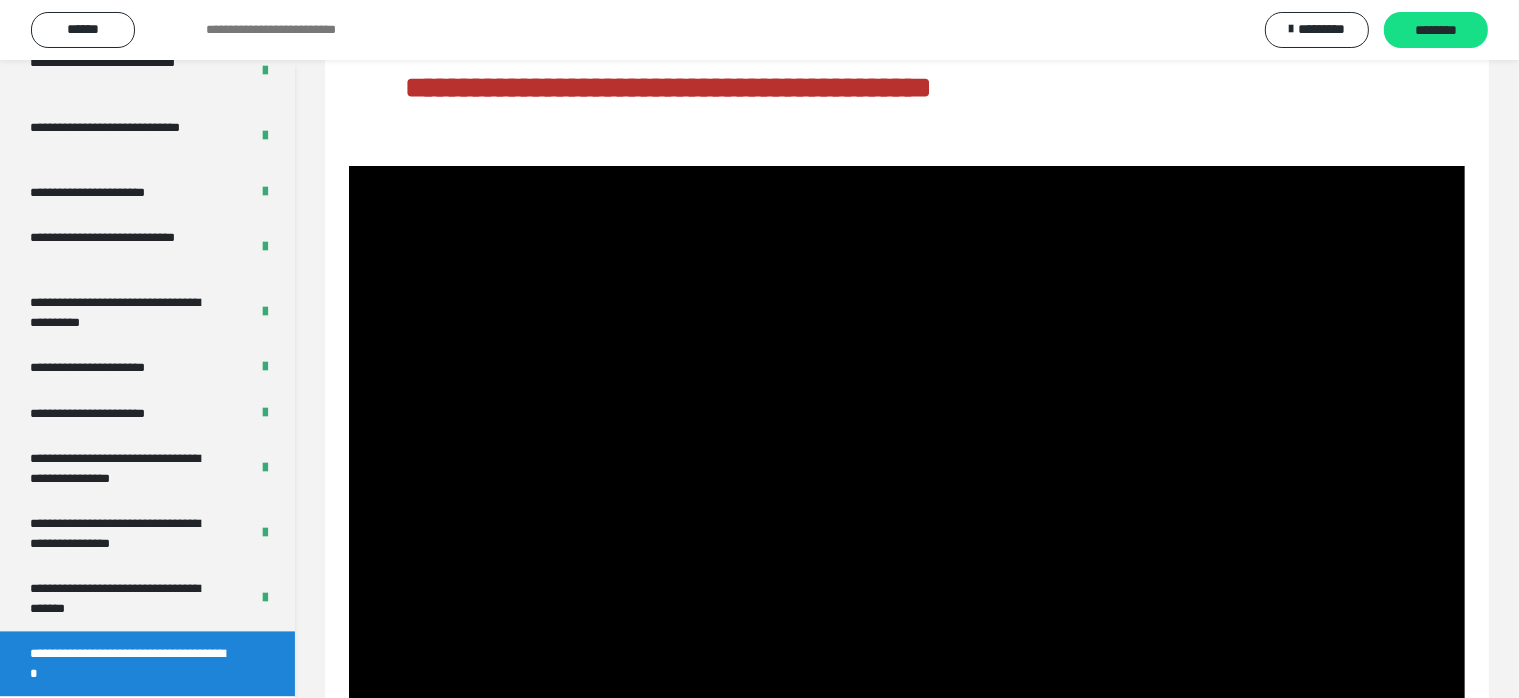scroll, scrollTop: 288, scrollLeft: 0, axis: vertical 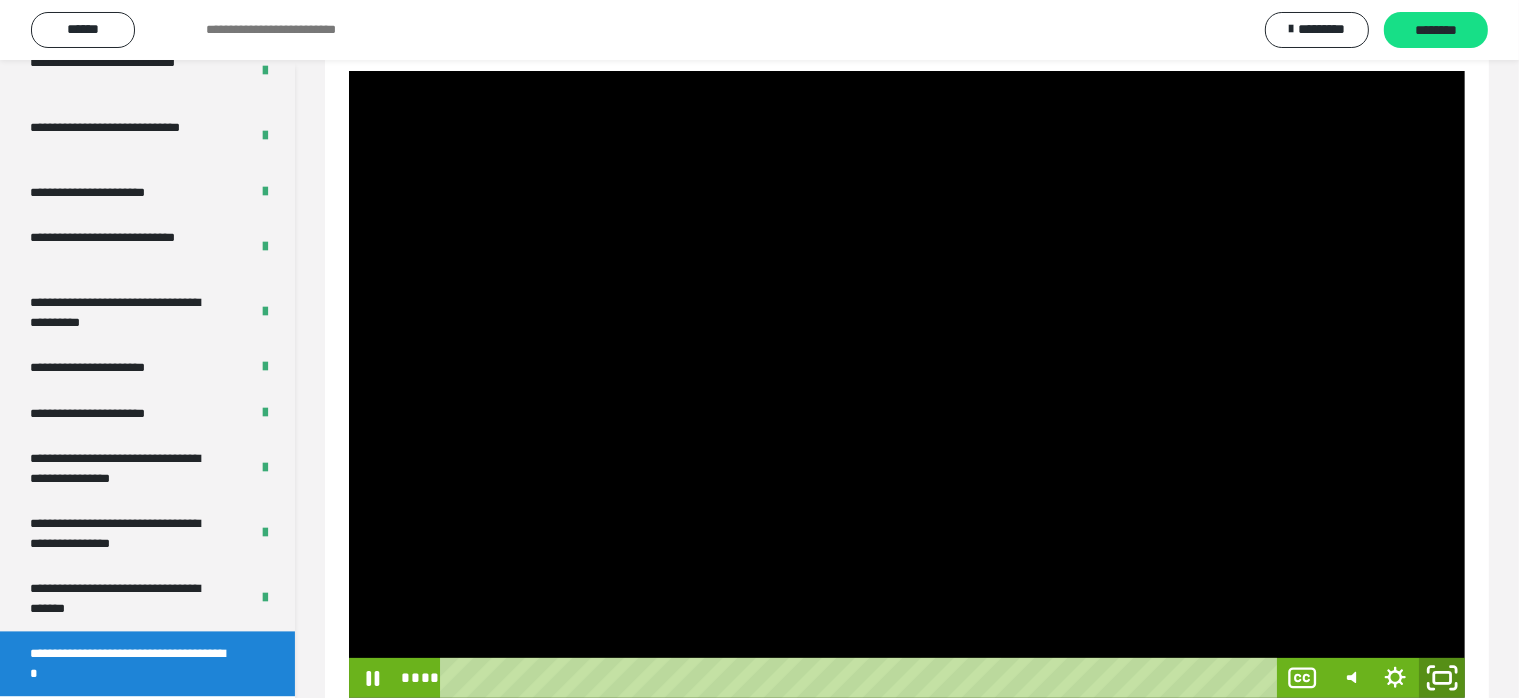 click 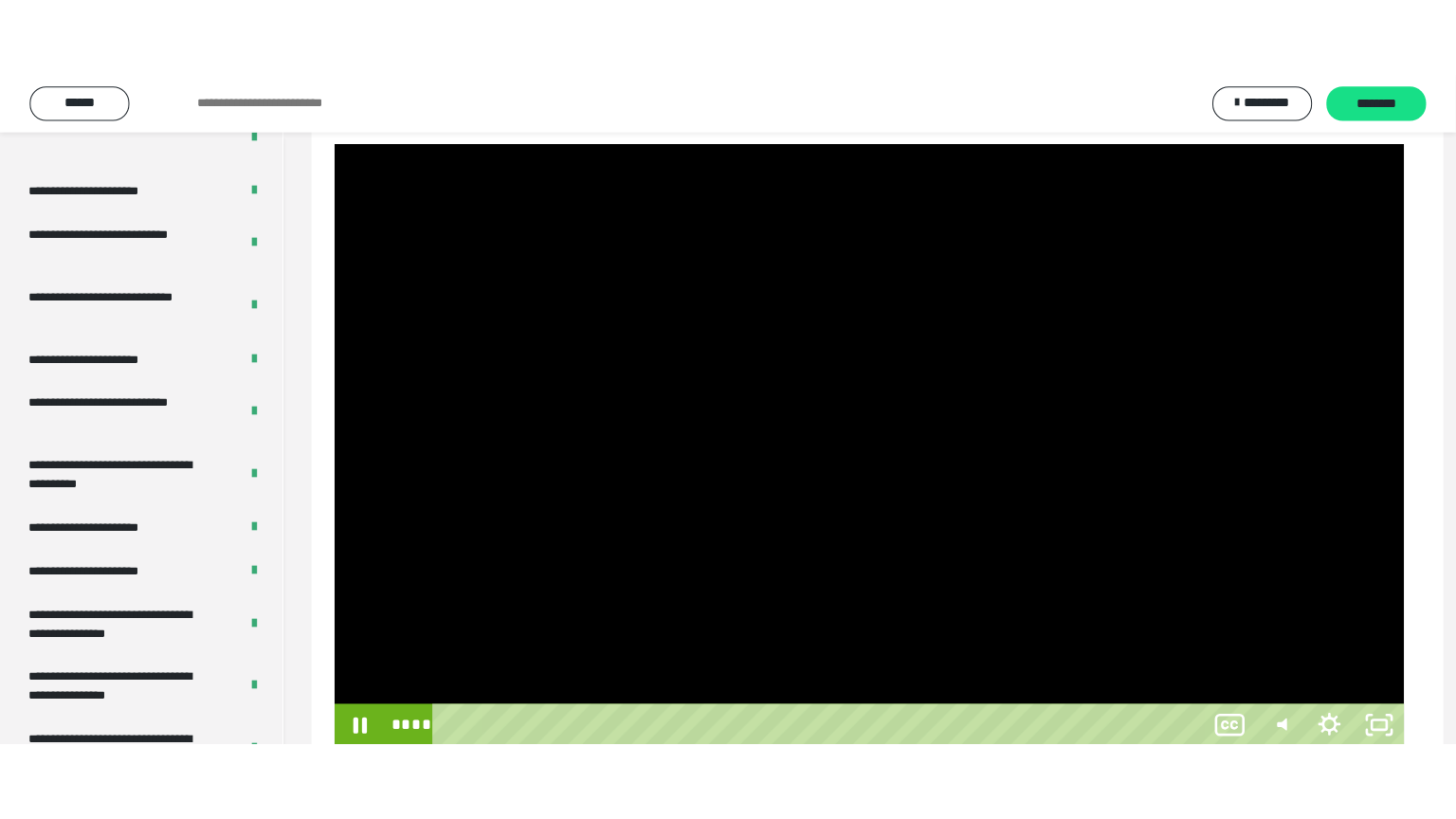 scroll, scrollTop: 178, scrollLeft: 0, axis: vertical 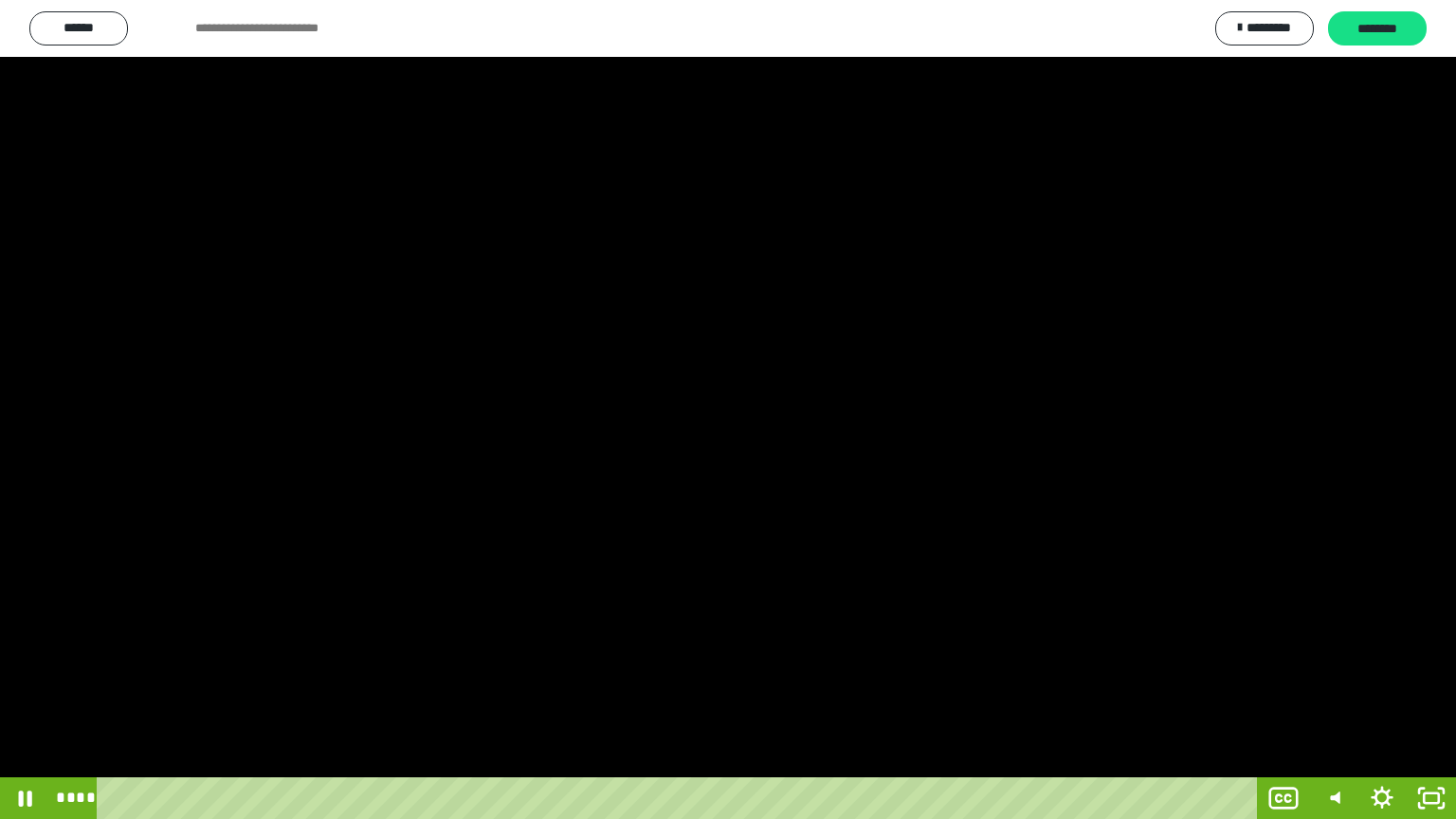click at bounding box center [728, 410] 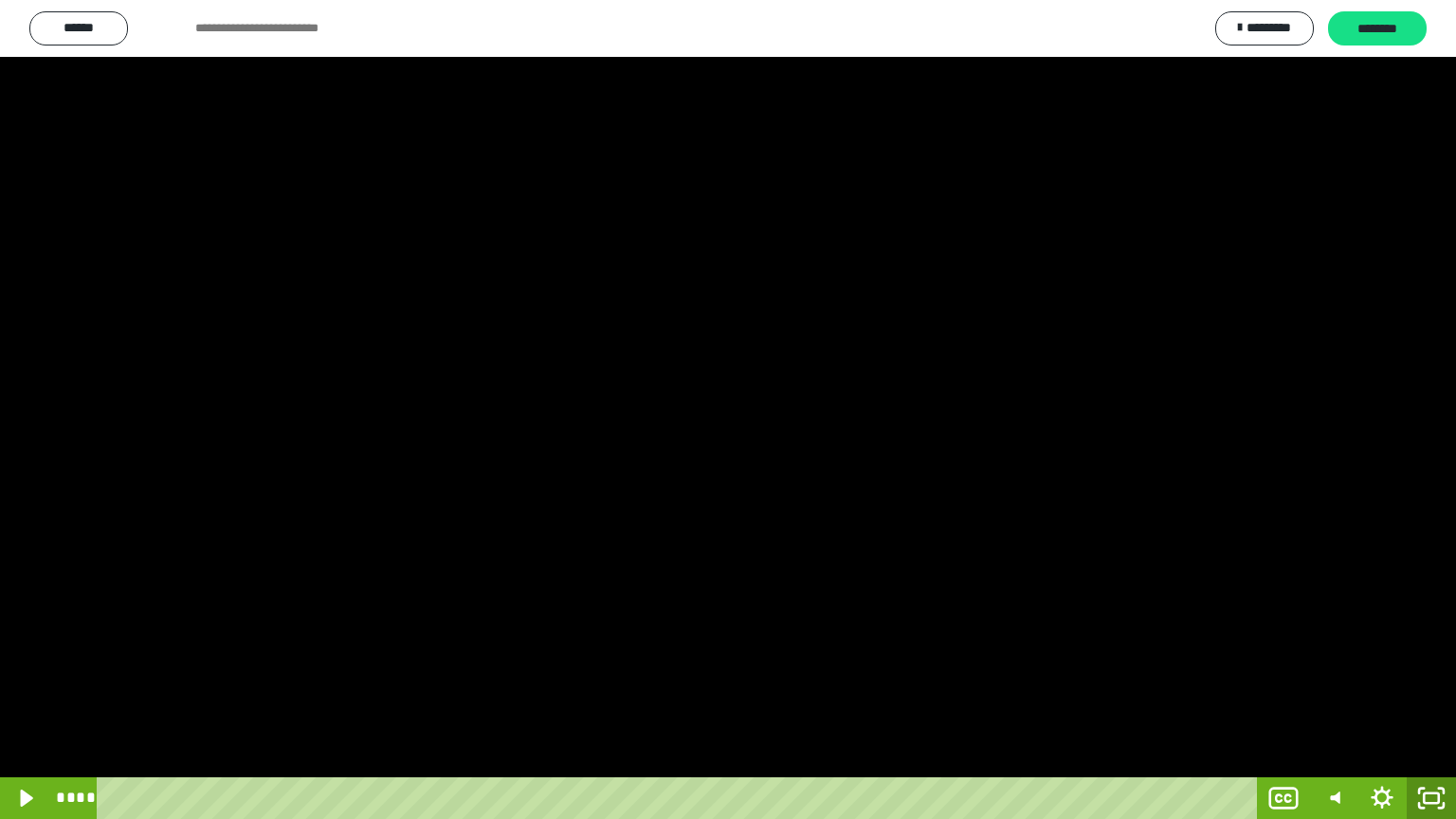 click 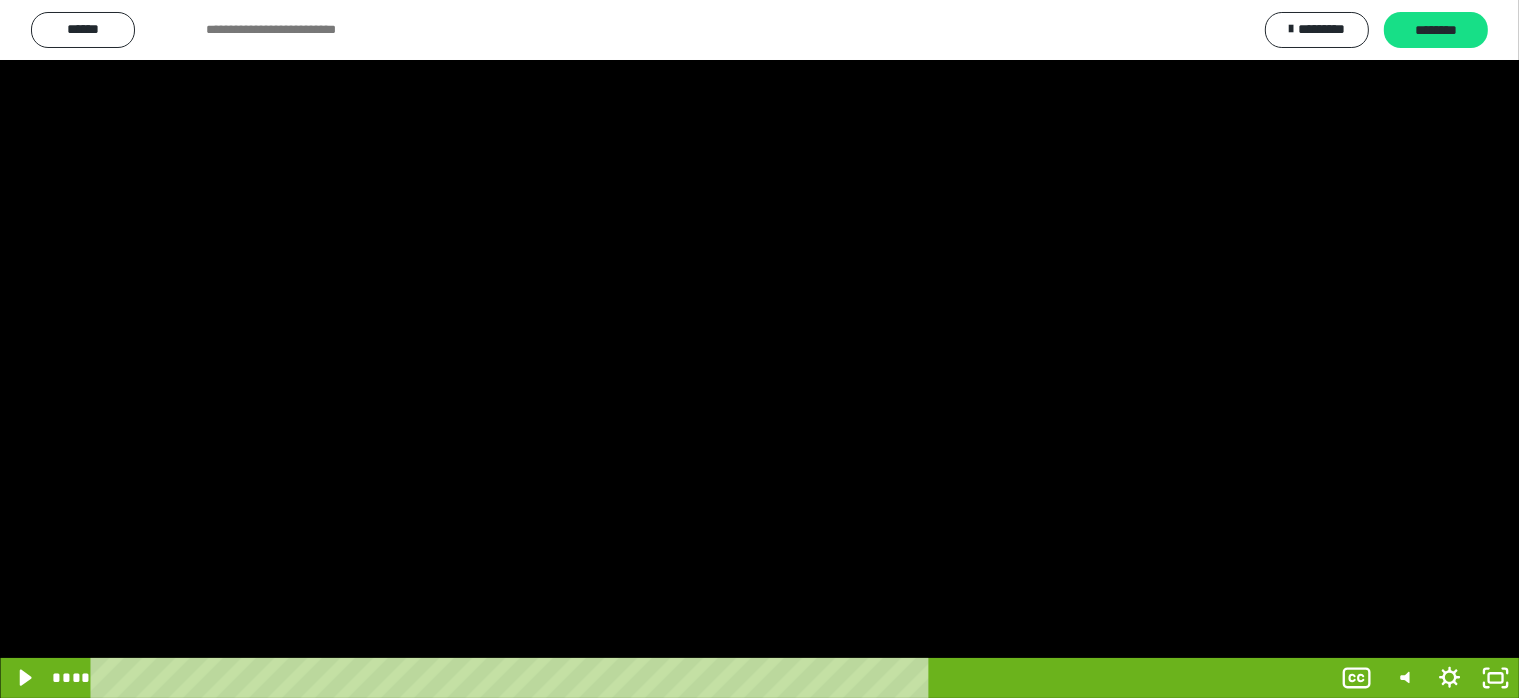 scroll, scrollTop: 3988, scrollLeft: 0, axis: vertical 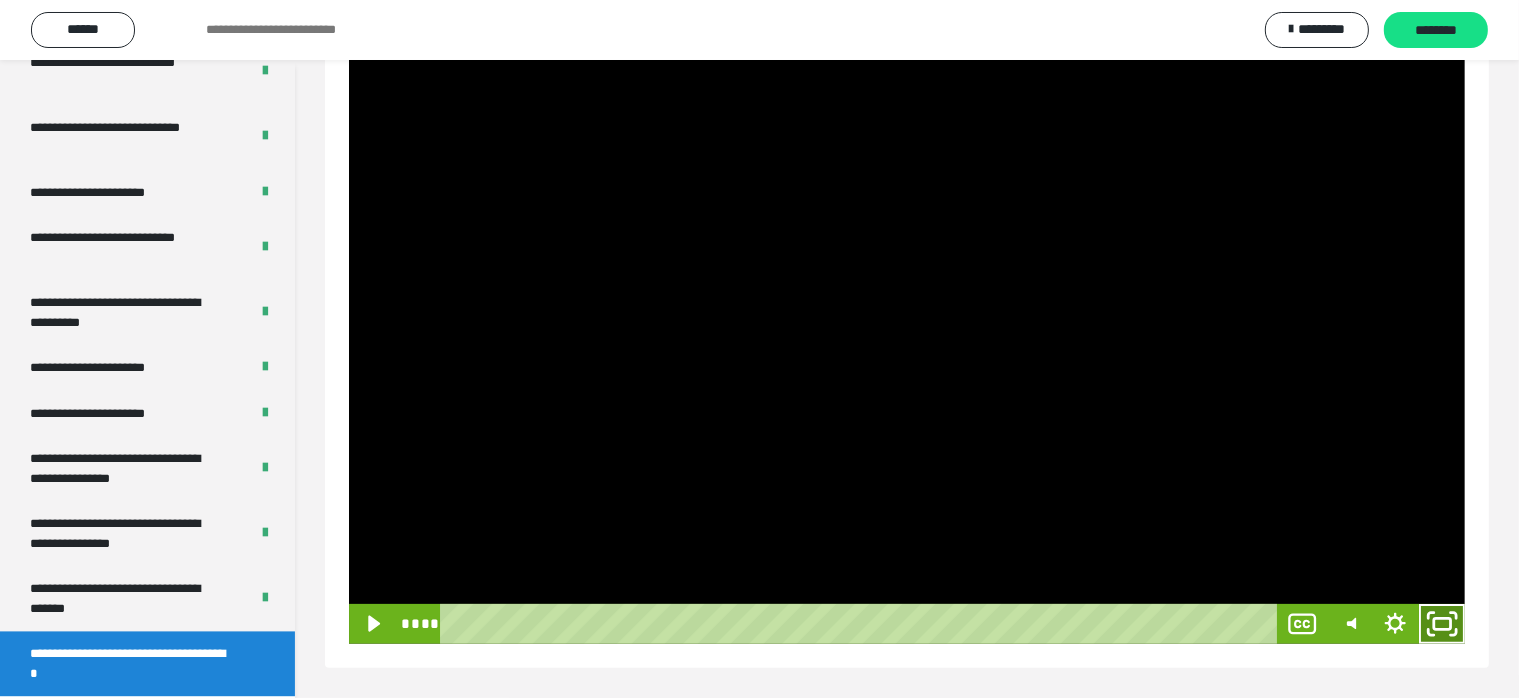click 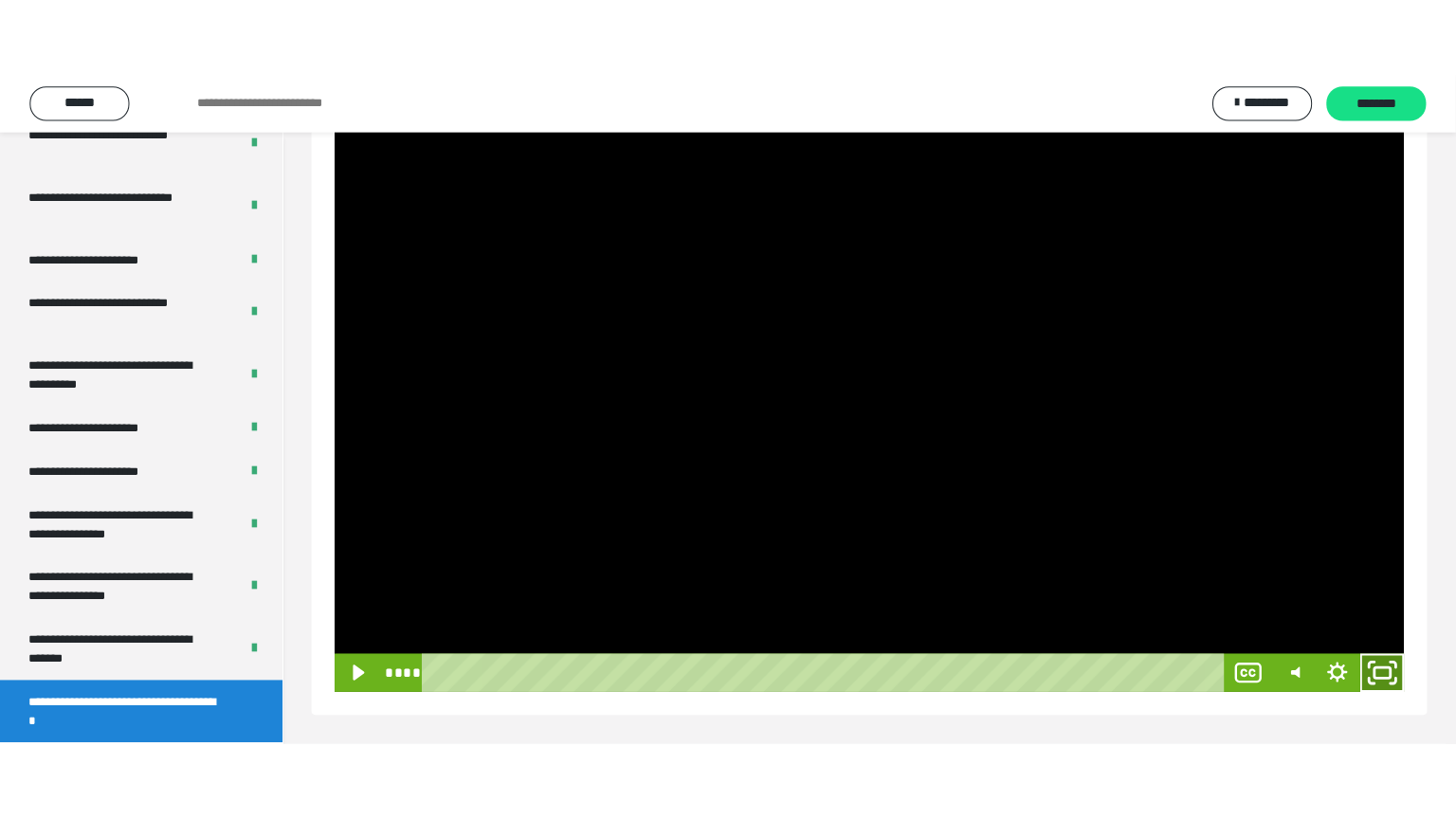 scroll, scrollTop: 178, scrollLeft: 0, axis: vertical 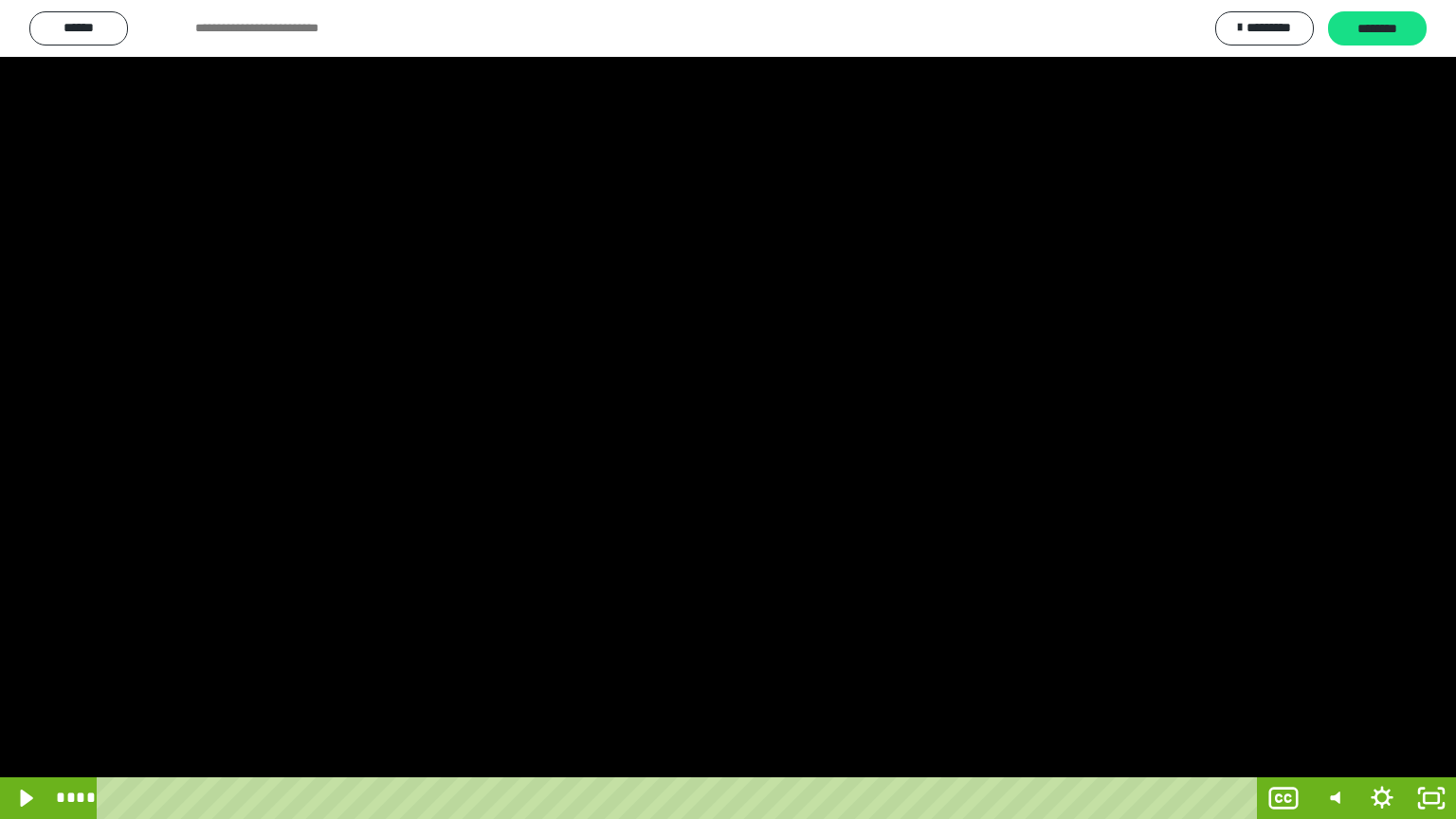 click at bounding box center [728, 410] 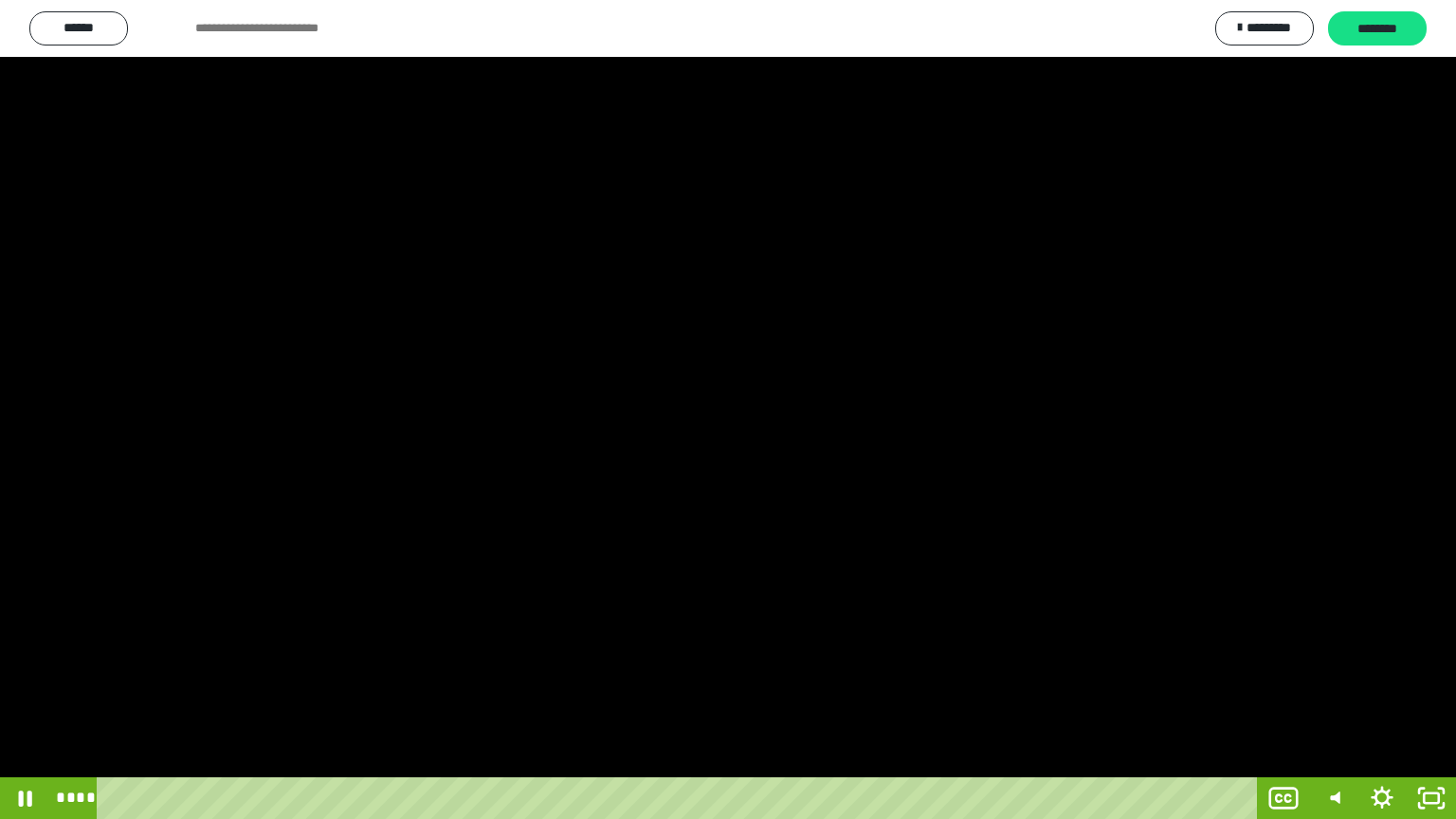 click at bounding box center (728, 410) 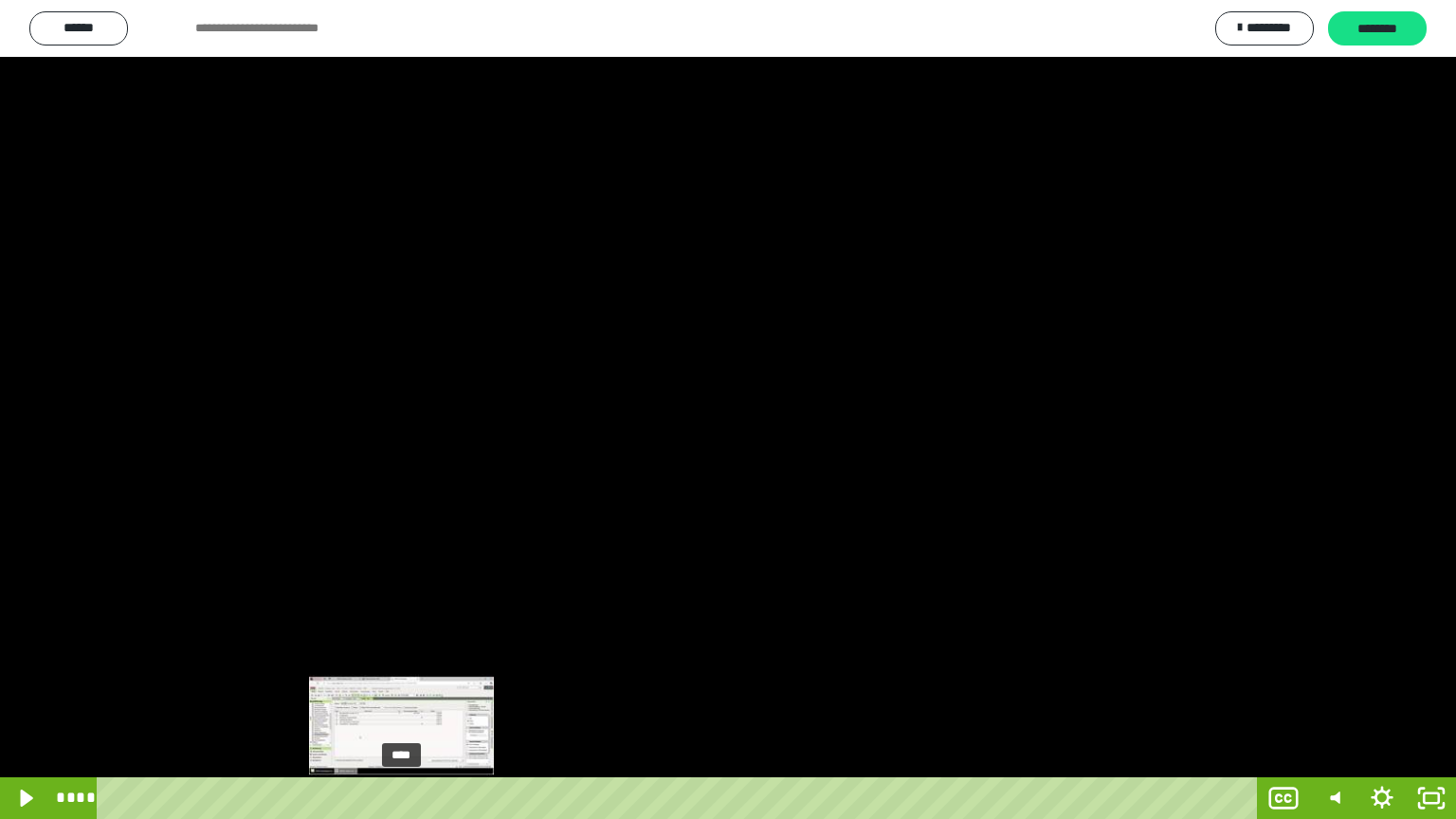 drag, startPoint x: 747, startPoint y: 557, endPoint x: 766, endPoint y: 551, distance: 19.924859 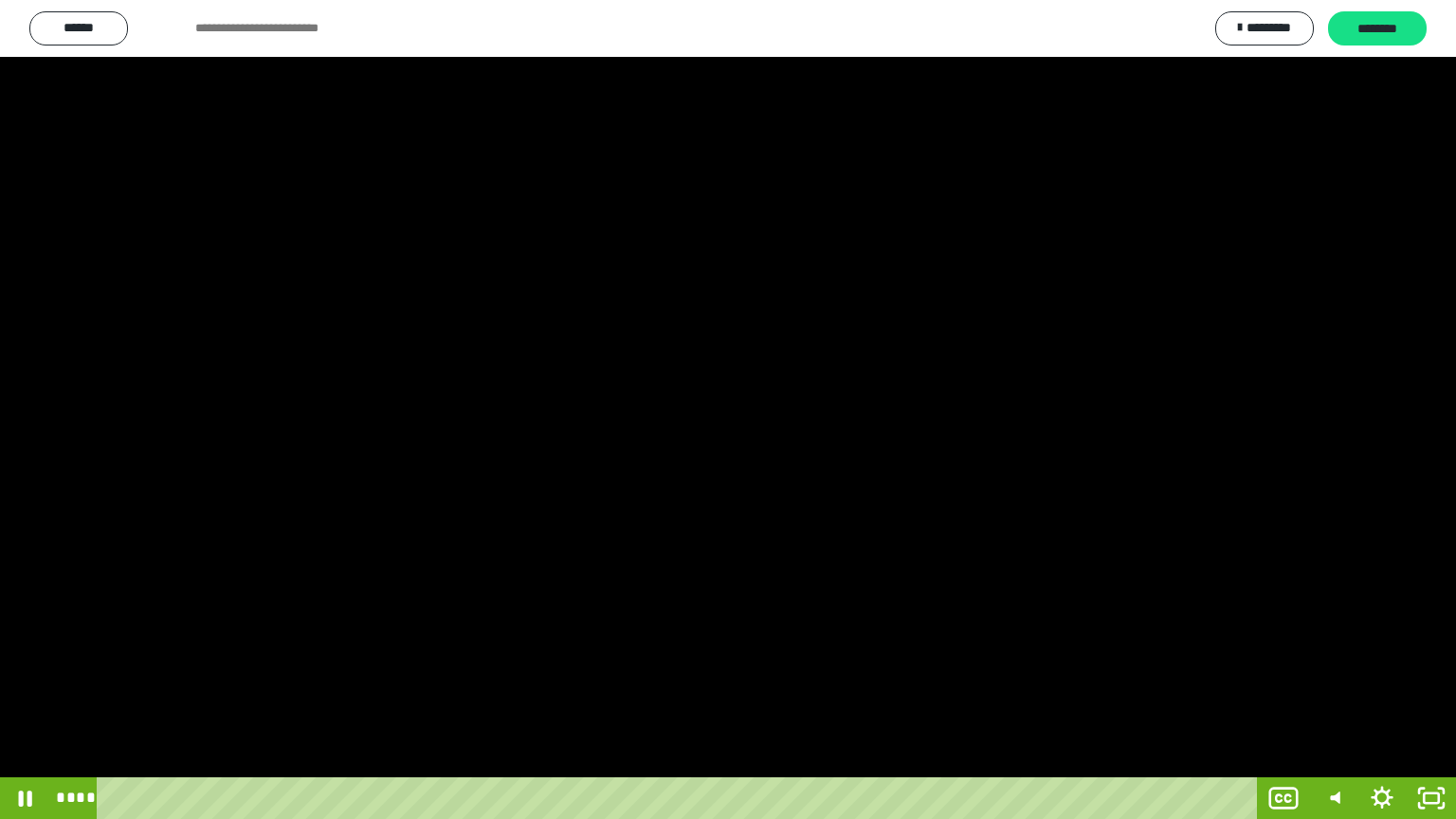 click at bounding box center (728, 410) 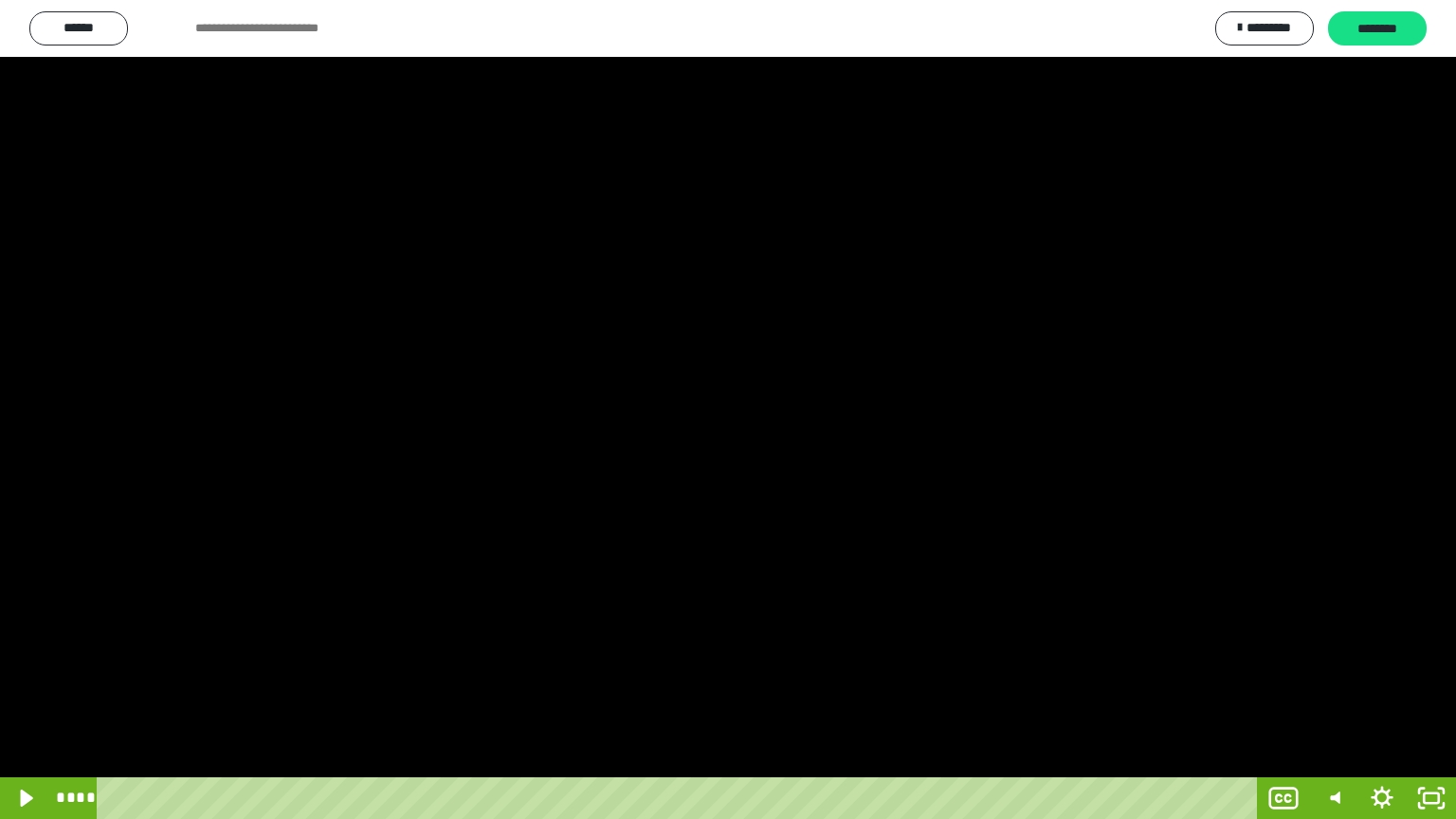 drag, startPoint x: 1310, startPoint y: 537, endPoint x: 1312, endPoint y: 526, distance: 11.18034 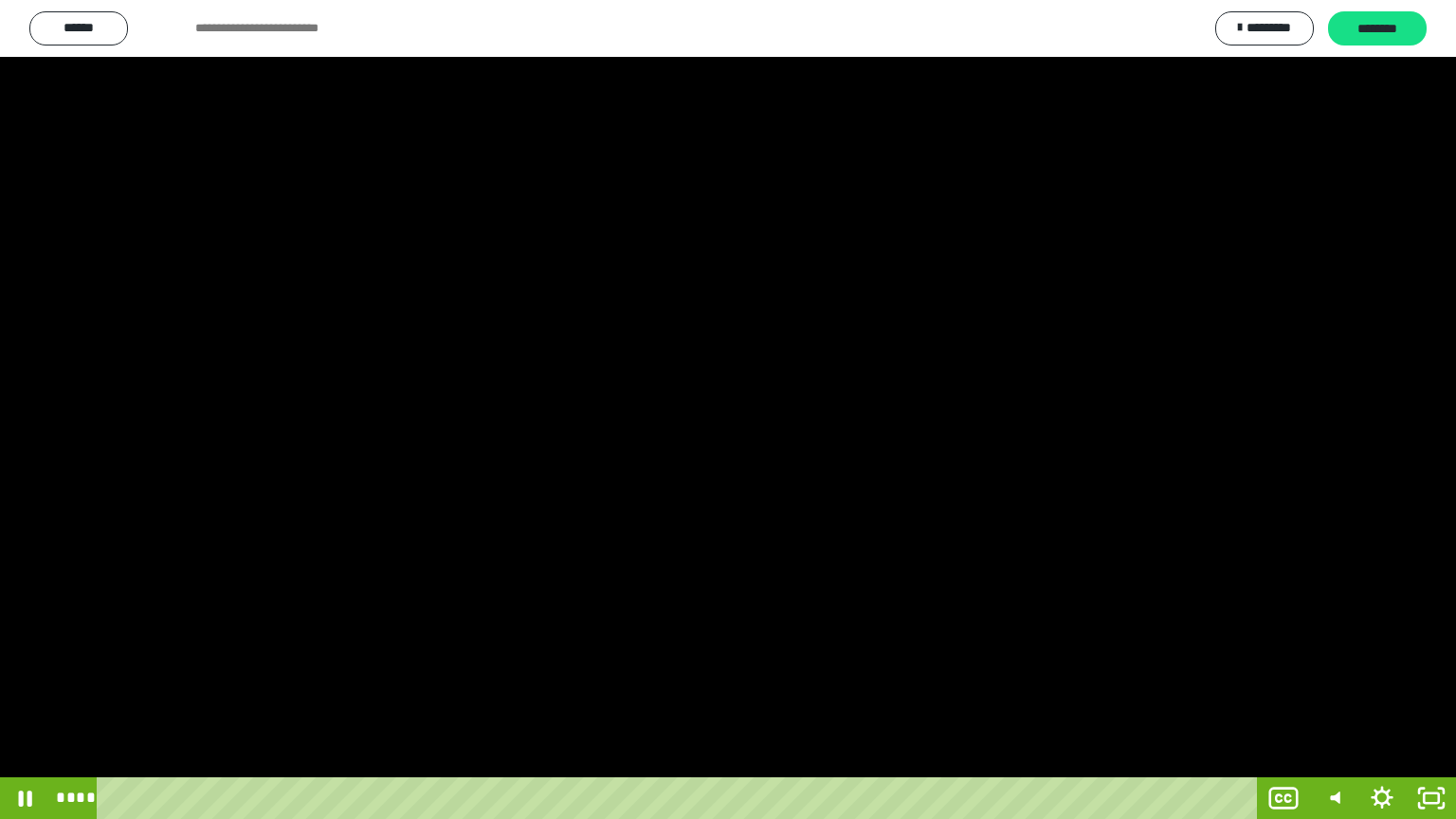 drag, startPoint x: 872, startPoint y: 446, endPoint x: 864, endPoint y: 453, distance: 10.630146 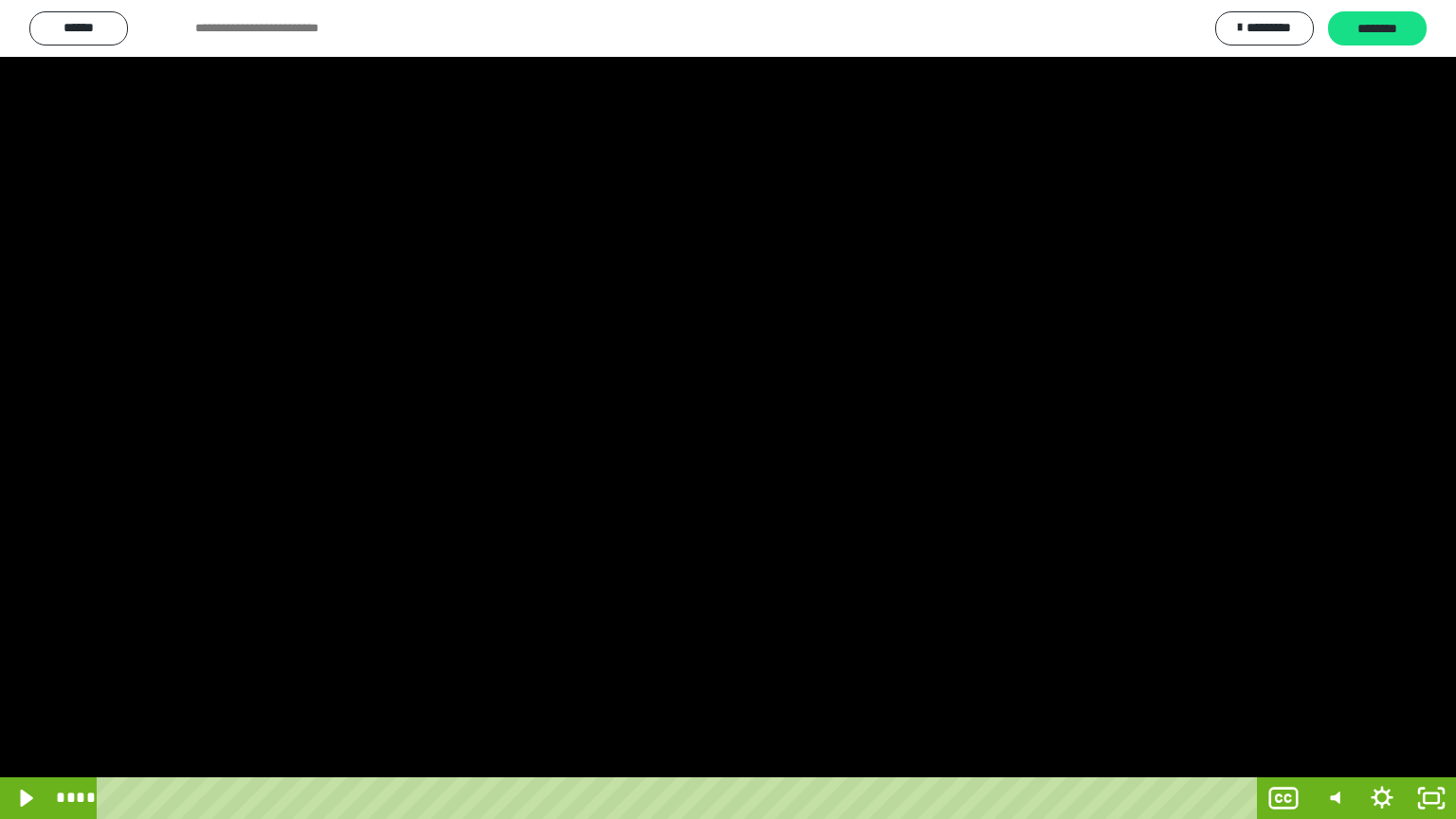 click at bounding box center (728, 410) 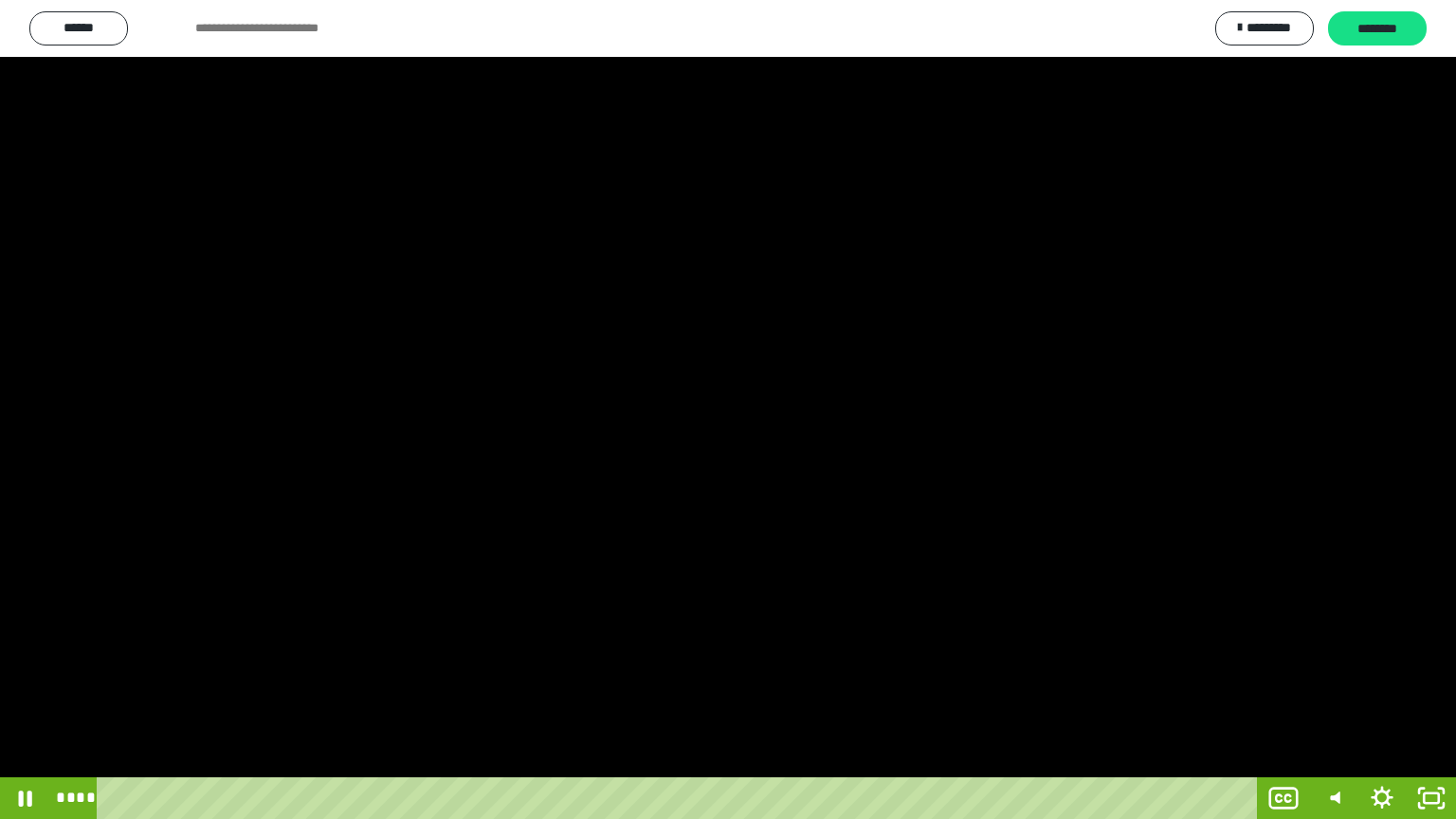 click at bounding box center (728, 410) 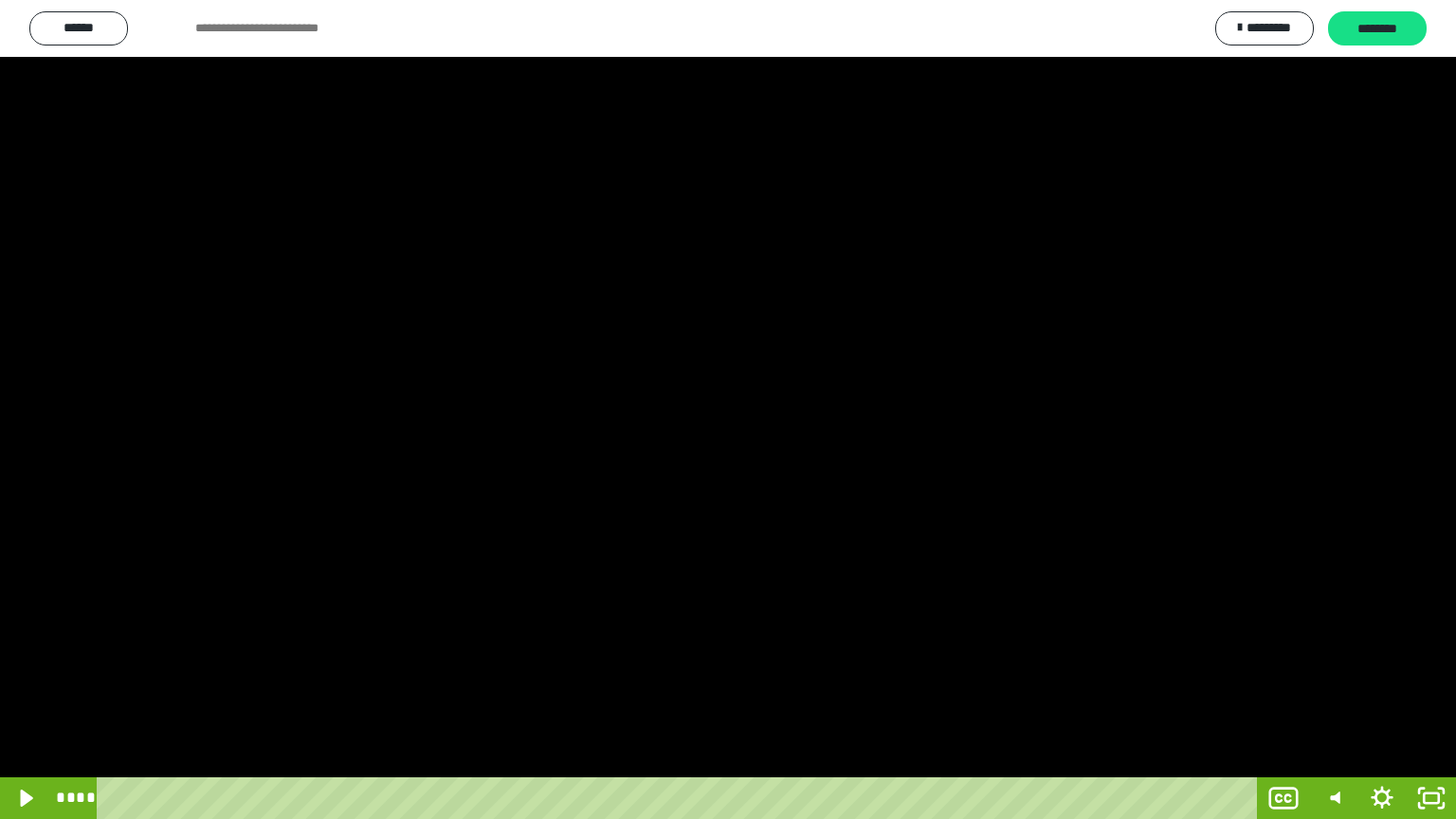 click at bounding box center [728, 410] 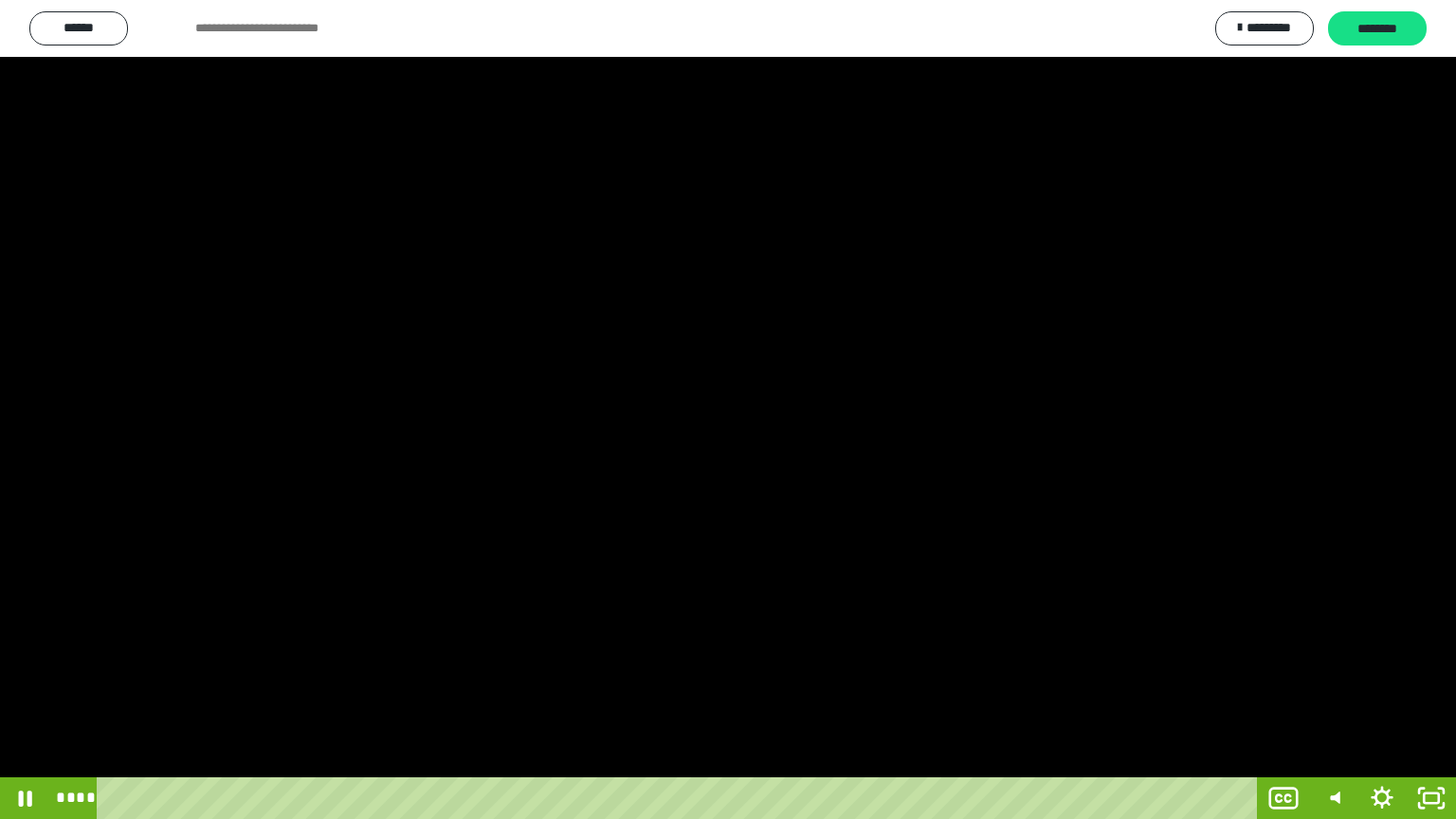 click at bounding box center [728, 410] 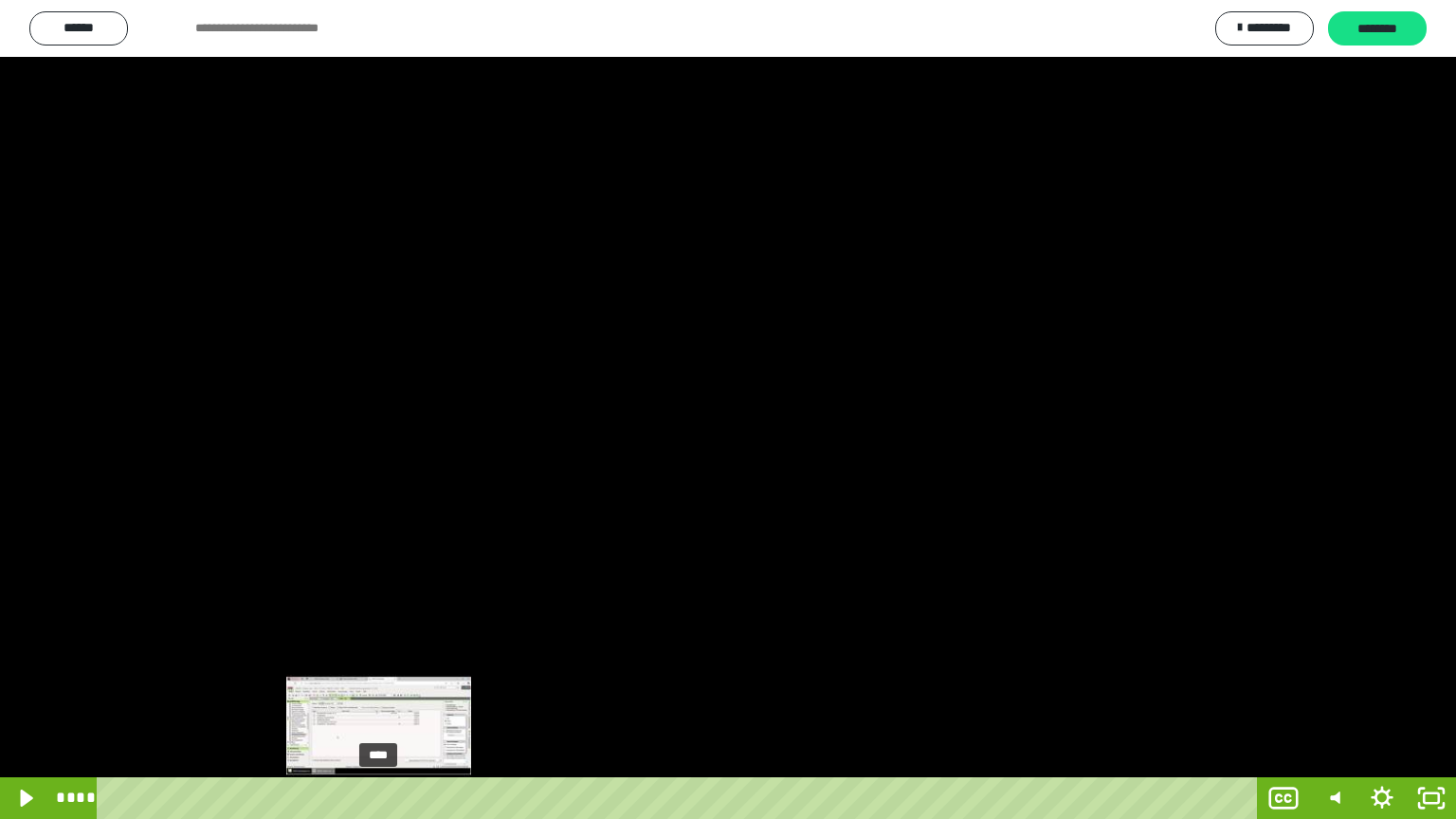 click on "****" at bounding box center [681, 798] 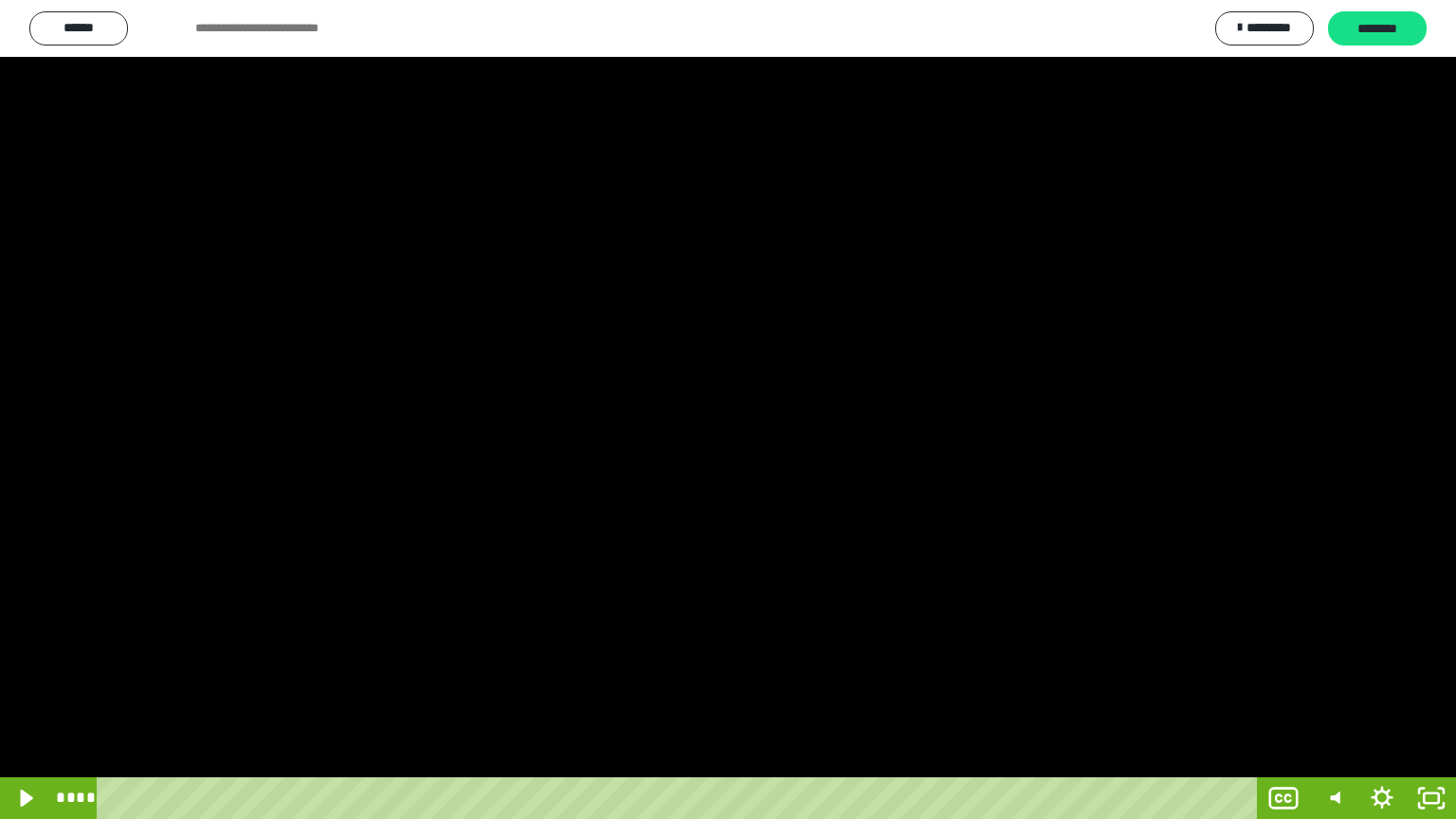 click at bounding box center (728, 410) 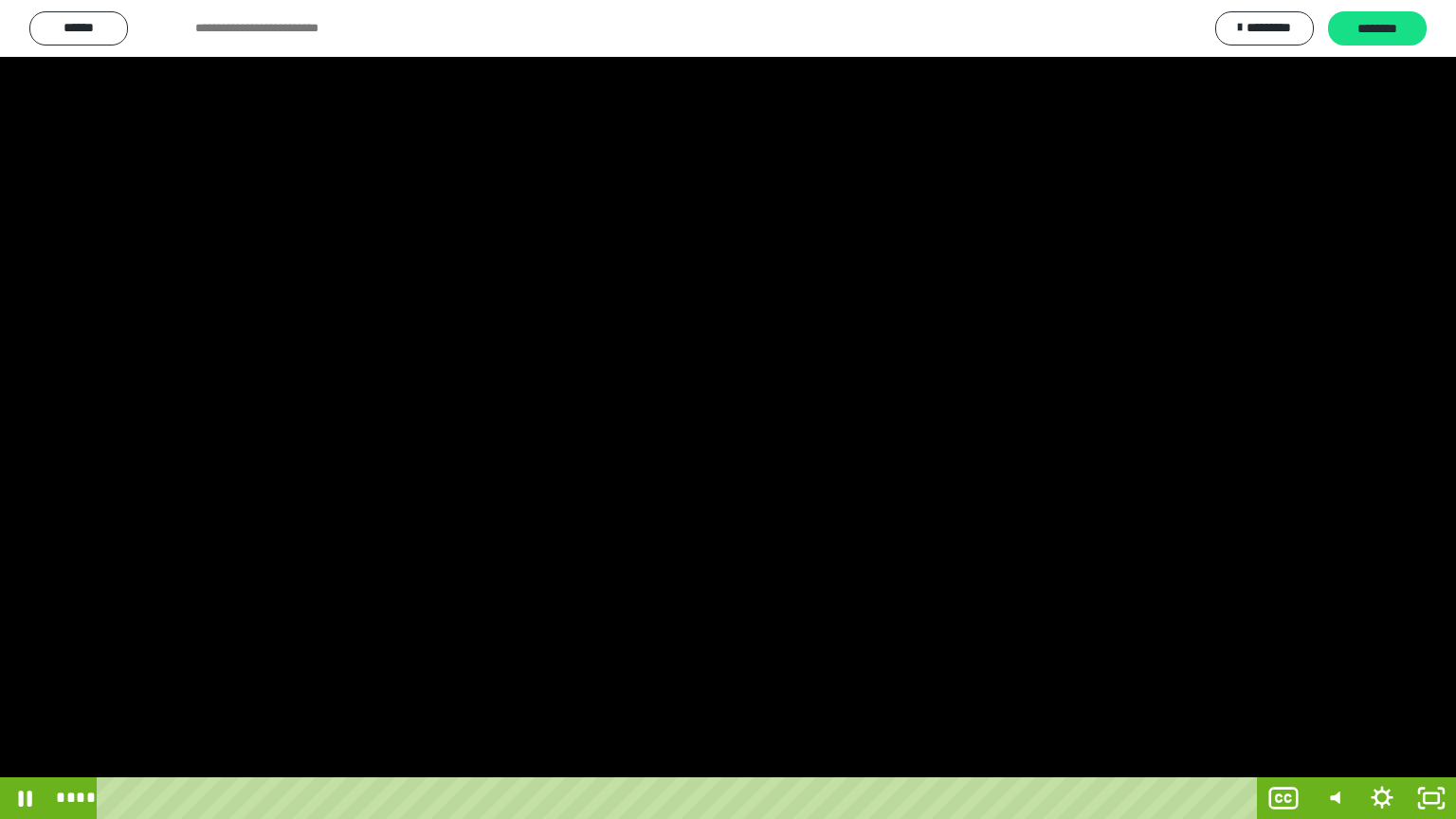 click at bounding box center (728, 410) 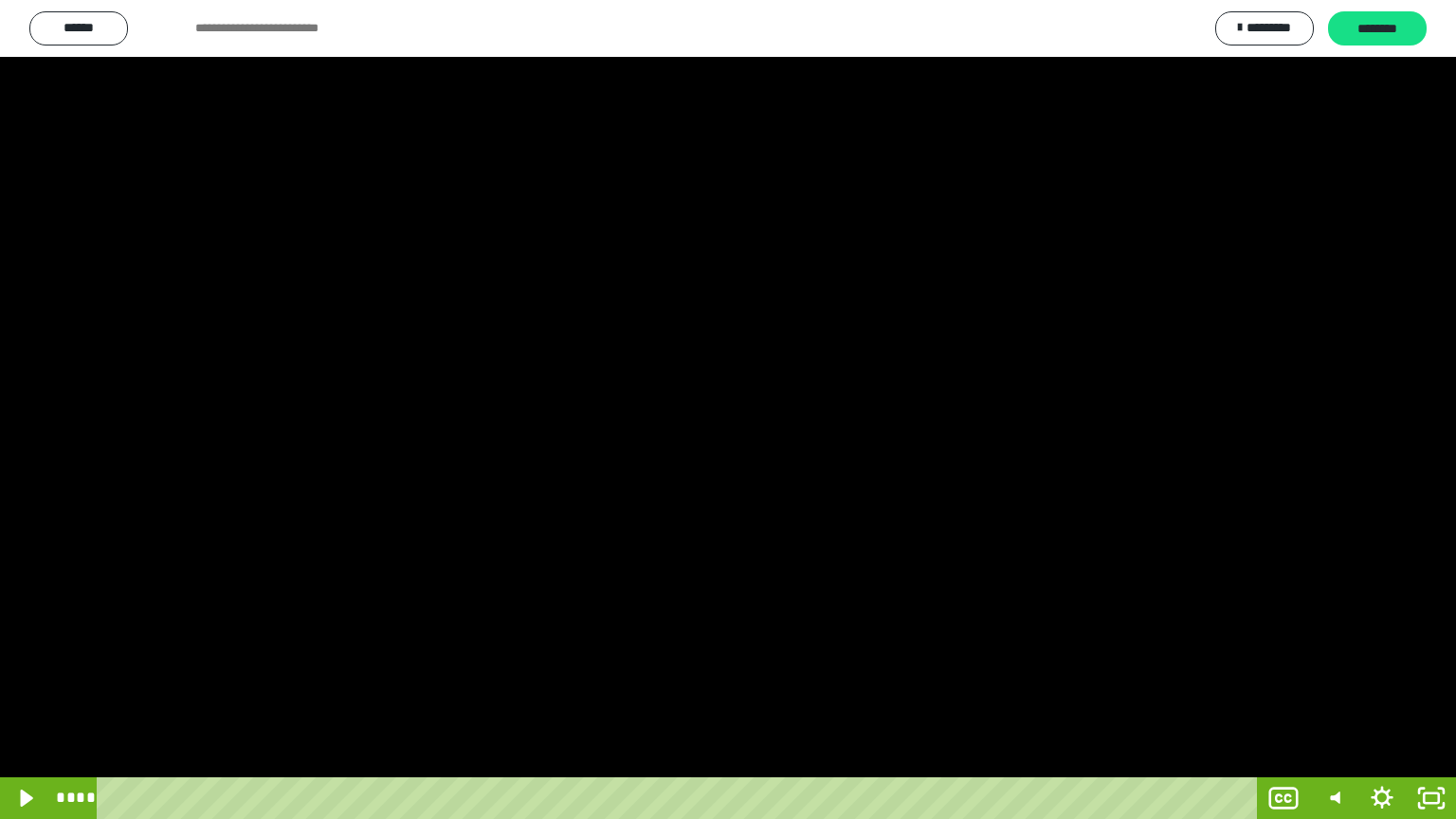 click at bounding box center (728, 410) 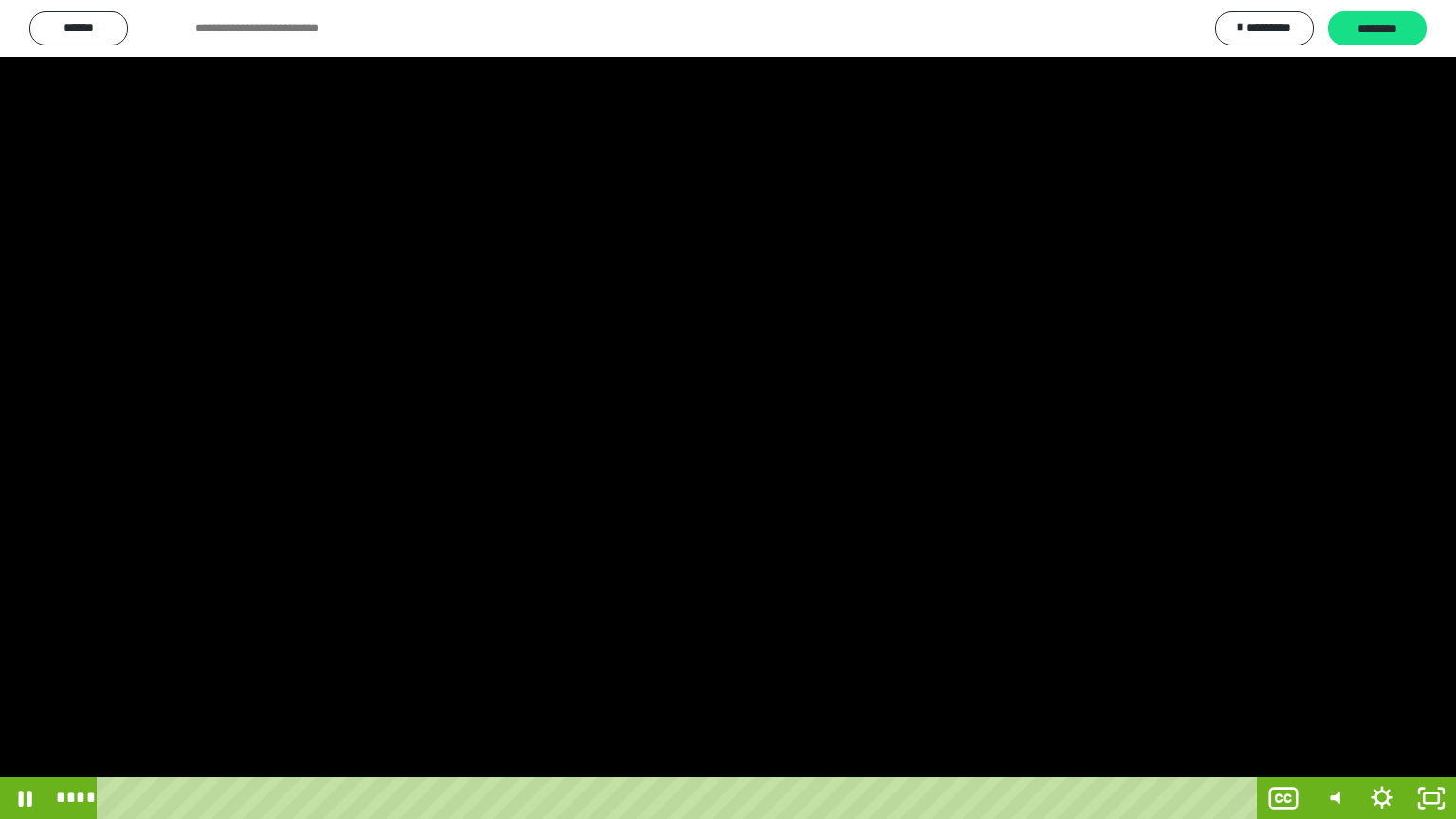 click at bounding box center (728, 410) 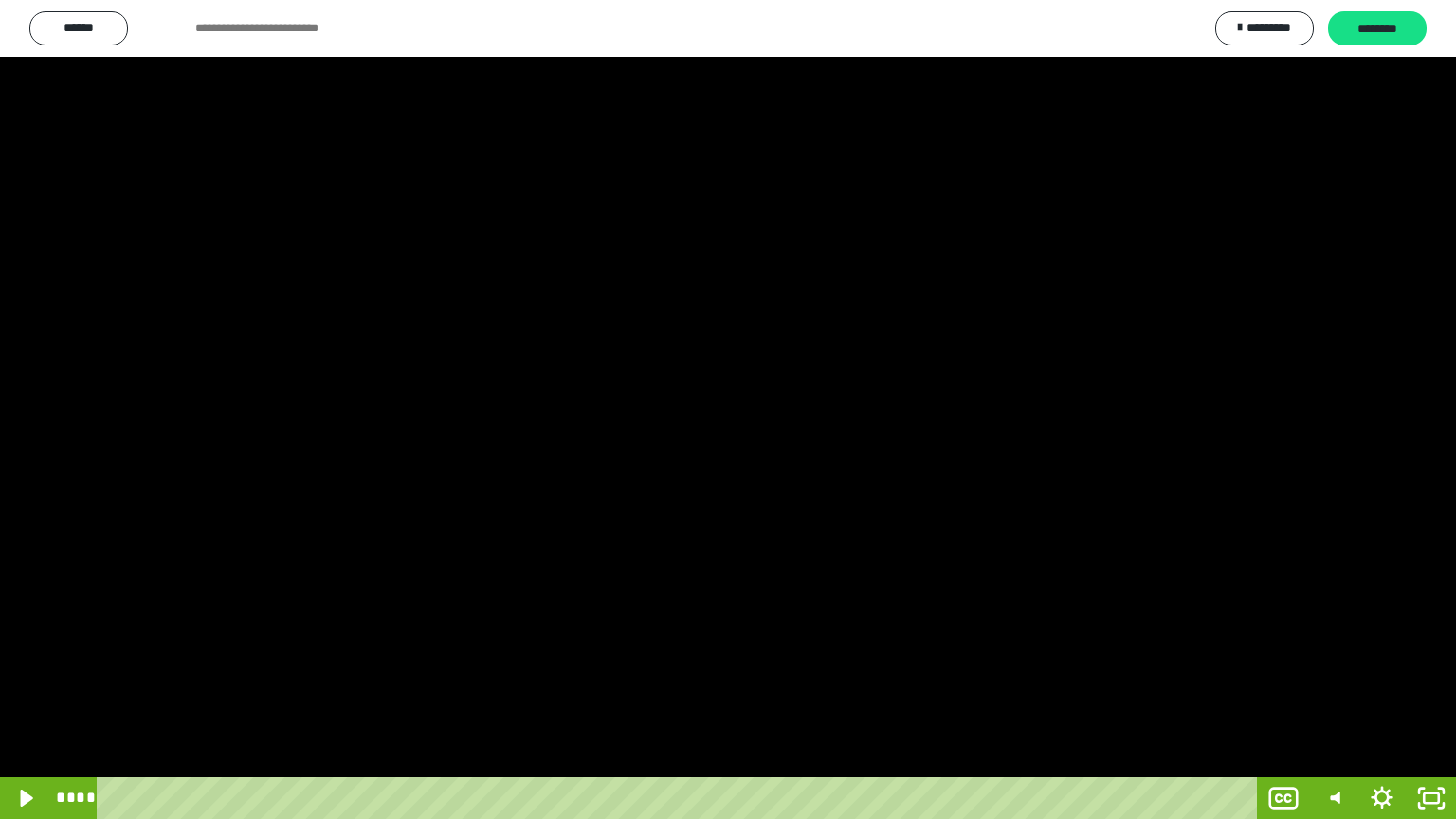 click at bounding box center [728, 410] 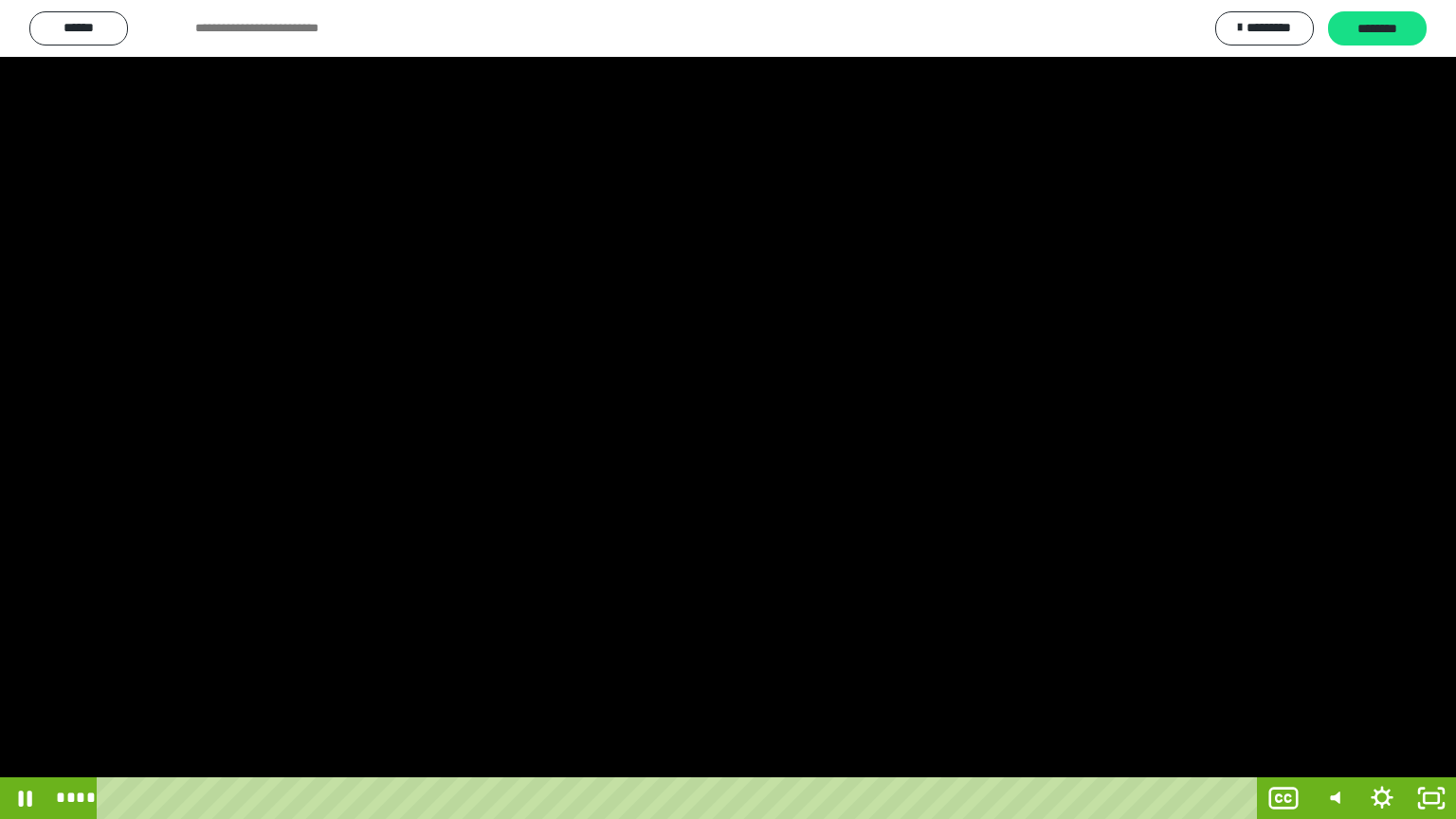 click at bounding box center (728, 410) 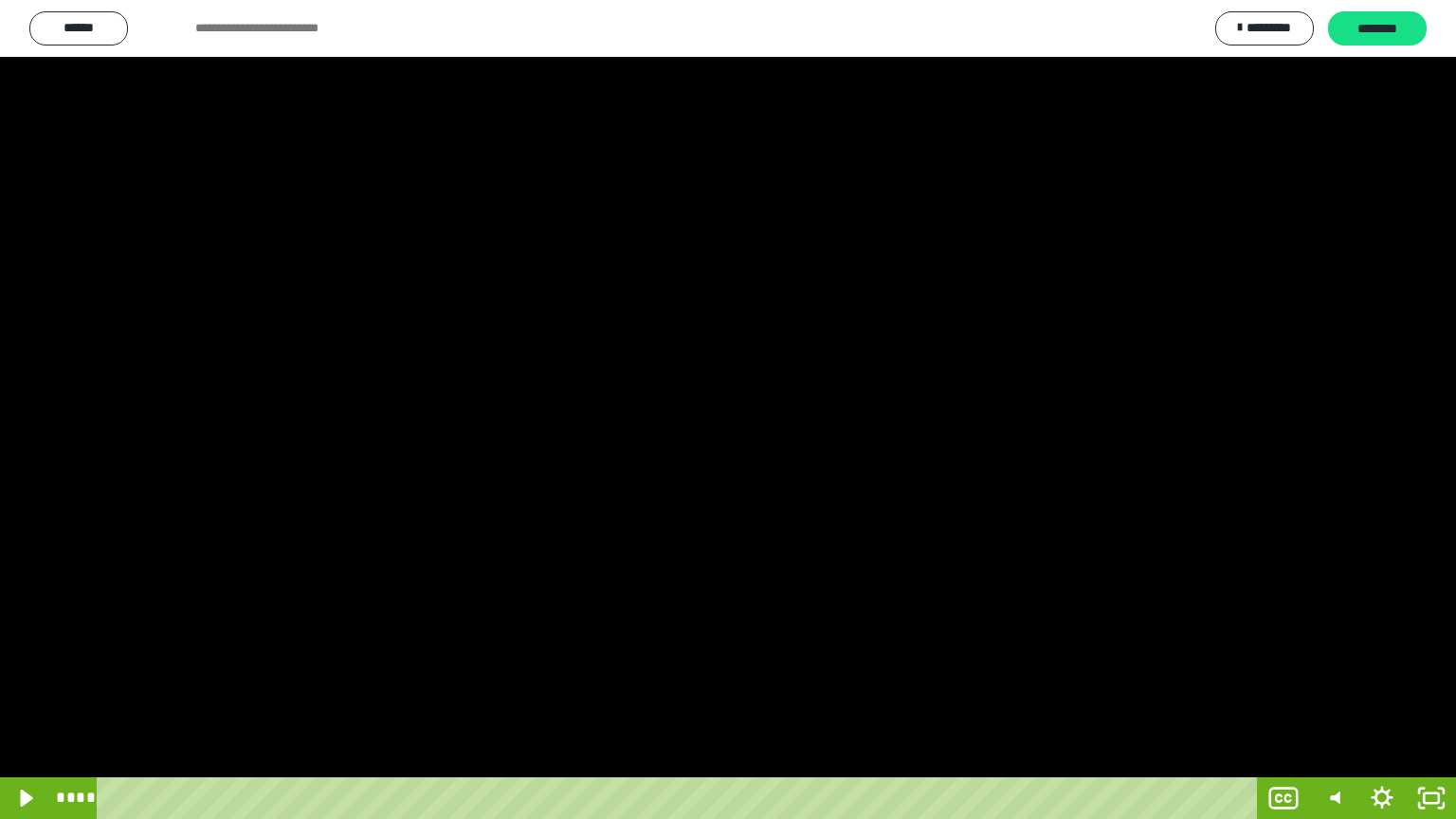 click at bounding box center [728, 410] 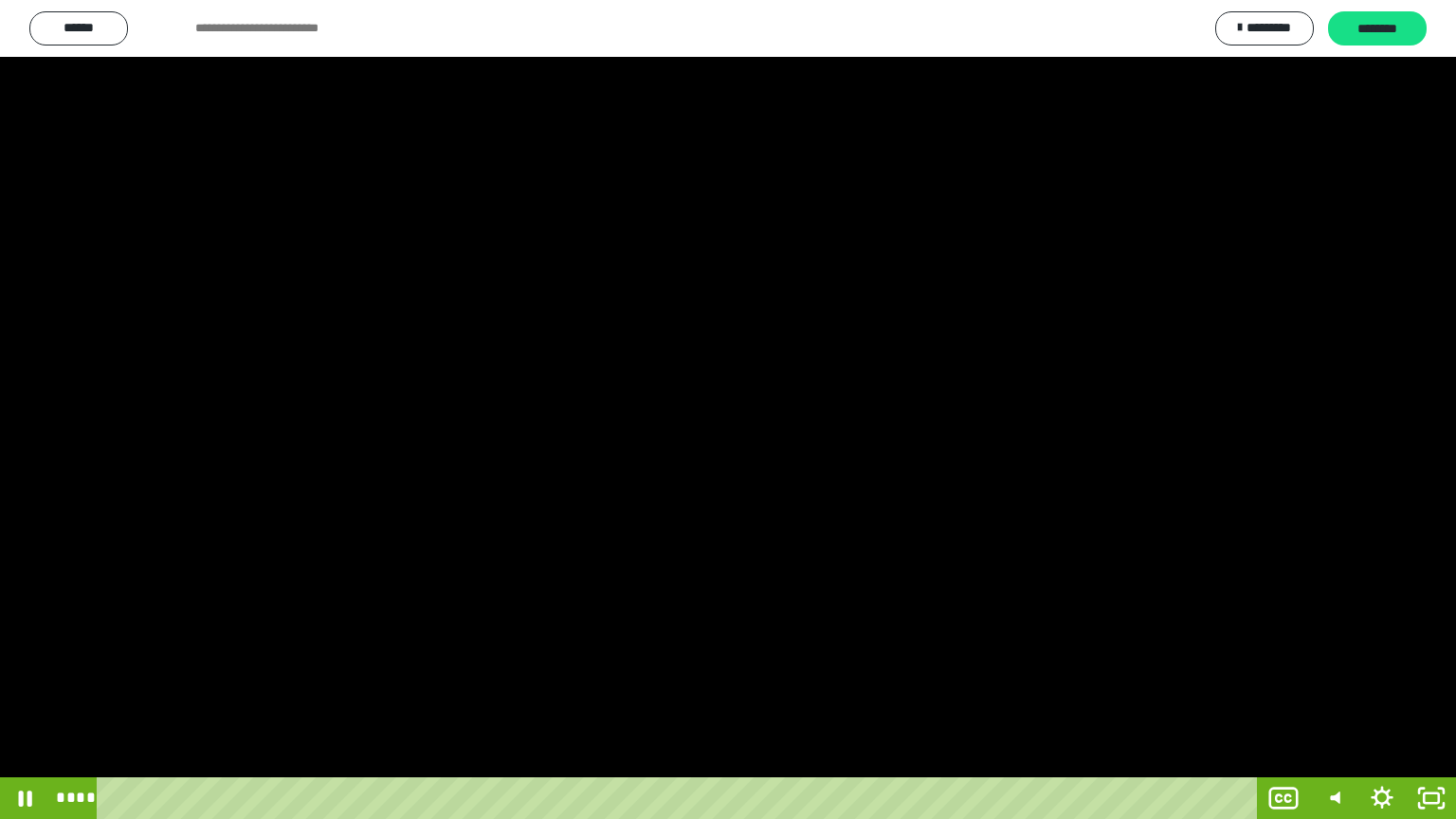 click at bounding box center (728, 410) 